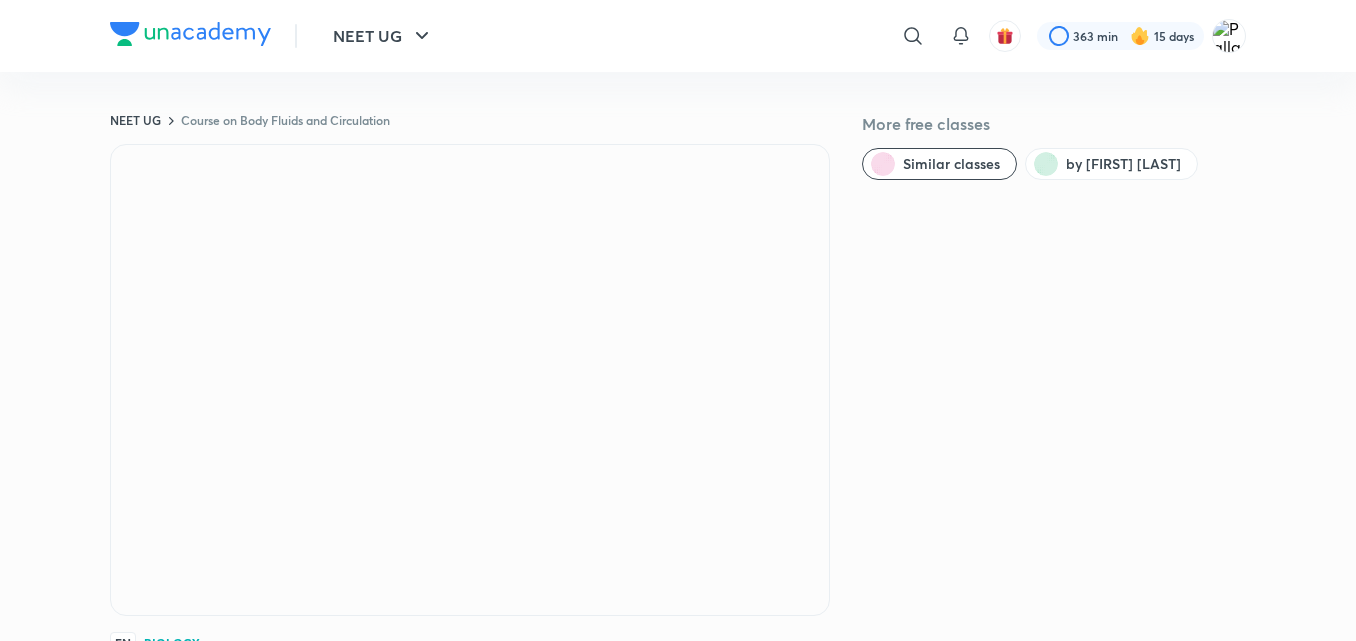 scroll, scrollTop: 0, scrollLeft: 0, axis: both 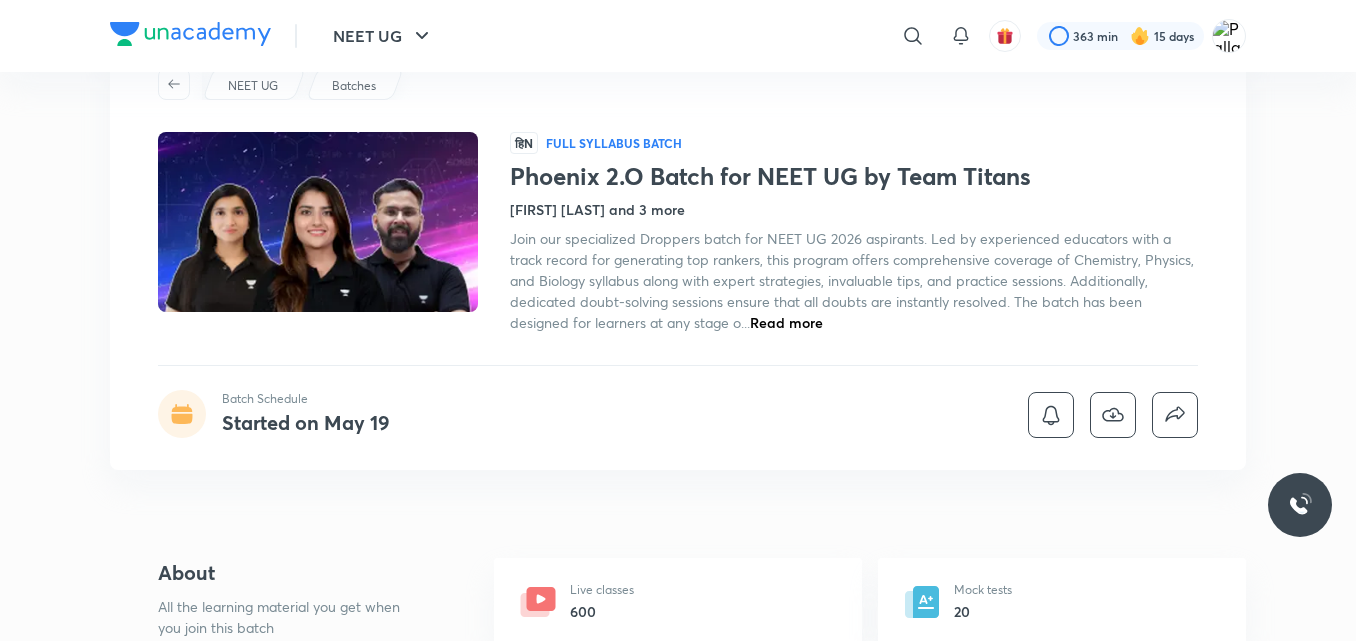 click on "NEET UG ​ 363 min 15 days Phoenix 2.O Batch for NEET UG by Team Titans Batch Schedule Started on May 19 NEET UG Batches हिN Full Syllabus Batch Phoenix 2.O Batch for NEET UG by Team Titans  Seep Pahuja, Akansha Karnwal and 3 more Join our specialized Droppers batch for NEET UG 2026 aspirants. Led by experienced educators with a track record for generating top rankers, this program offers comprehensive coverage of Chemistry, Physics, and Biology syllabus along with expert strategies, invaluable tips, and practice sessions. Additionally, dedicated doubt-solving sessions ensure that all doubts are instantly resolved. The batch has been designed for learners at any stage o...  Read more Batch Schedule Started on May 19 About All the learning material you get when you join this batch Download brochure Live classes 600 Mock tests 20 Language of teaching Hinglish Access ends on 30 Jun 2026 Test Series Phoenix 2.O Batch for NEET UG by Team Titans Test 4 • Aug 10, 2:01 PM Schedule Access ends on 30 Jun 2026 5" at bounding box center (678, 2139) 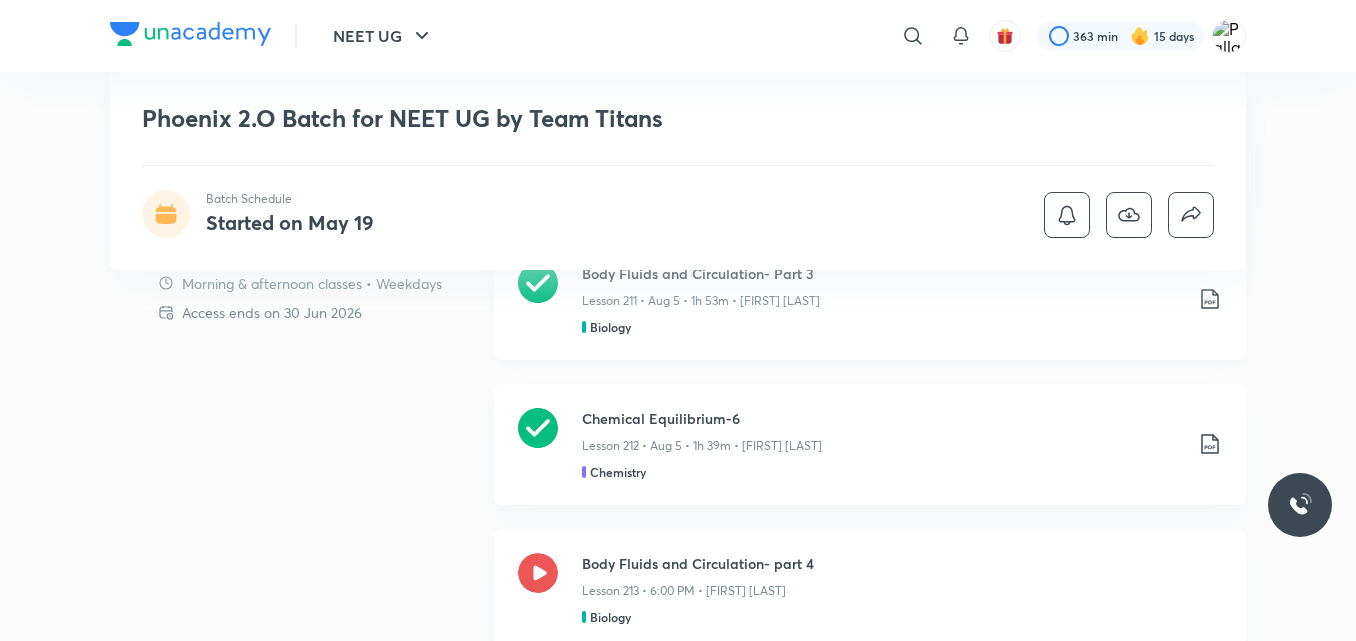 scroll, scrollTop: 1116, scrollLeft: 0, axis: vertical 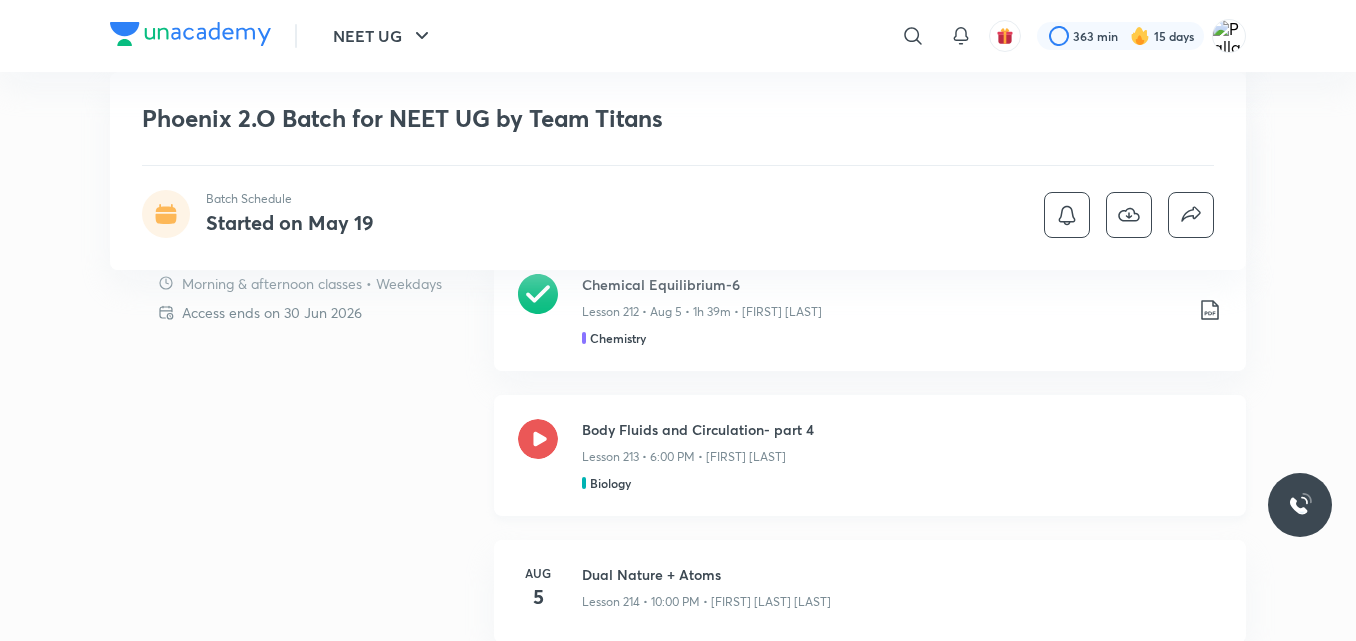 click 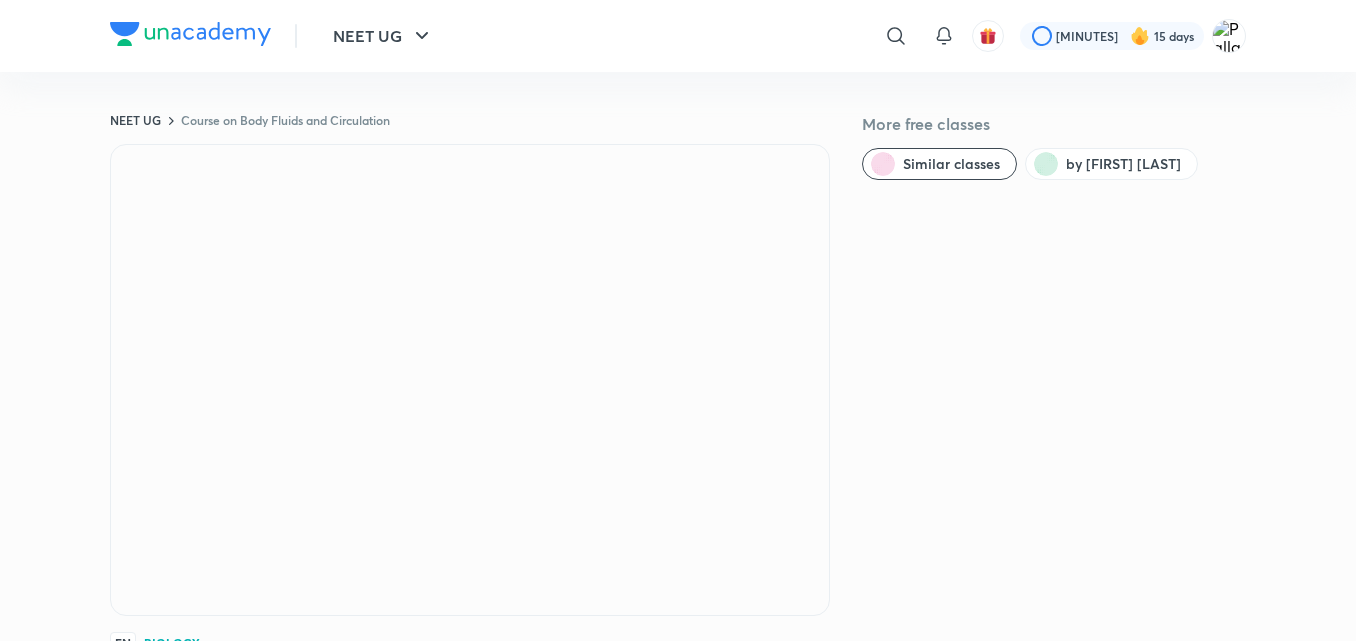 scroll, scrollTop: 0, scrollLeft: 0, axis: both 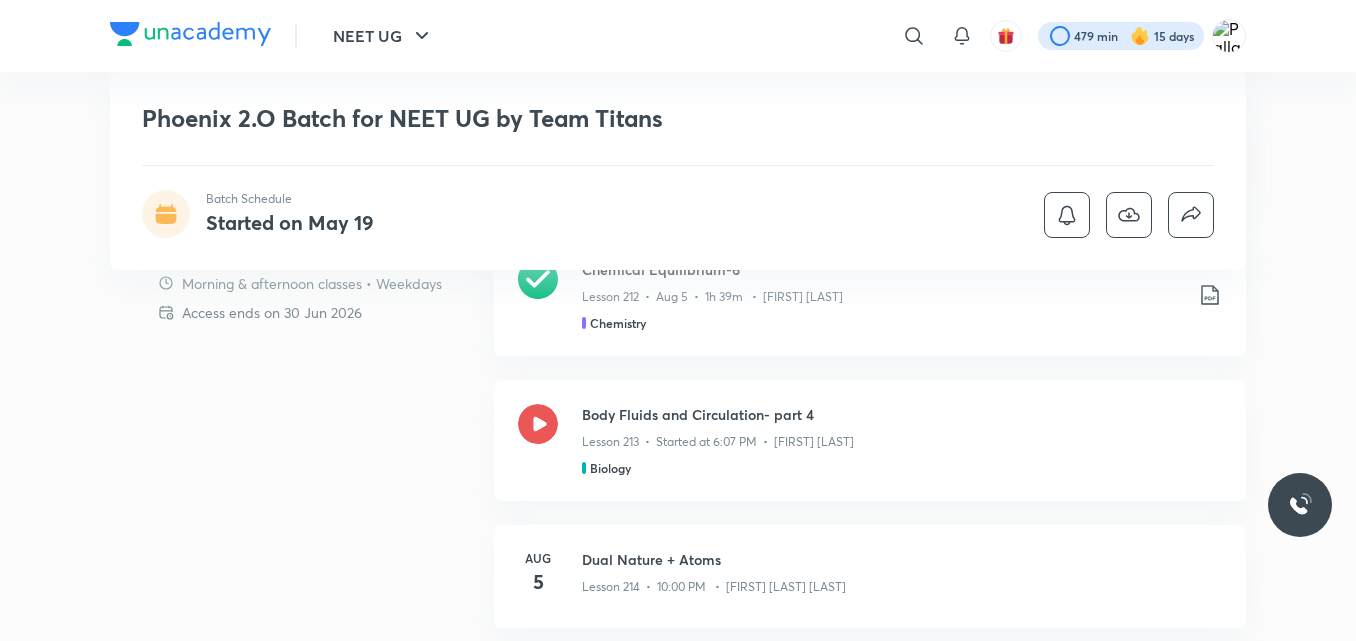 click at bounding box center (1121, 36) 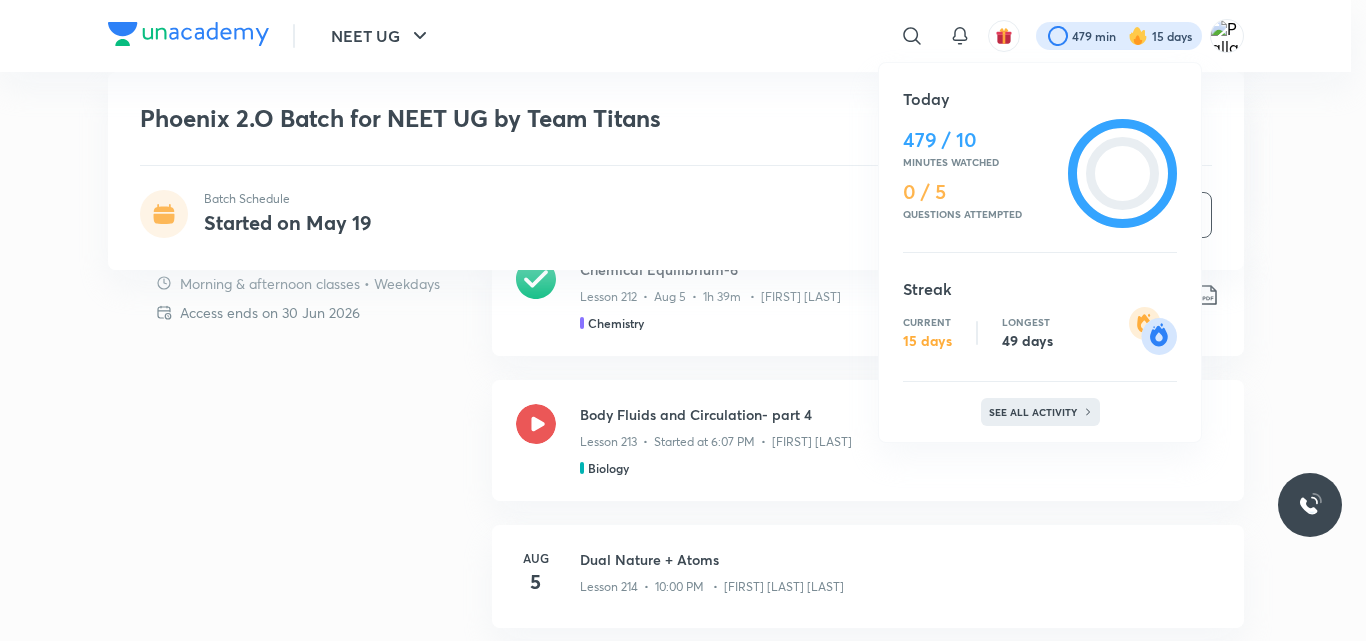 click on "See all activity" at bounding box center [1035, 412] 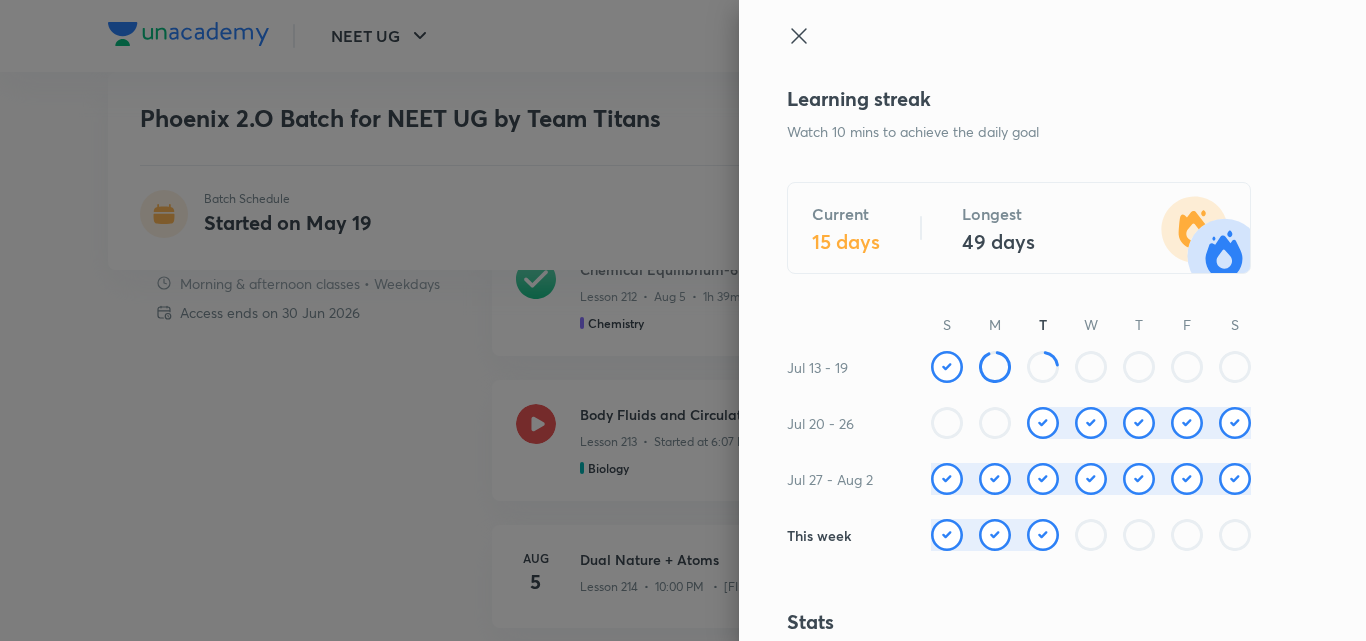 click on "Learning streak Watch 10 mins to achieve the daily goal Current 15 days Longest 49 days S M T W T F S Jul 13 - 19 Jul 20 - 26 Jul 27 - Aug 2 This week Stats Total watch minutes 13,242 mins Lessons completed 137 Tests completed 12 Polls answered Questions attempted 262 Leaderboard NEET UG Today Abhinav Pandey 1.1K mins  •  1 day streak dibya newar 969 mins  •  47 days streak rajni  969 mins  •  12 days streak #587 You + See full leaderboard Knowledge hats Teachers' Day hat Unlocked on Sep 1, 2023 Dedicate Brown Hat Unlocked on Jul 6, 2025 Dedicate Purple Hat Unlocked on Jun 6, 2025 DEDICATED TO Anupam Upadhayay Thank you sir 🤘💖😎 Dedicated on Jun 6, 2025 Blue Hat Unlocked on May 23, 2025 DEDICATED TO Anupam Upadhayay Aap bahout accha padha rahe ho or mai bhi aapke sath sath hard work kar rahi hu  Dedicated on Jun 3, 2025 Green Hat Unlocked on May 22, 2025 DEDICATED TO Anupam Upadhayay Thx cheeku bhaiya 😆 Dedicated on Jun 3, 2025 Orange Hat Unlocked on May 22, 2025 DEDICATED TO" at bounding box center [1052, 320] 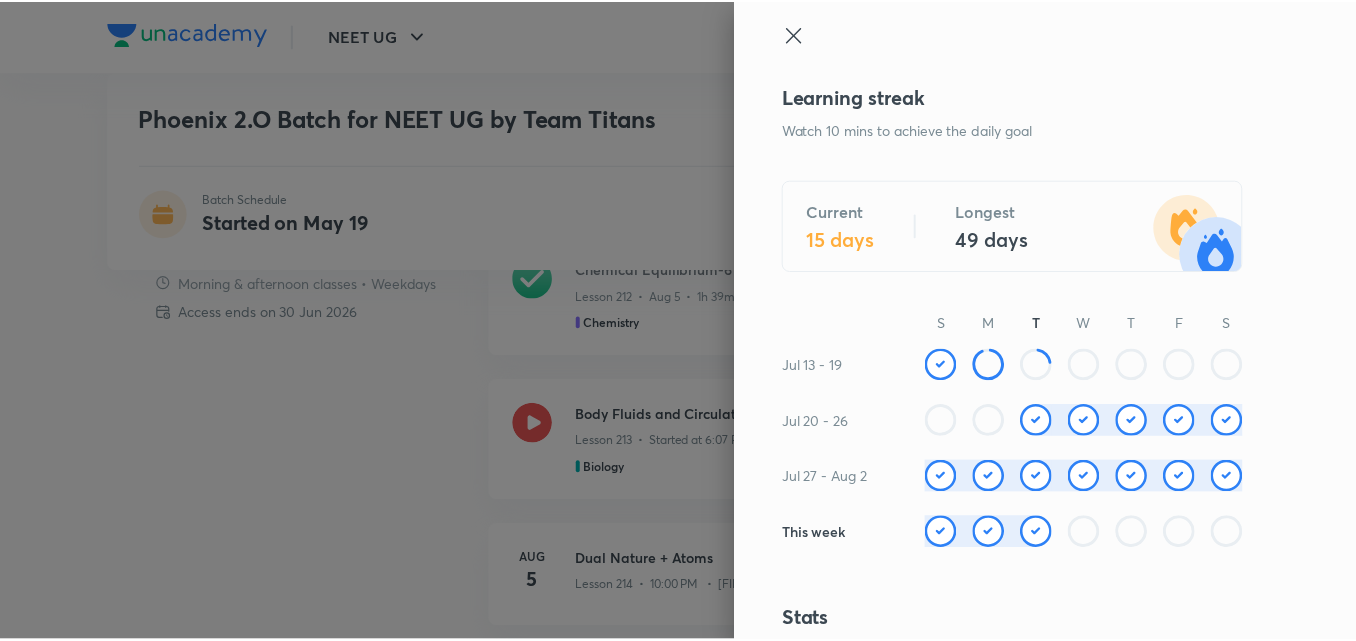 scroll, scrollTop: 0, scrollLeft: 0, axis: both 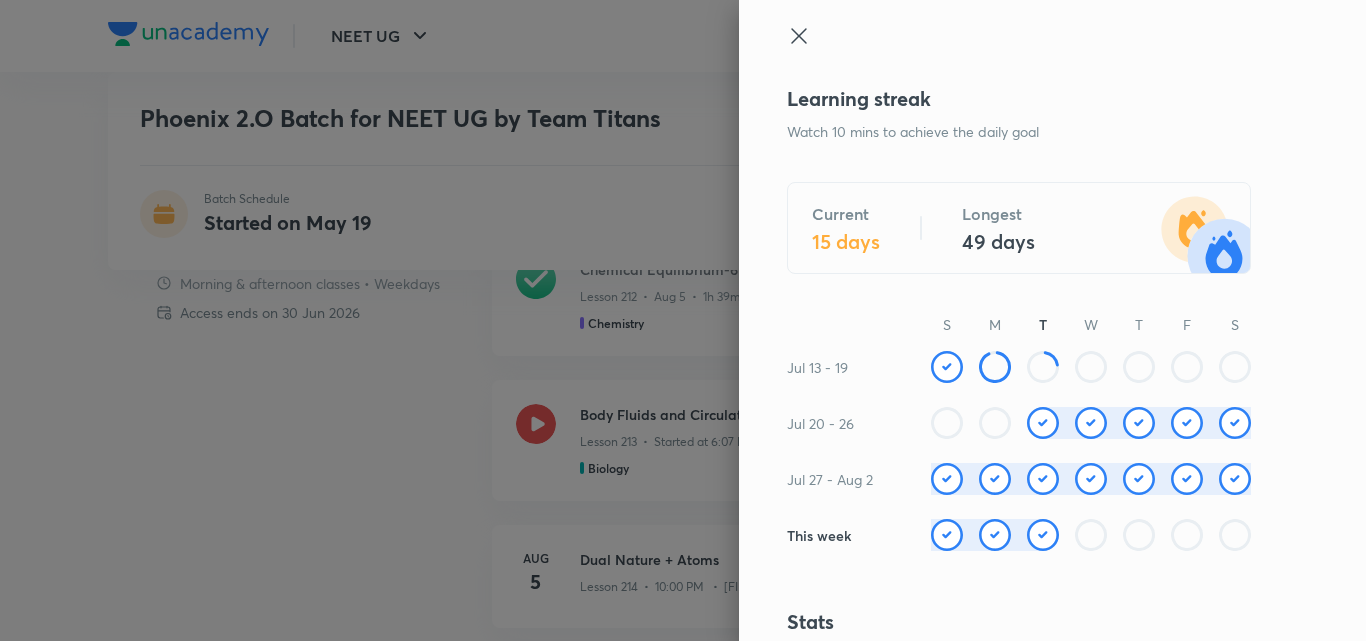 click at bounding box center [683, 320] 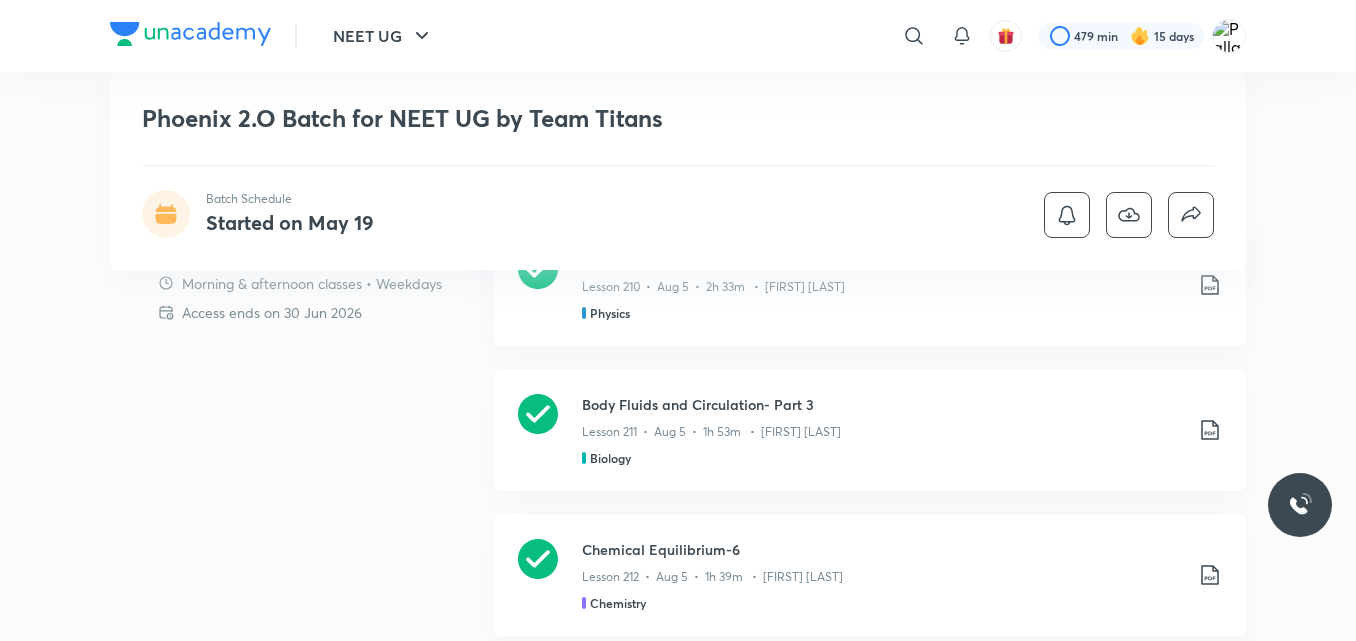 scroll, scrollTop: 871, scrollLeft: 0, axis: vertical 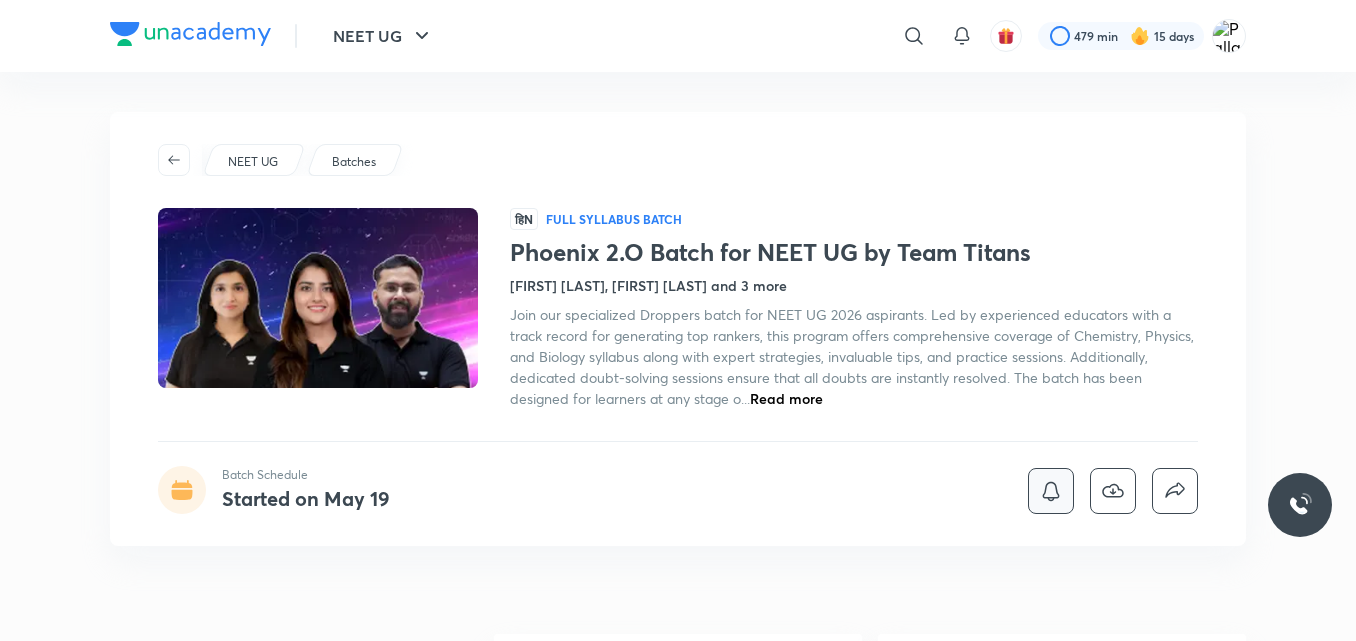 click at bounding box center [1051, 491] 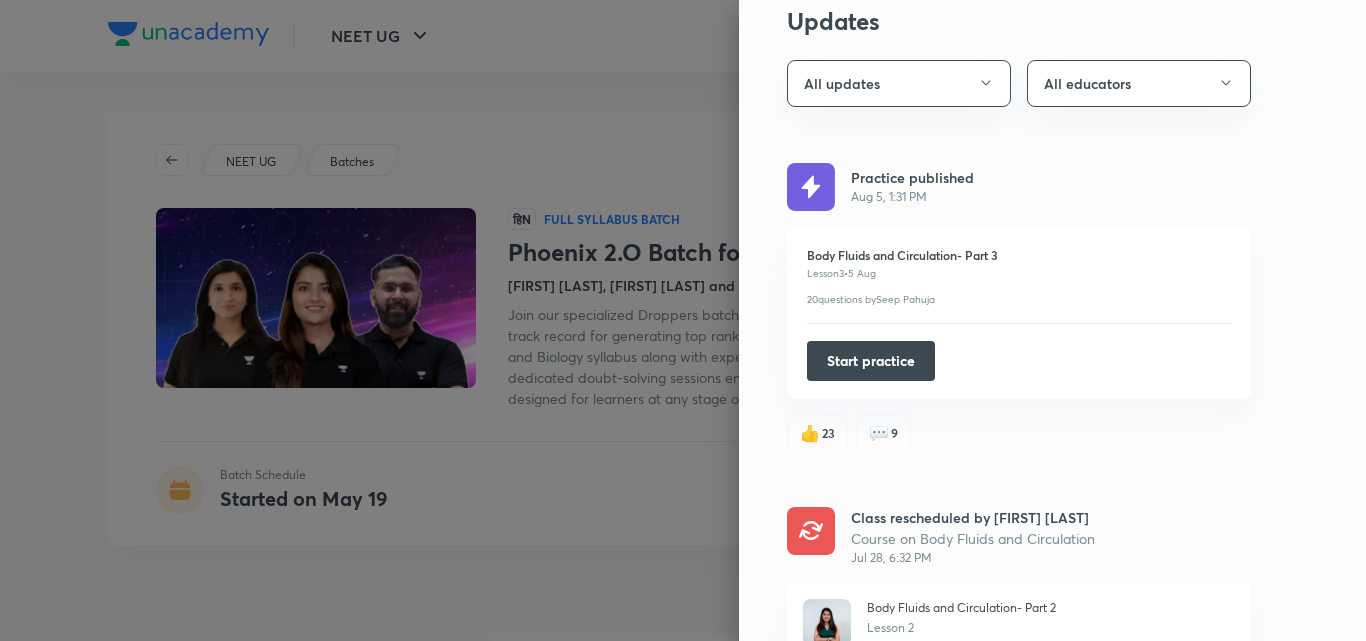 scroll, scrollTop: 97, scrollLeft: 0, axis: vertical 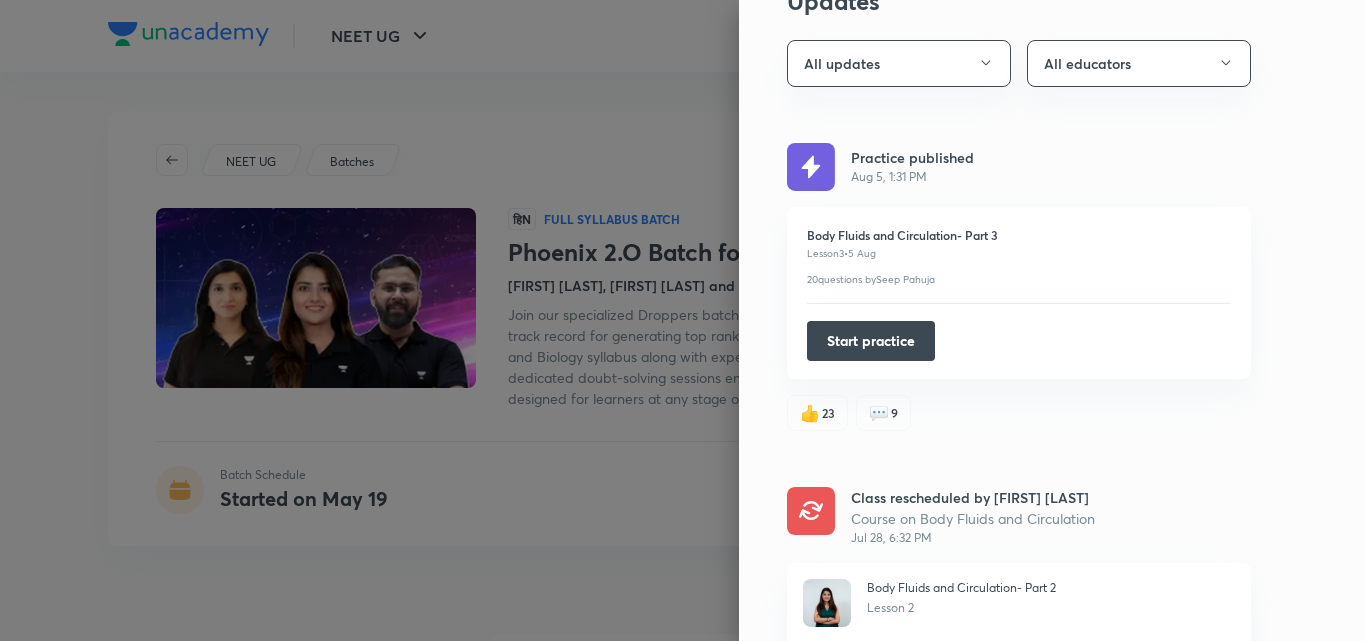 click on "Body Fluids and Circulation- Part 3 Lesson  3  •  5 Aug 20  questions by  Seep   Pahuja" at bounding box center [1019, 257] 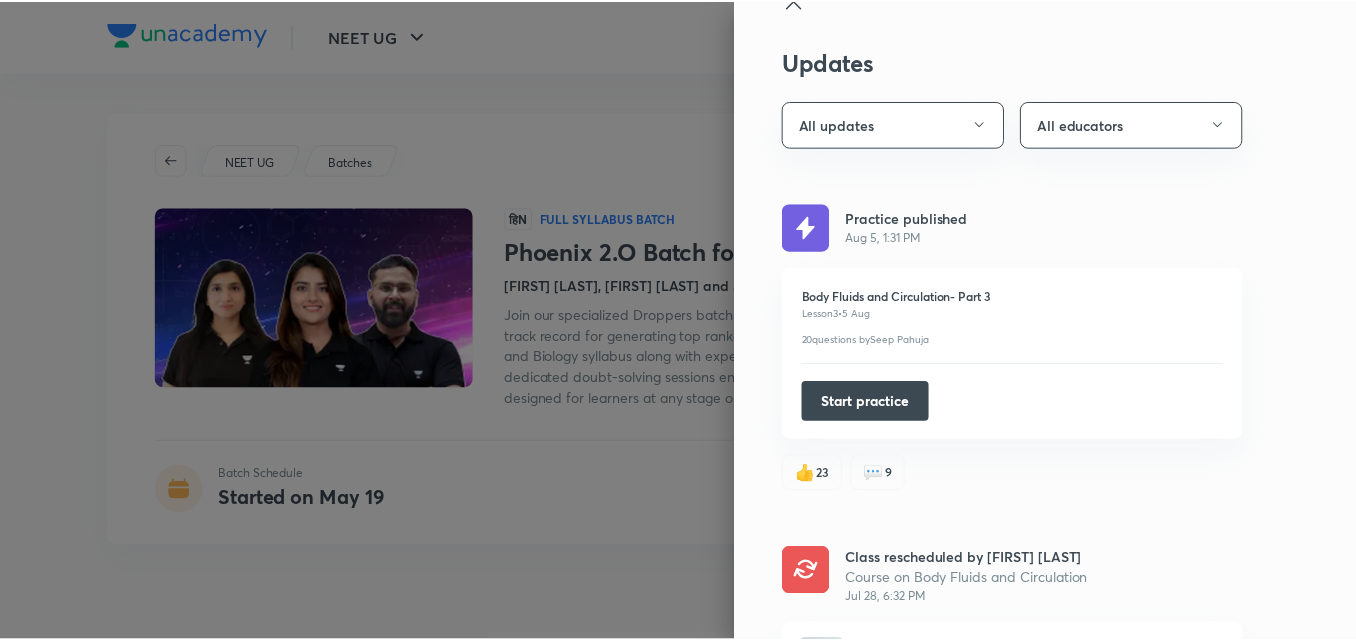 scroll, scrollTop: 20, scrollLeft: 0, axis: vertical 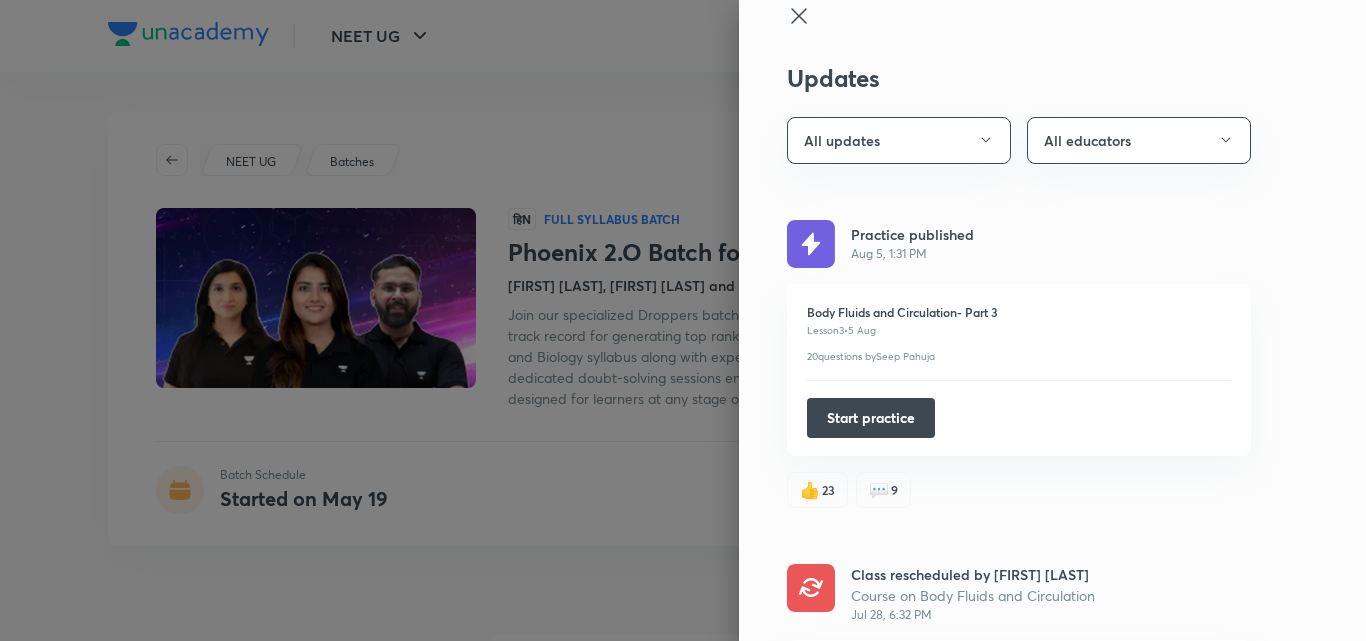 click on "Practice published" at bounding box center (912, 234) 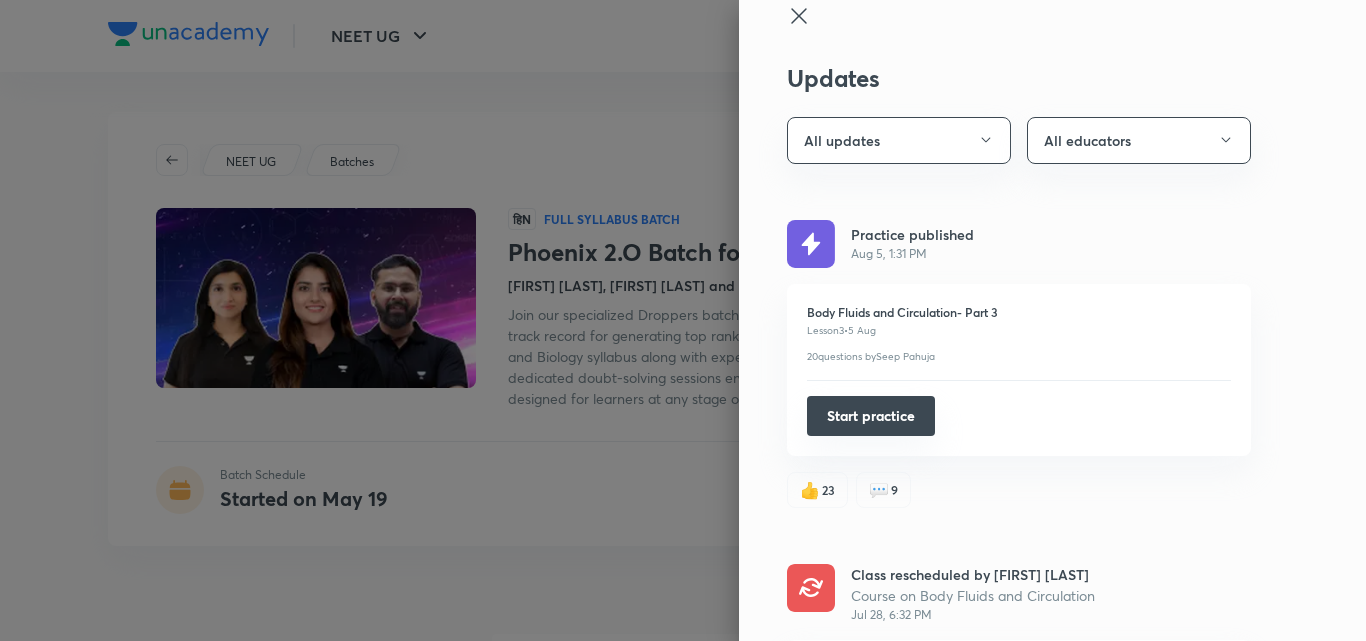 click on "Start practice" at bounding box center (871, 416) 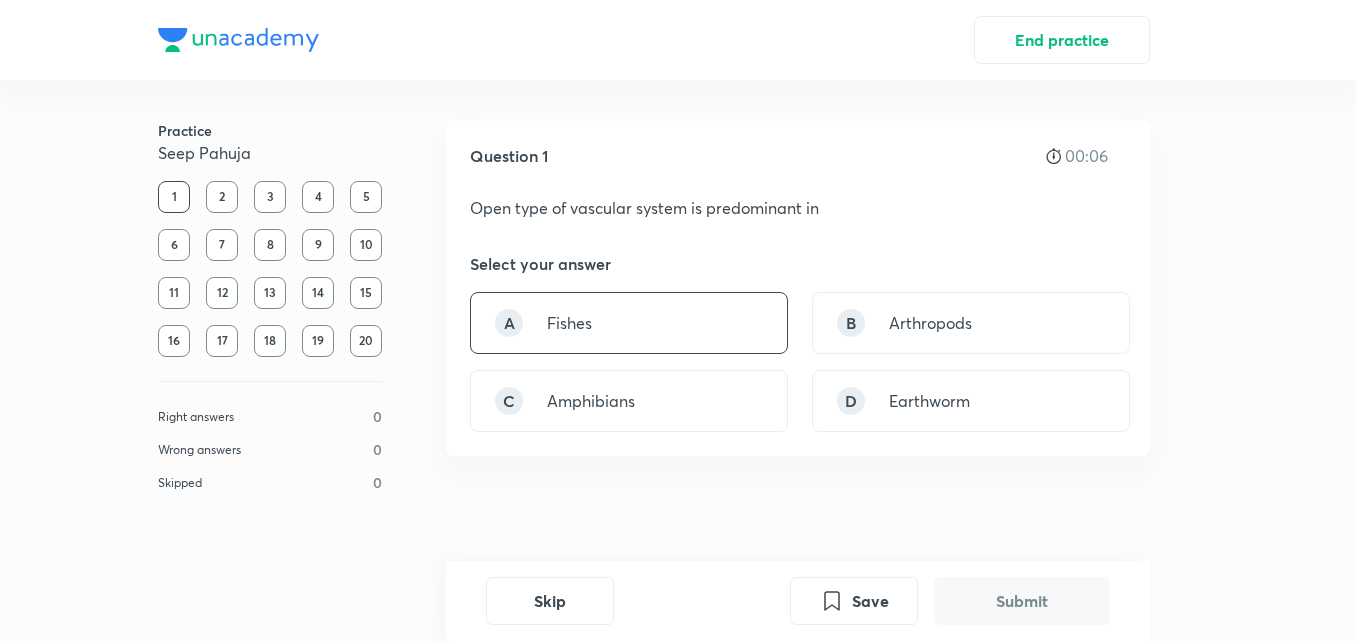 click on "A Fishes" at bounding box center (629, 323) 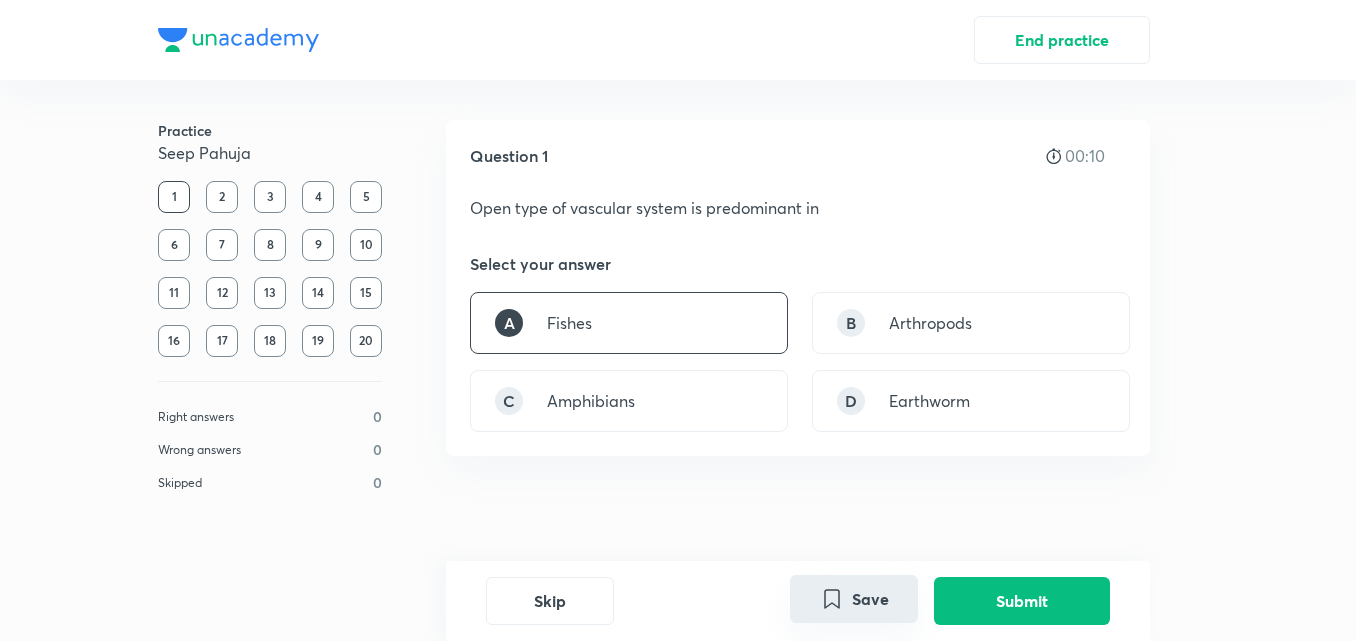 click 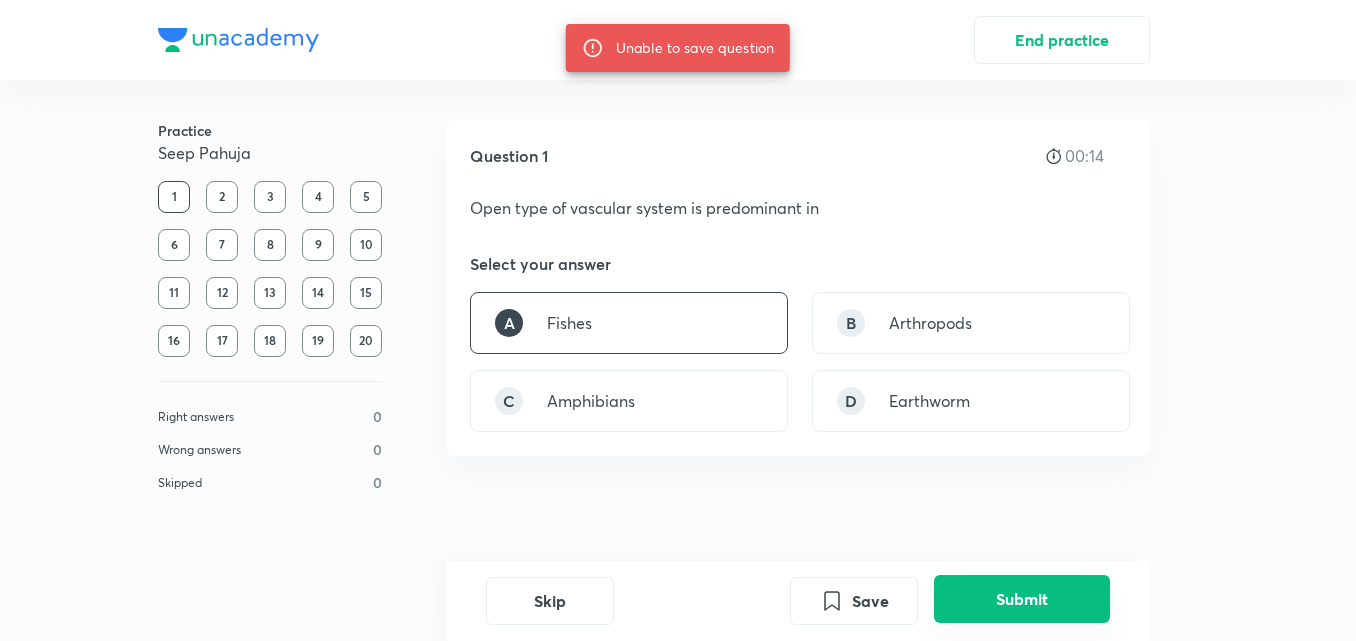 click on "Submit" at bounding box center [1022, 599] 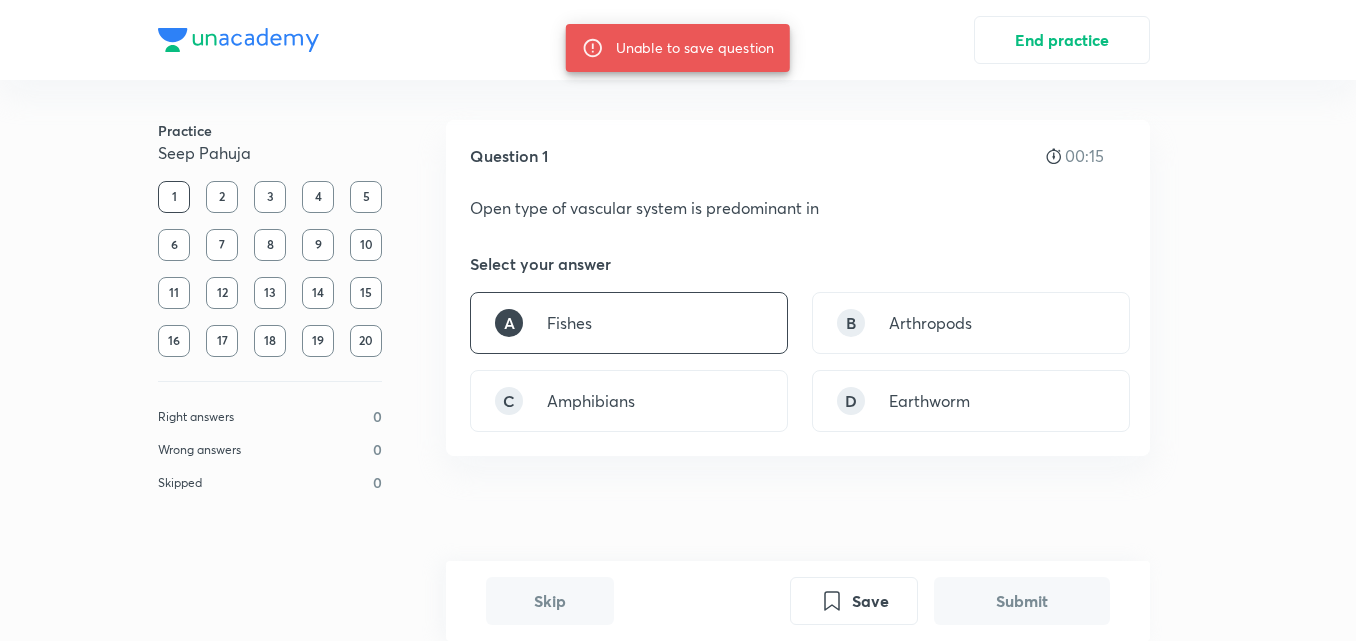 scroll, scrollTop: 448, scrollLeft: 0, axis: vertical 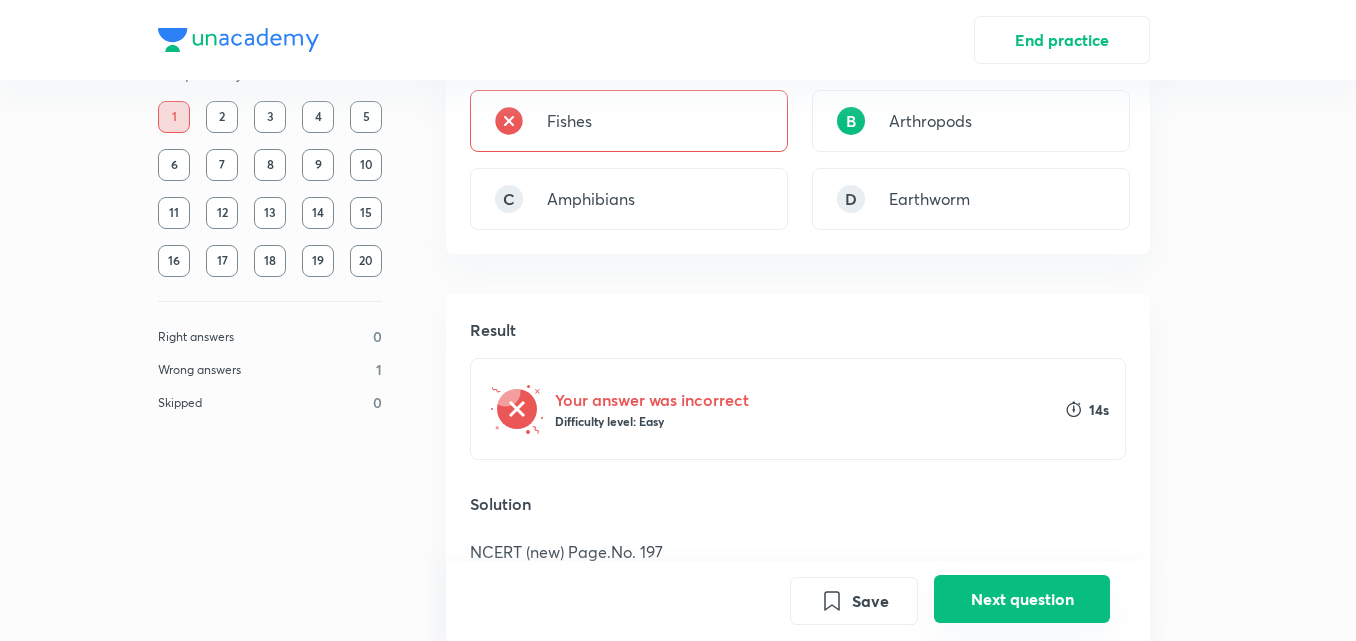 click on "Next question" at bounding box center (1022, 599) 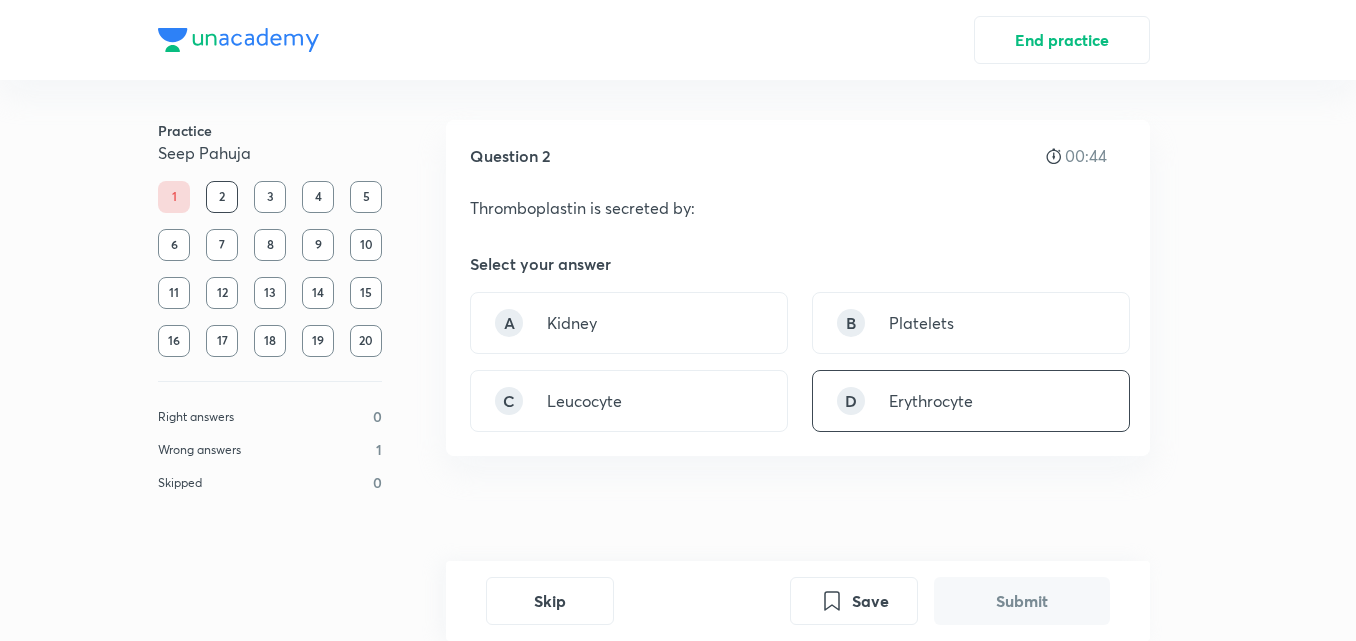 click on "Erythrocyte" at bounding box center (931, 401) 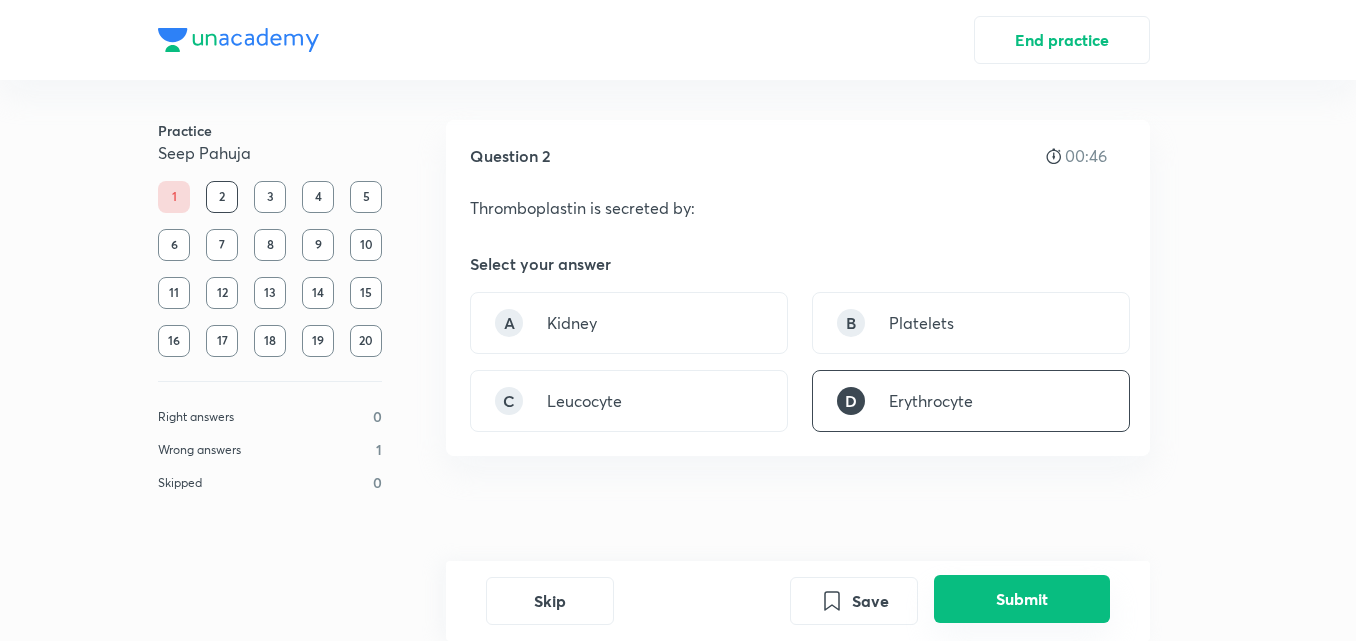 click on "Submit" at bounding box center [1022, 599] 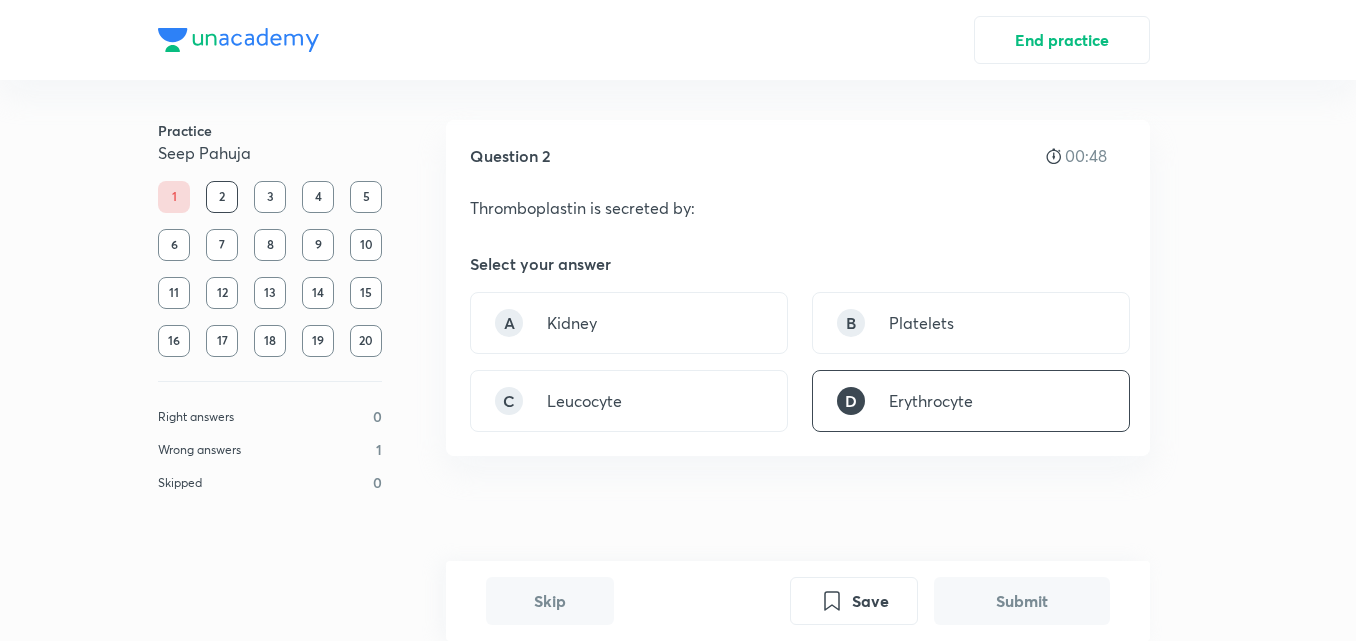 scroll, scrollTop: 472, scrollLeft: 0, axis: vertical 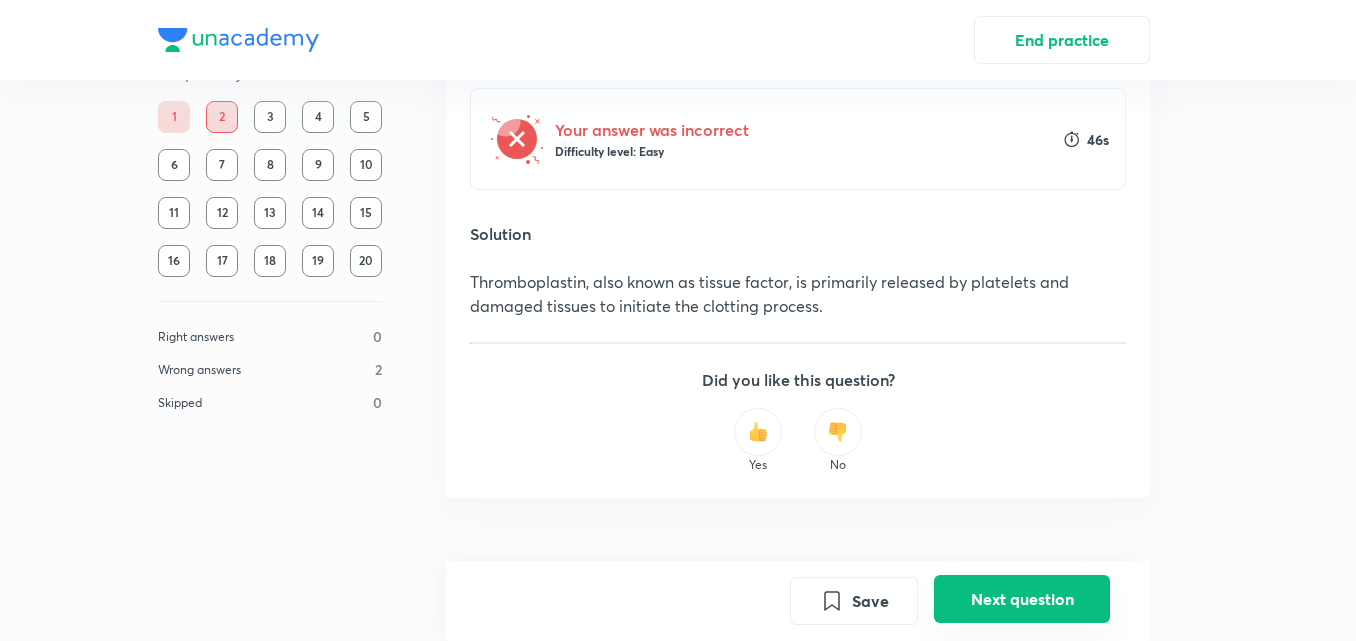 click on "Next question" at bounding box center (1022, 599) 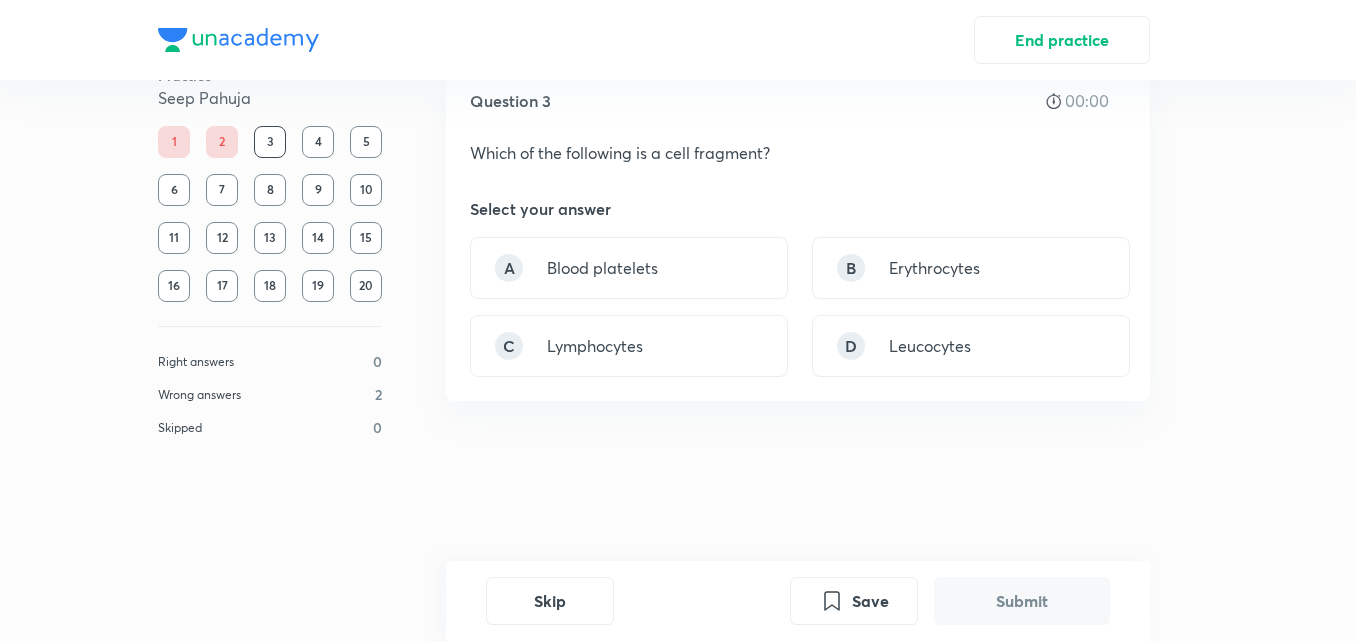scroll, scrollTop: 0, scrollLeft: 0, axis: both 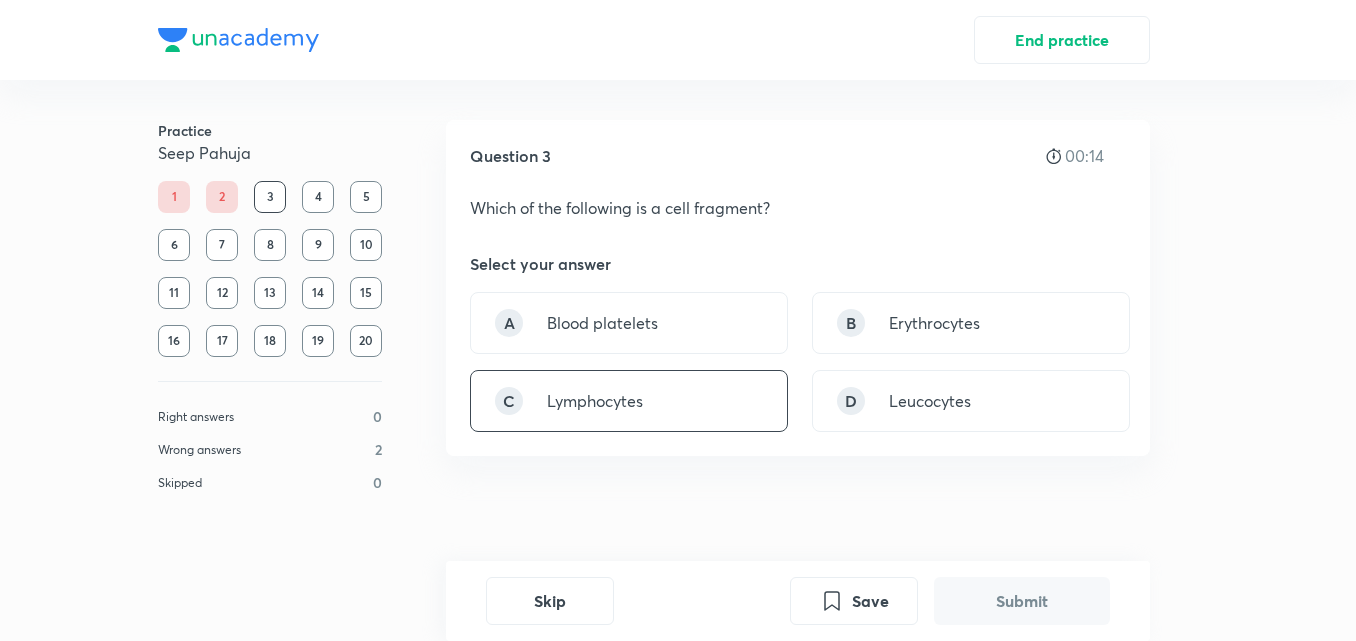 click on "C Lymphocytes" at bounding box center [629, 401] 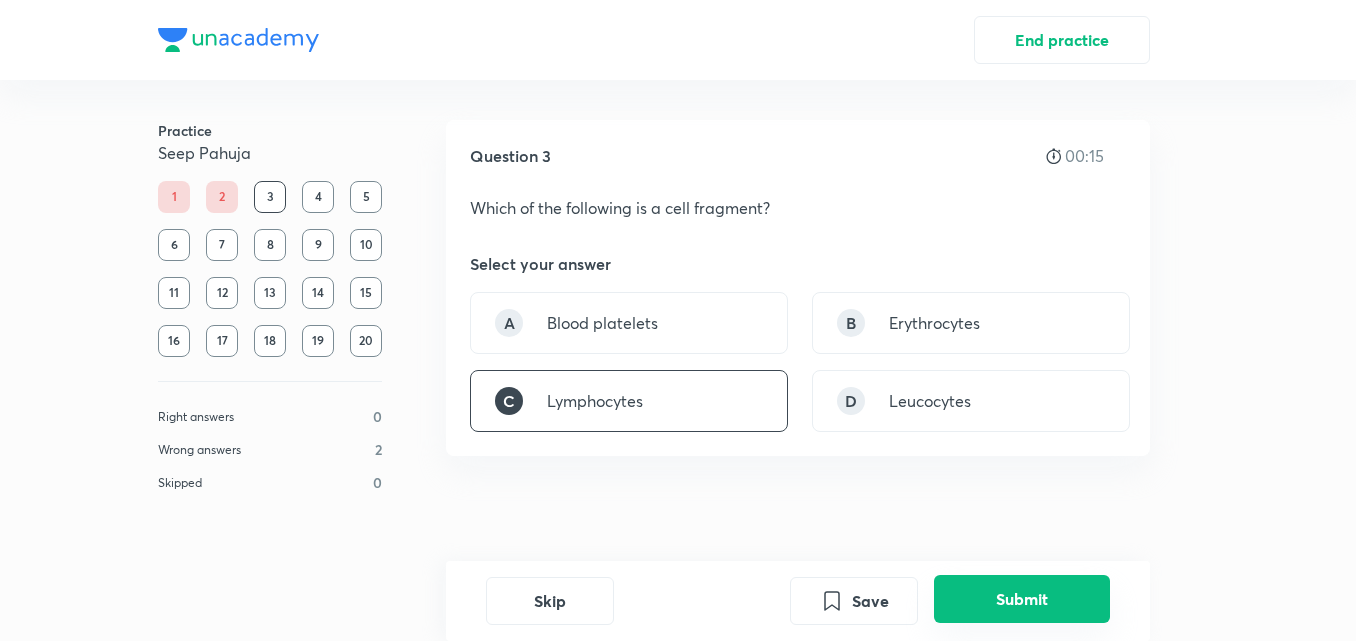 click on "Submit" at bounding box center [1022, 599] 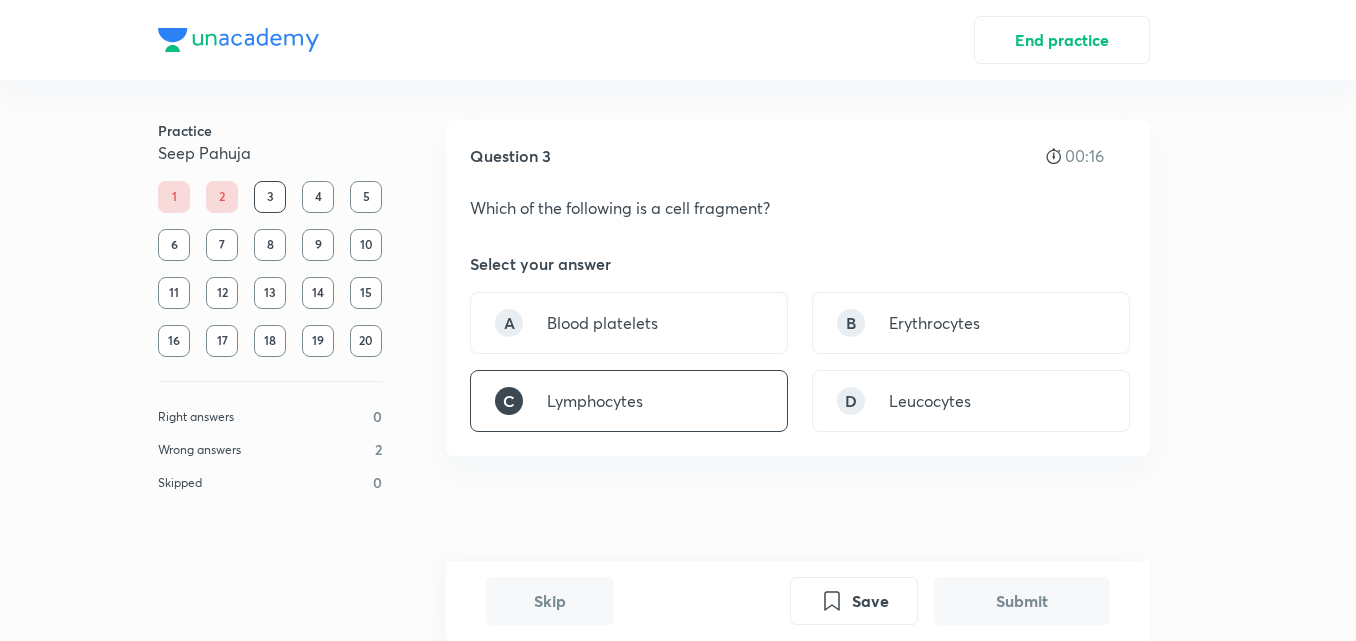 scroll, scrollTop: 448, scrollLeft: 0, axis: vertical 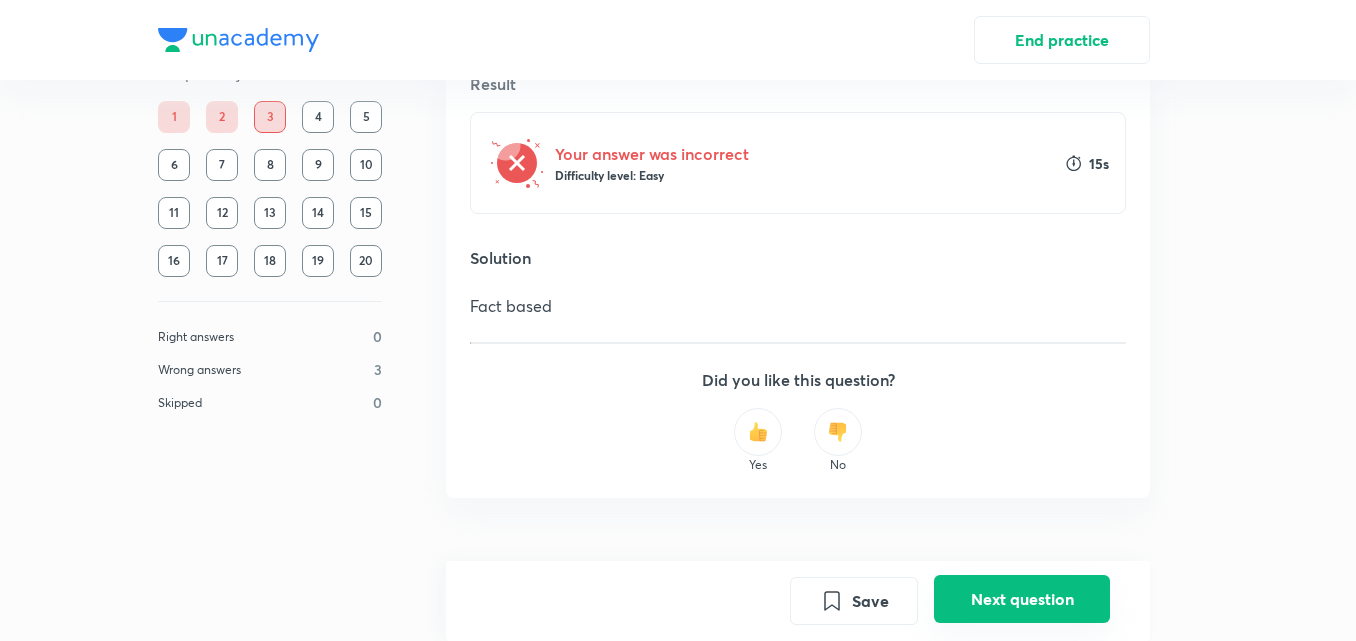 click on "Next question" at bounding box center (1022, 599) 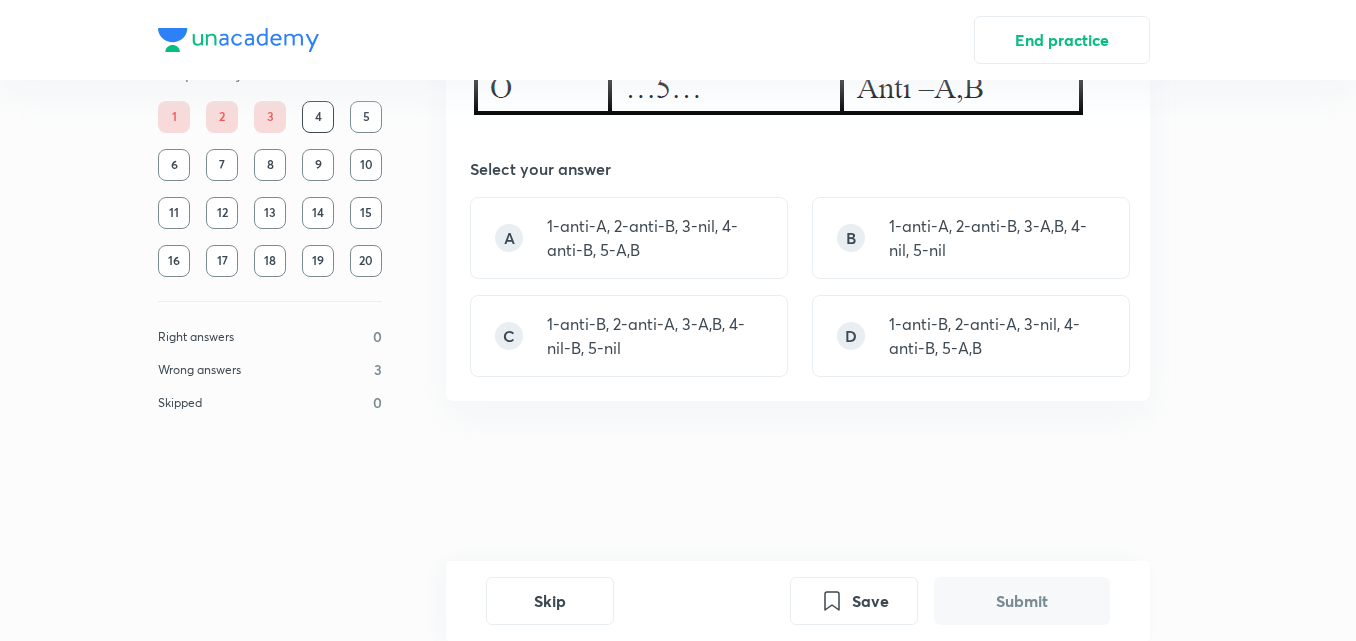 scroll, scrollTop: 0, scrollLeft: 0, axis: both 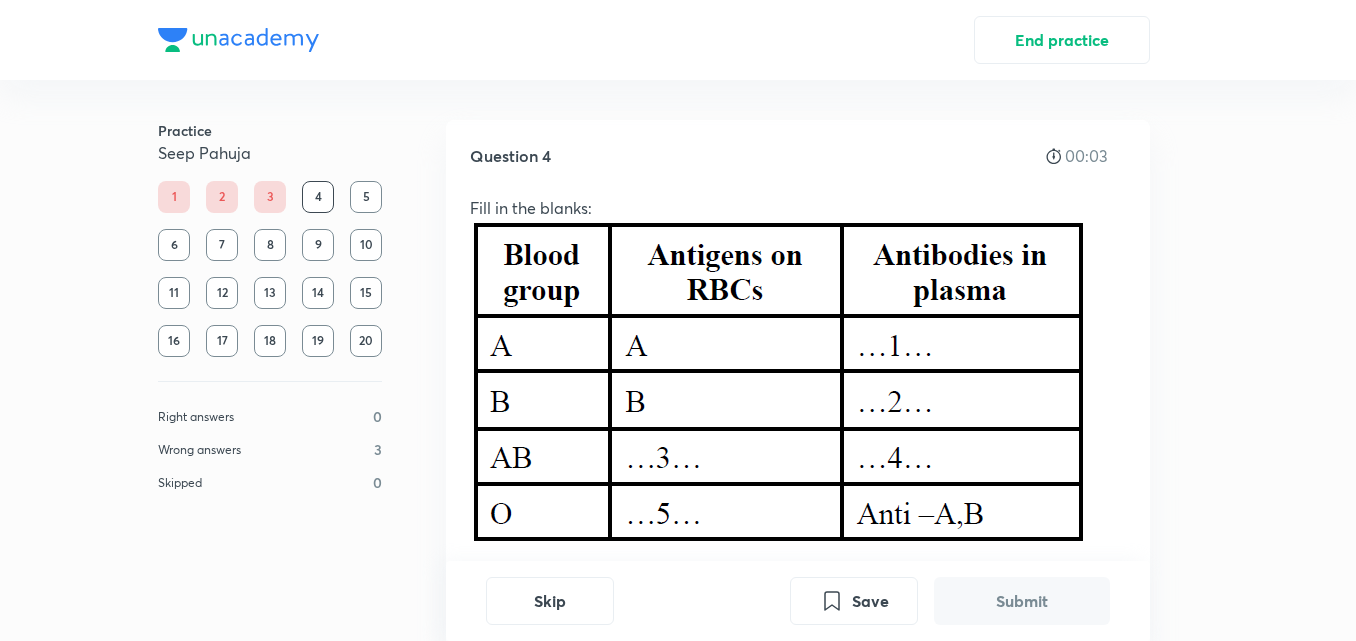 click on "Practice Seep Pahuja 1 2 3 4 5 6 7 8 9 10 11 12 13 14 15 16 17 18 19 20 Right answers 0 Wrong answers 3 Skipped 0 Question 4 00:03 Fill in the blanks: Select your answer A 1-anti-A, 2-anti-B, 3-nil, 4-anti-B, 5-A,B B 1-anti-A, 2-anti-B, 3-A,B, 4-nil, 5-nil  C  1-anti-B, 2-anti-A, 3-A,B, 4-nil-B, 5-nil D 1-anti-B, 2-anti-A, 3-nil, 4-anti-B, 5-A,B Skip Save Submit" at bounding box center [678, 513] 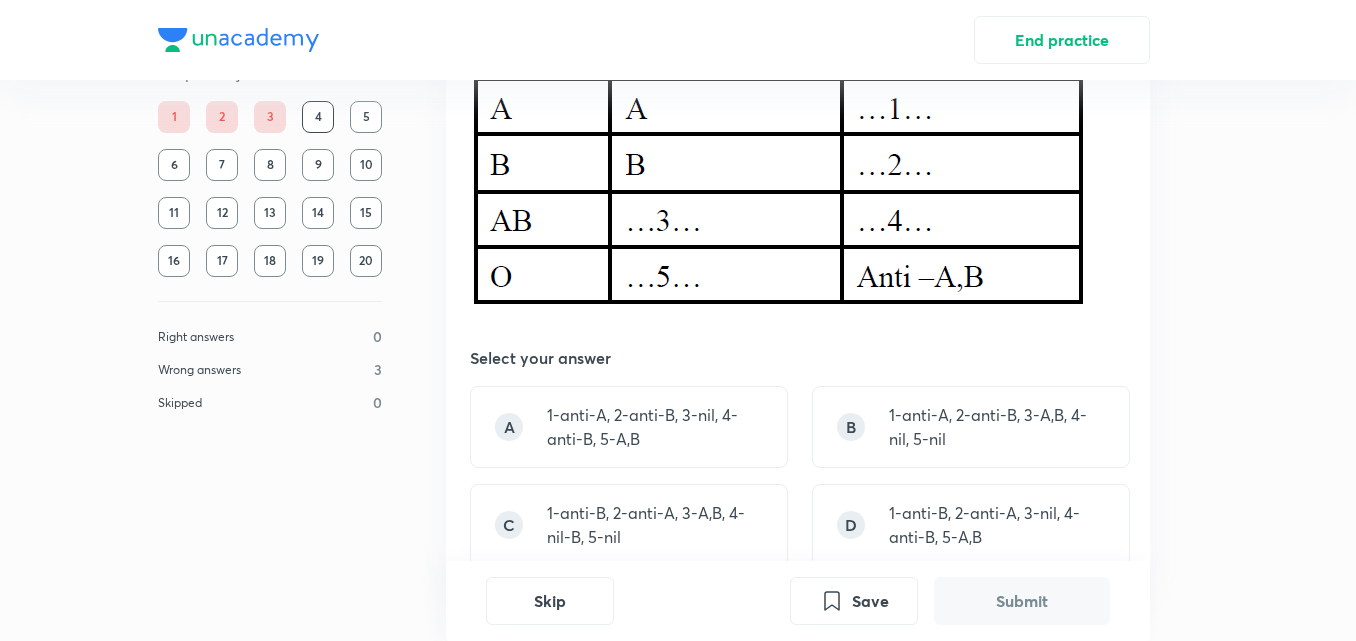 scroll, scrollTop: 240, scrollLeft: 0, axis: vertical 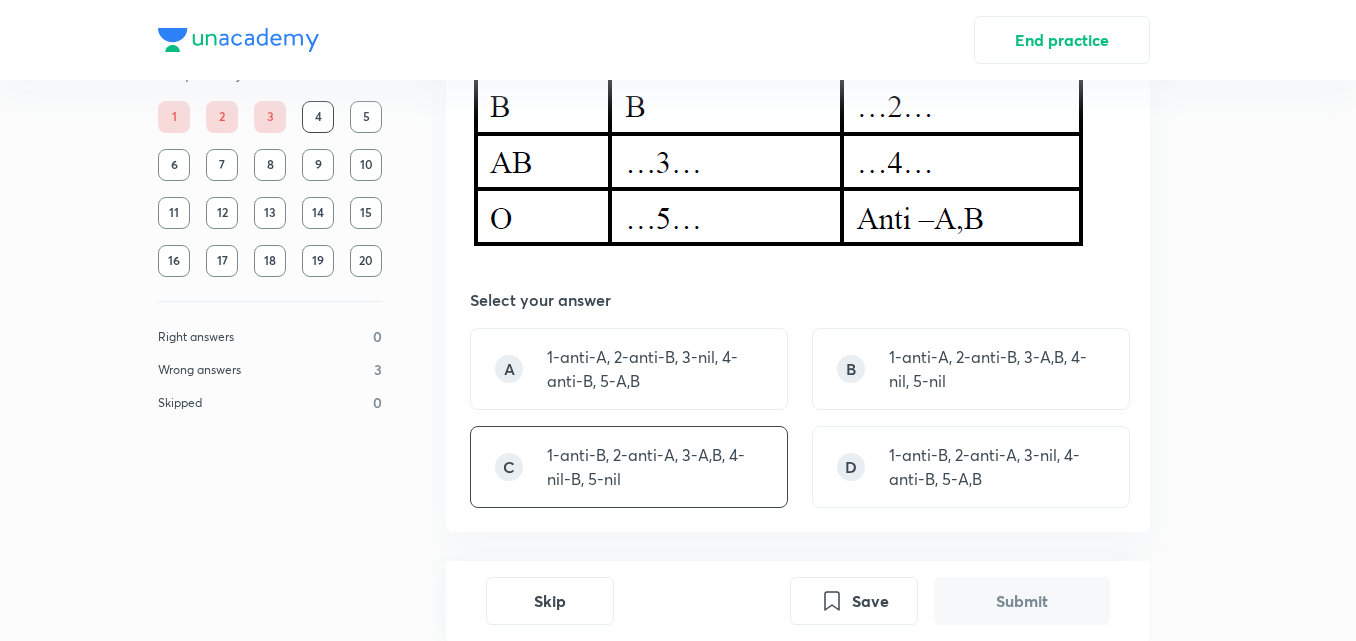 click on "C" at bounding box center [509, 467] 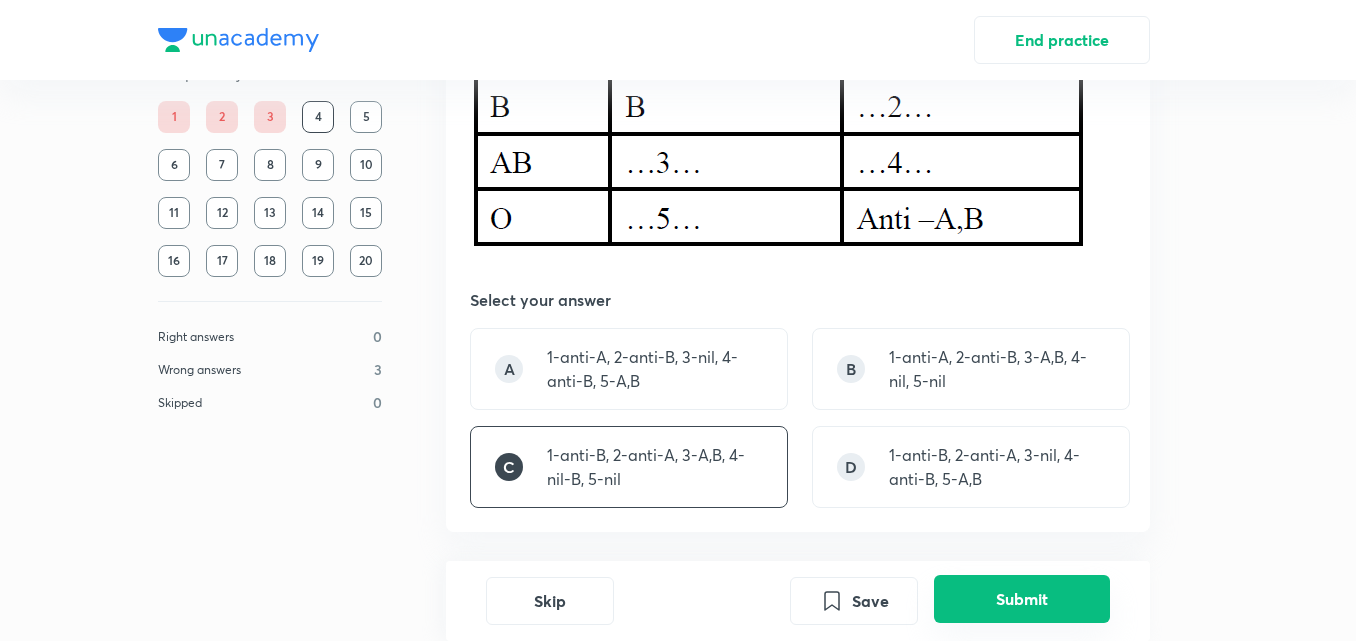 click on "Submit" at bounding box center [1022, 599] 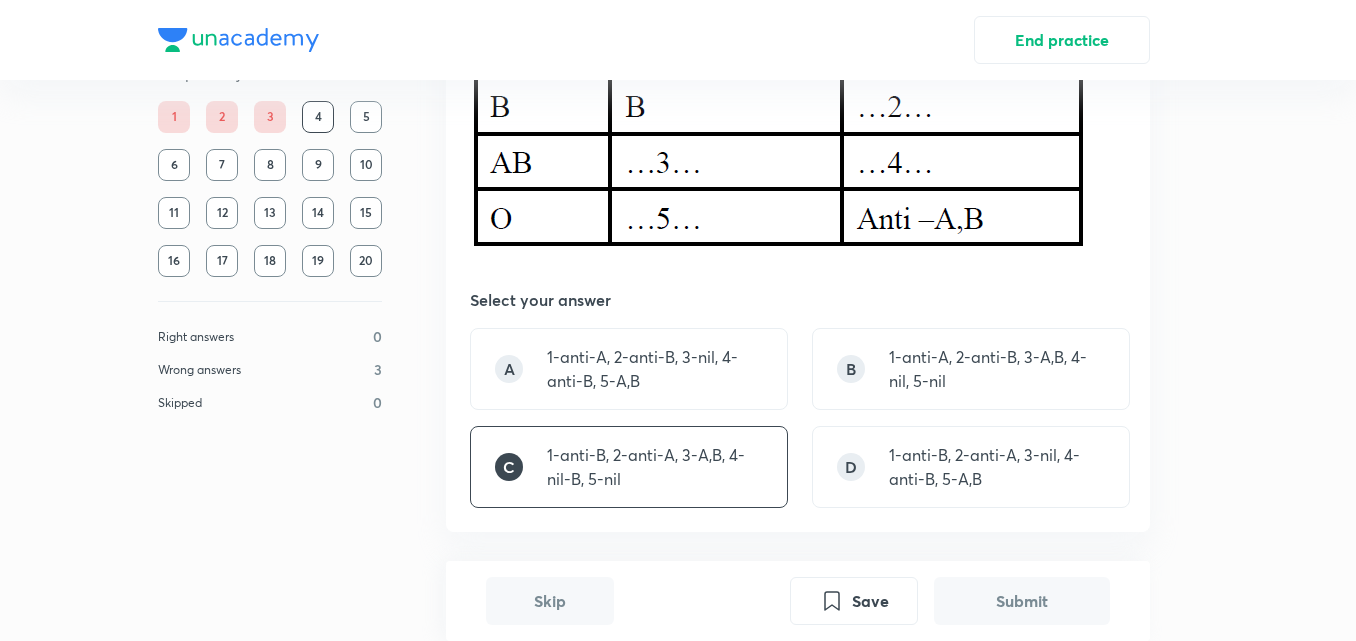 scroll, scrollTop: 867, scrollLeft: 0, axis: vertical 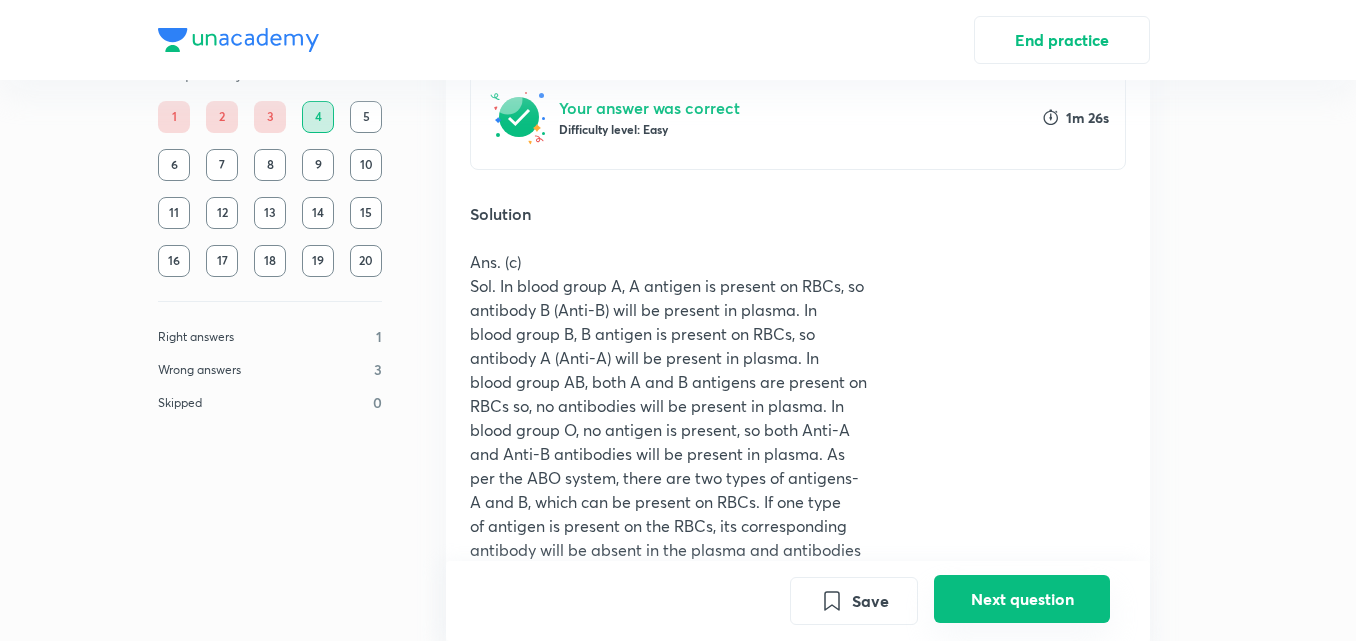 click on "Next question" at bounding box center (1022, 599) 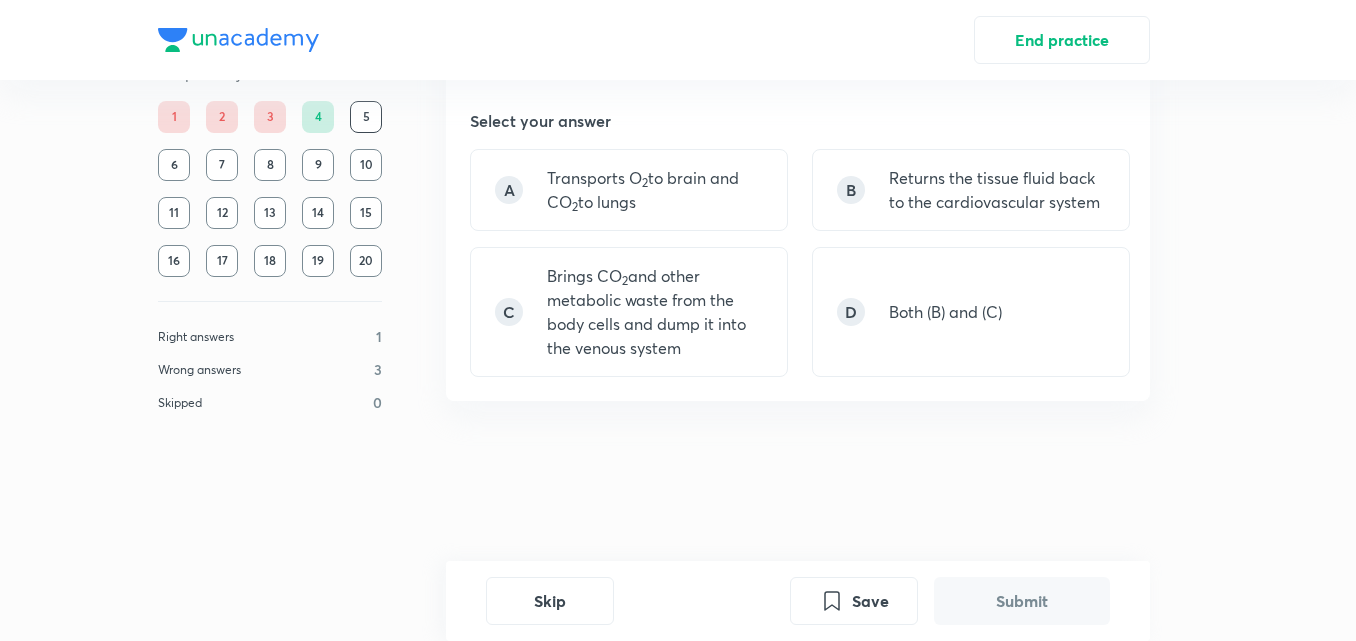 scroll, scrollTop: 0, scrollLeft: 0, axis: both 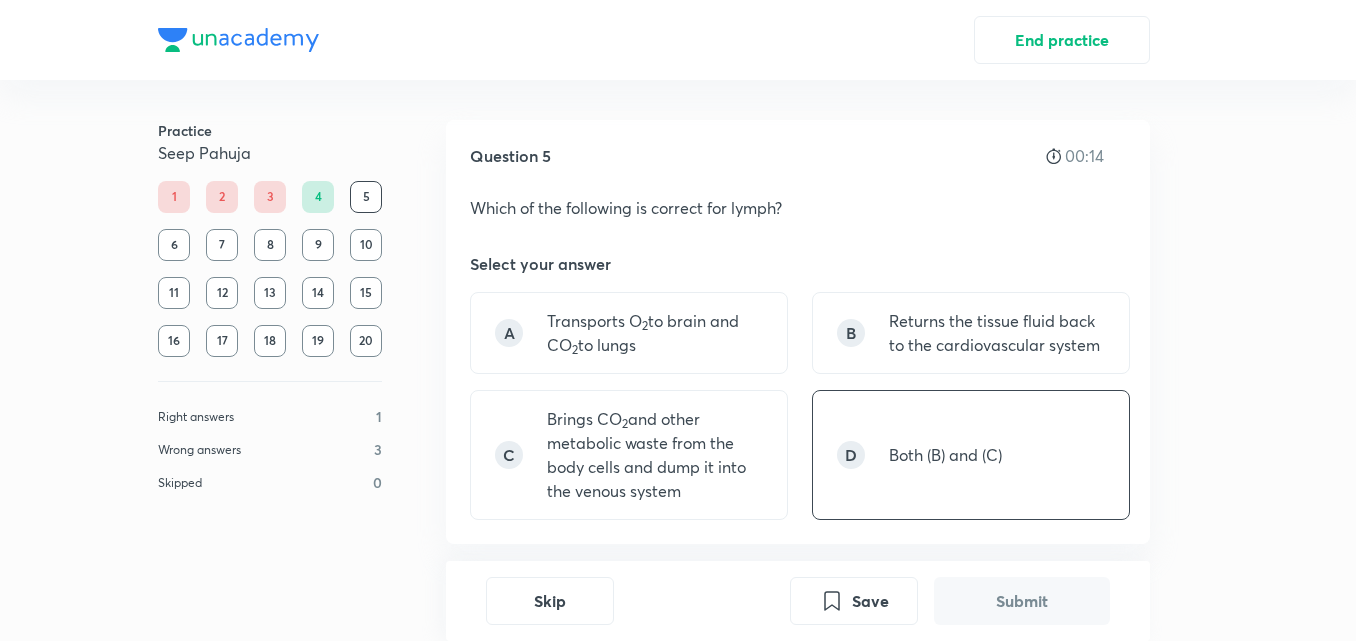 click on "Both (B) and (C)" at bounding box center (945, 455) 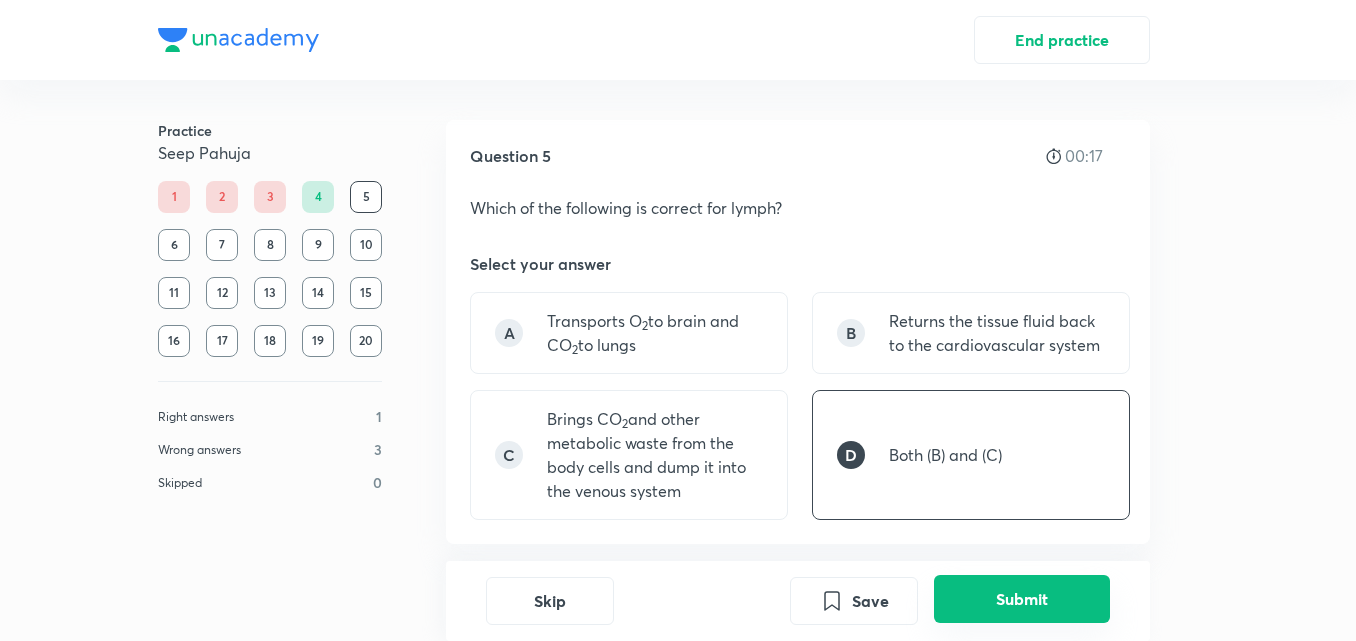 click on "Submit" at bounding box center [1022, 599] 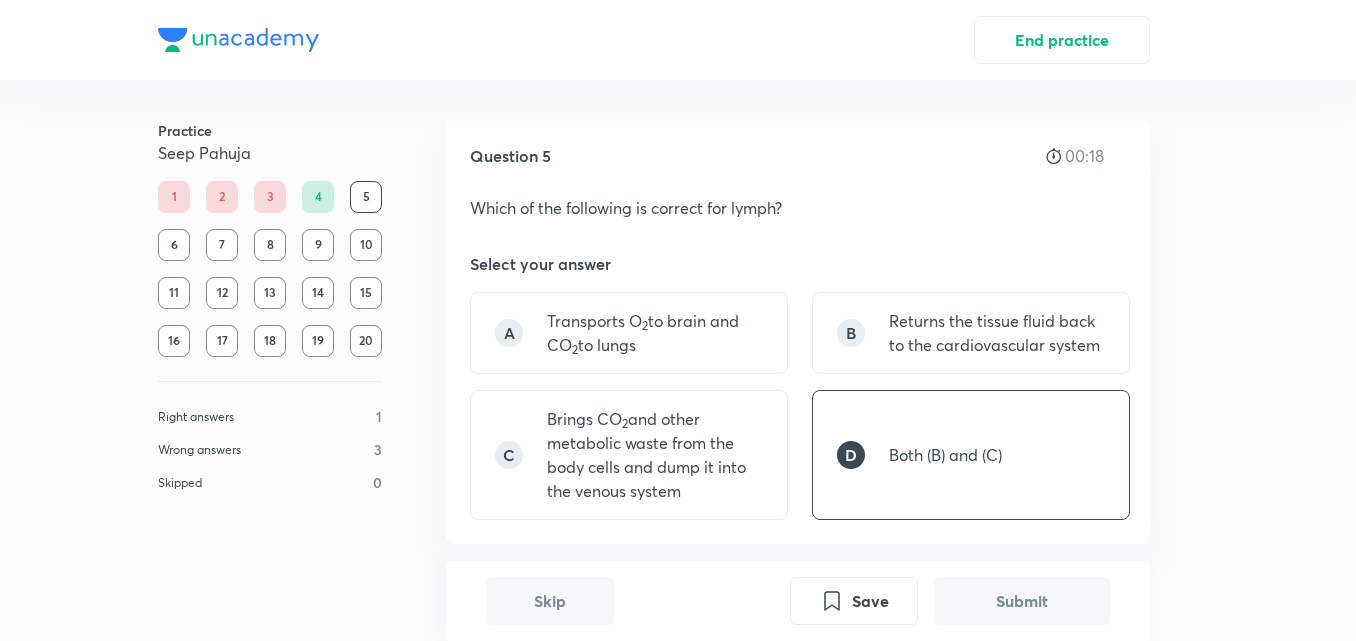 scroll, scrollTop: 560, scrollLeft: 0, axis: vertical 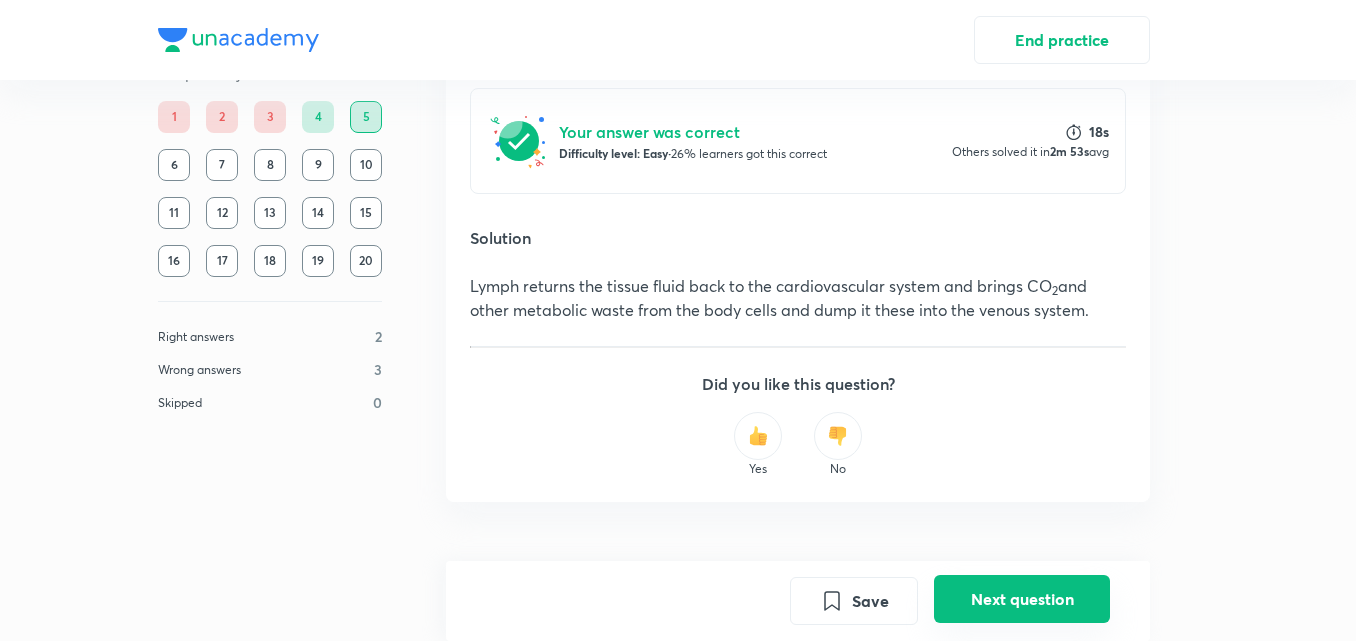 click on "Next question" at bounding box center [1022, 599] 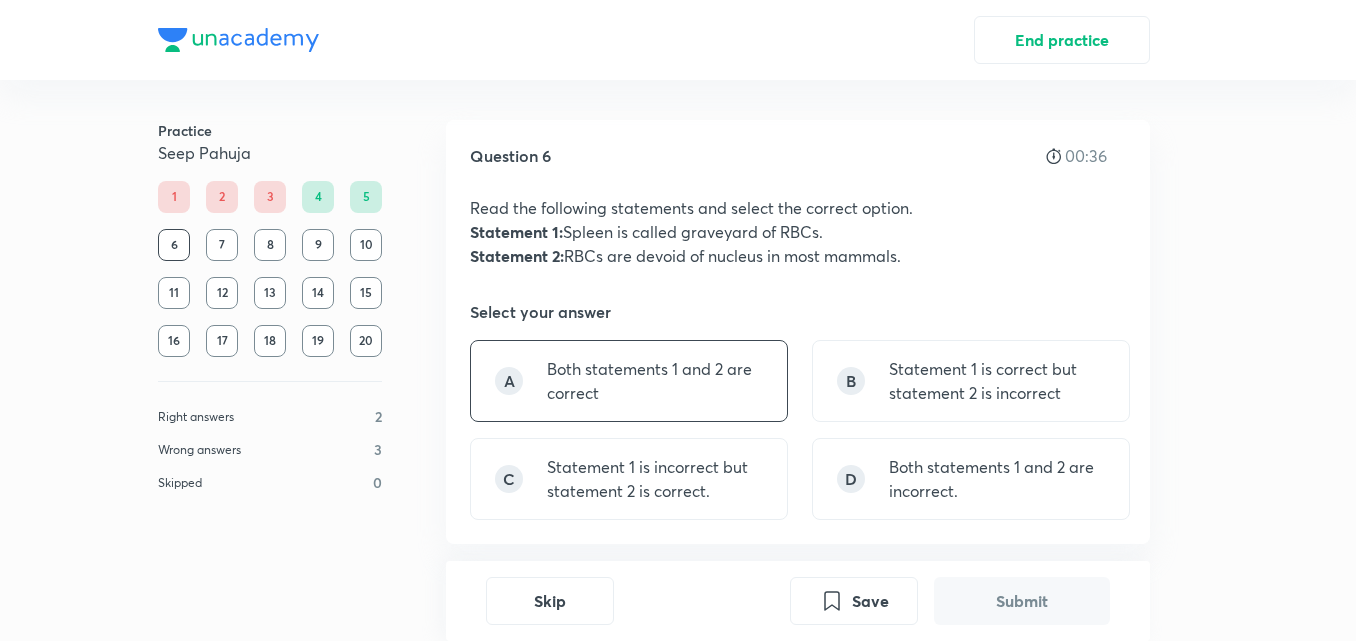click on "Both statements 1 and 2 are correct" at bounding box center (655, 381) 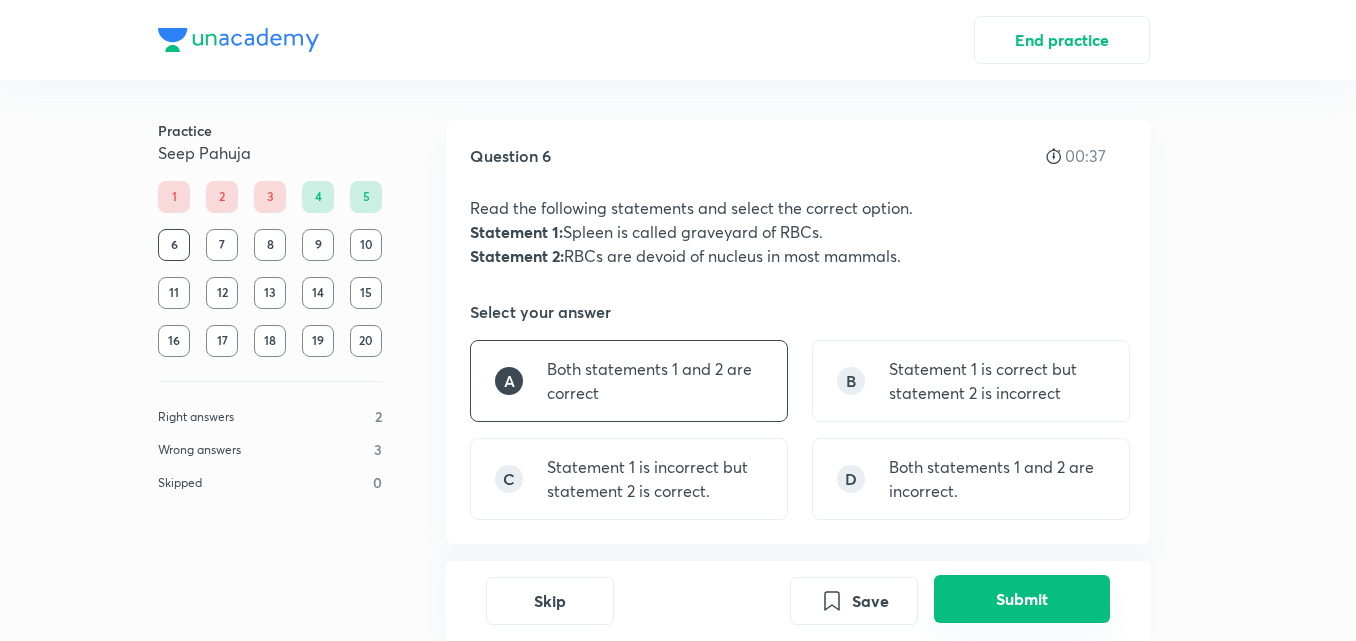 click on "Submit" at bounding box center [1022, 599] 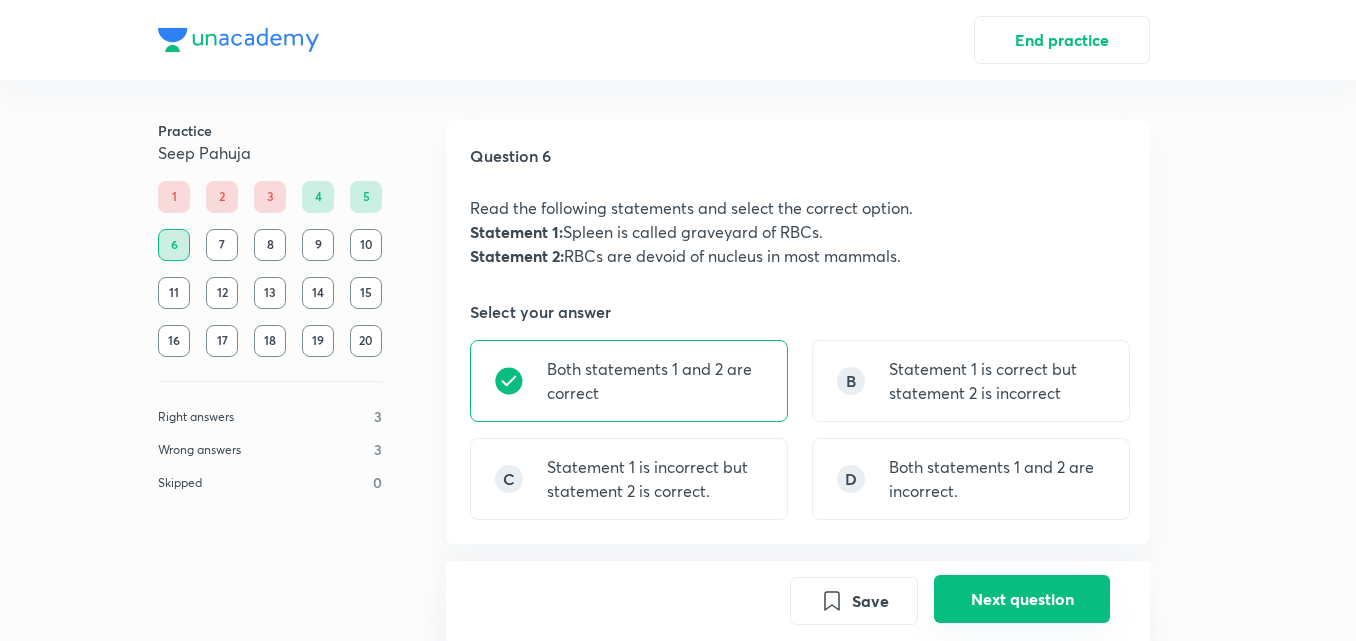 scroll, scrollTop: 584, scrollLeft: 0, axis: vertical 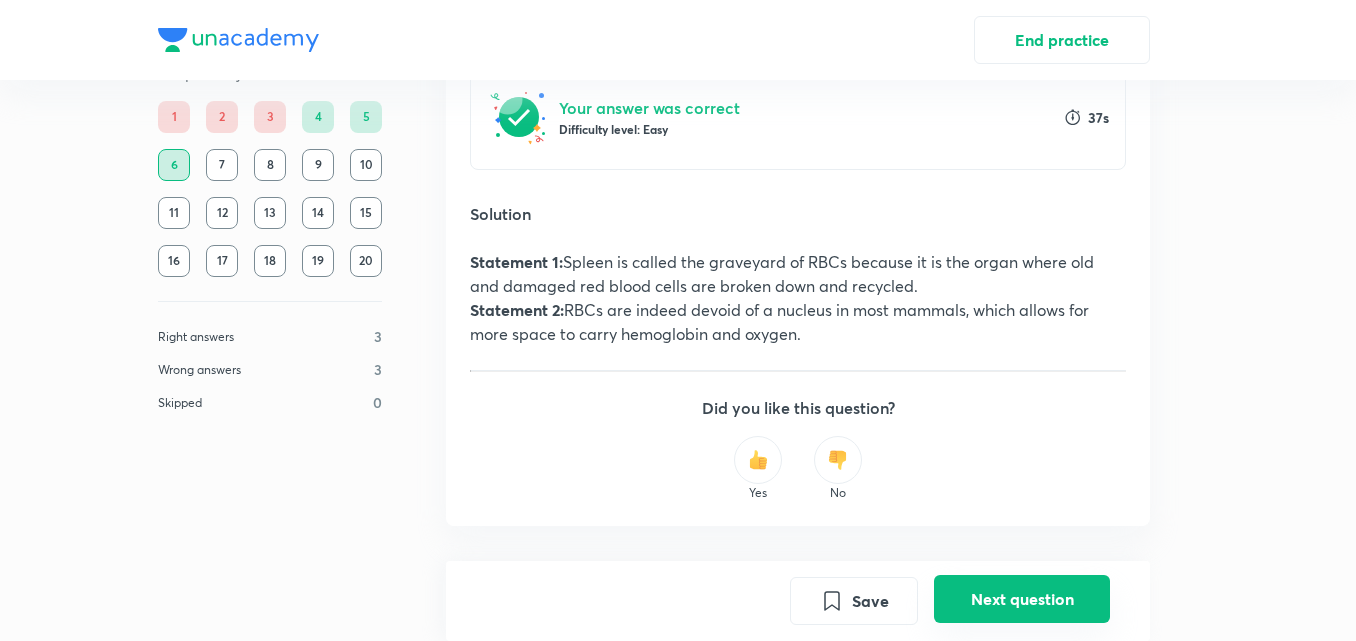 click on "Next question" at bounding box center (1022, 599) 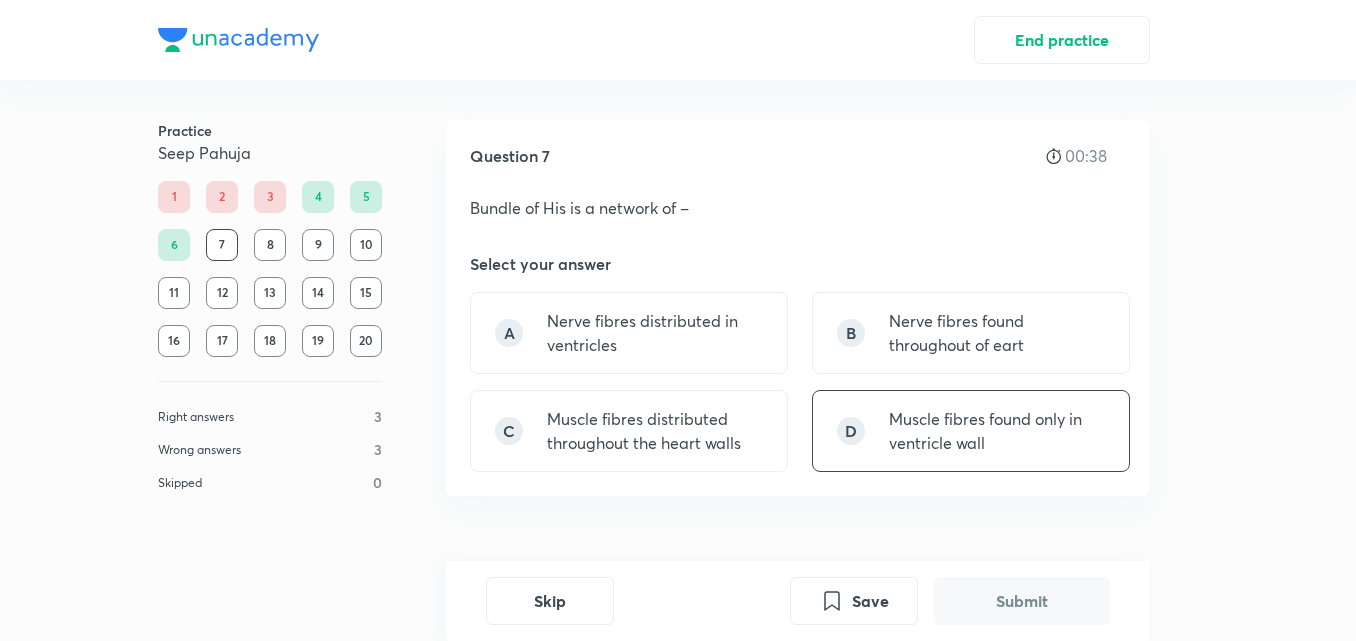 click on "D Muscle fibres found only in ventricle wall" at bounding box center (971, 431) 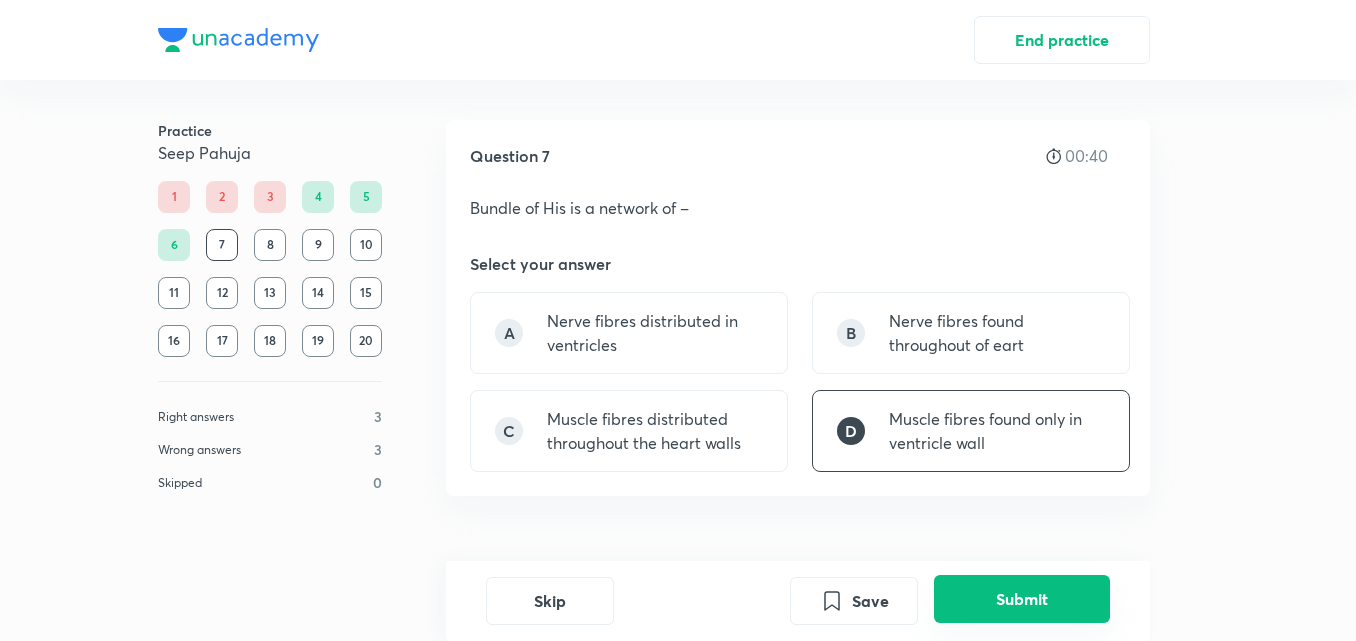 click on "Submit" at bounding box center (1022, 599) 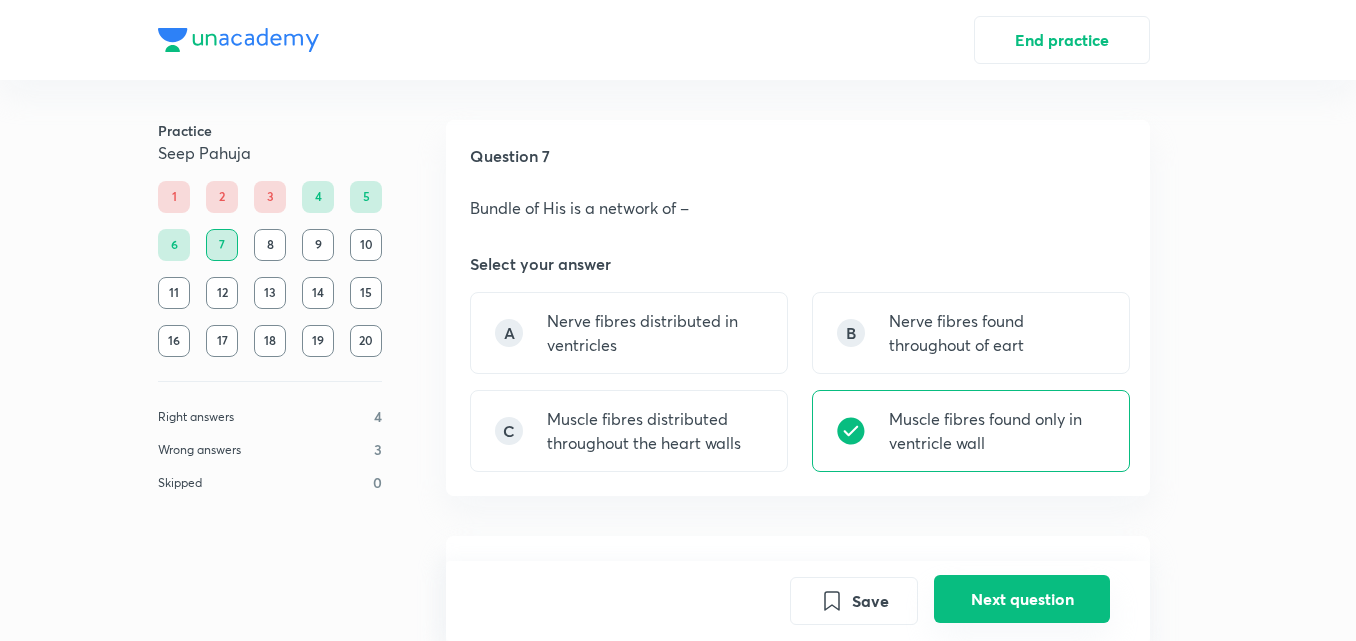 scroll, scrollTop: 488, scrollLeft: 0, axis: vertical 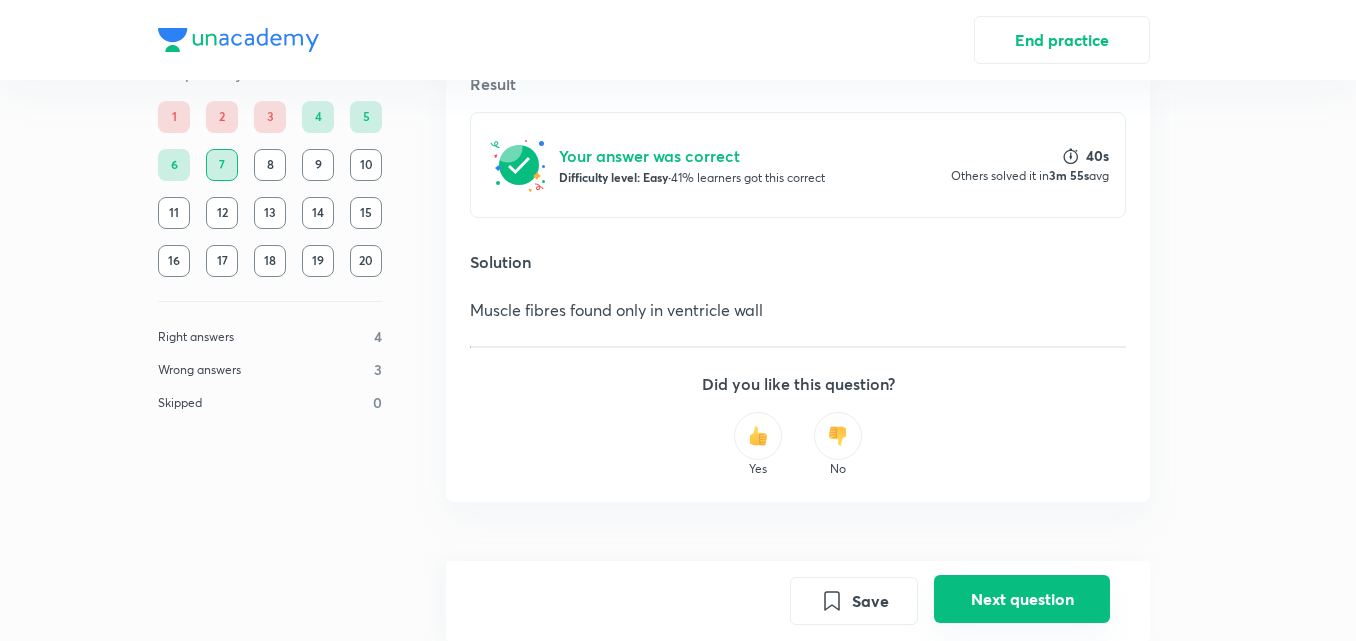 click on "Next question" at bounding box center [1022, 599] 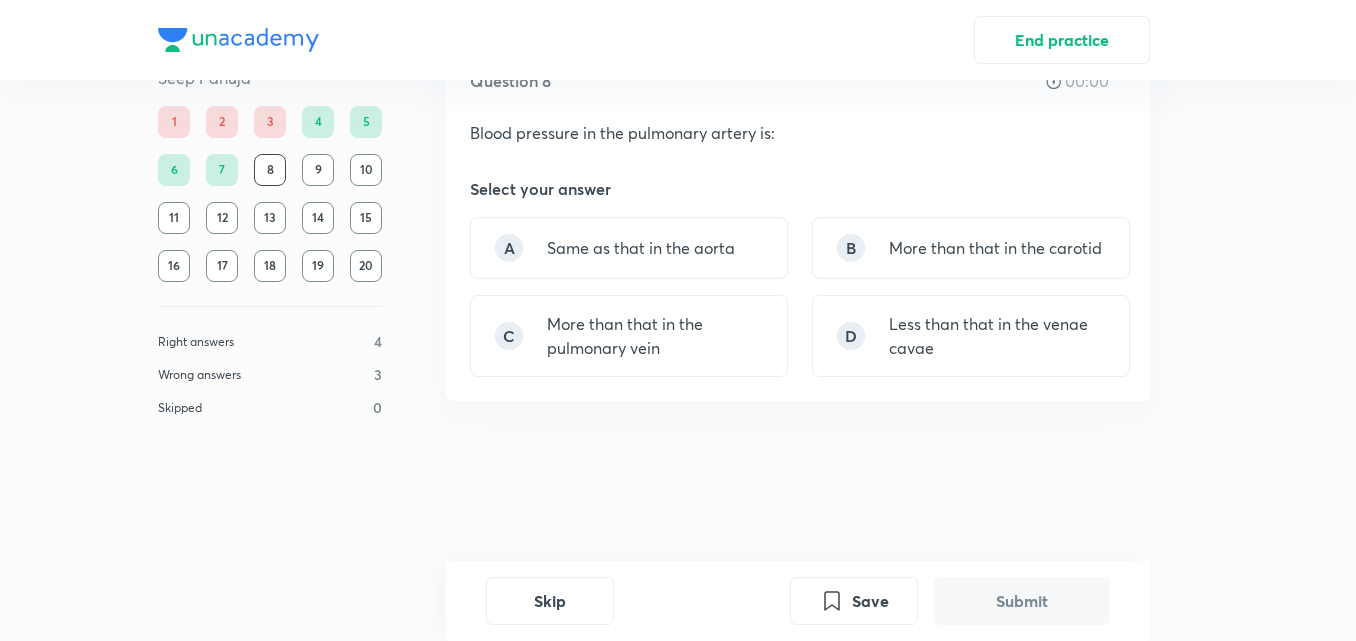 scroll, scrollTop: 0, scrollLeft: 0, axis: both 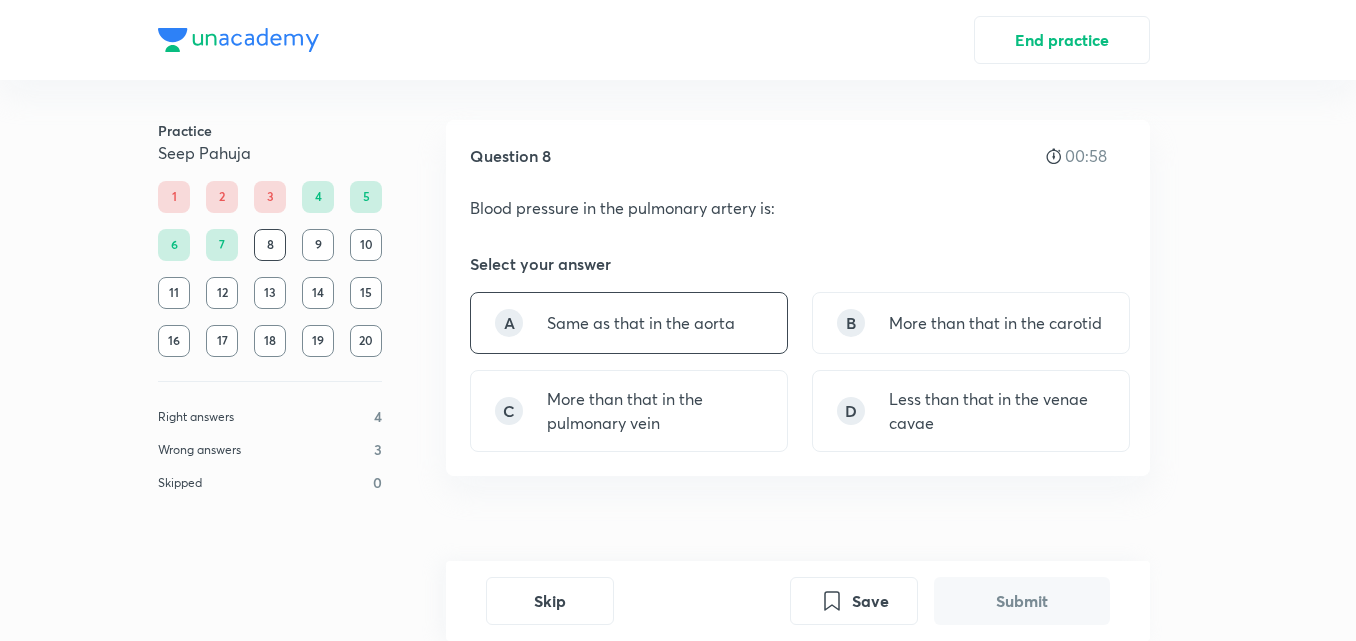 click on "Same as that in the aorta" at bounding box center (641, 323) 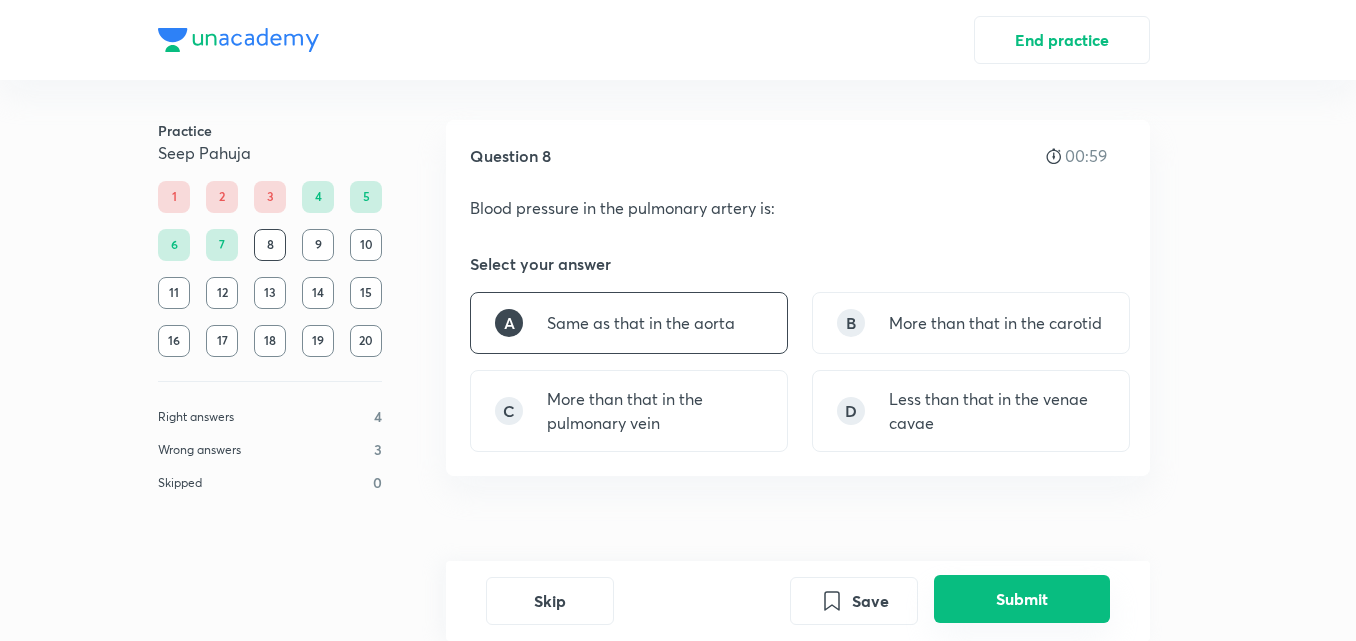 click on "Submit" at bounding box center (1022, 599) 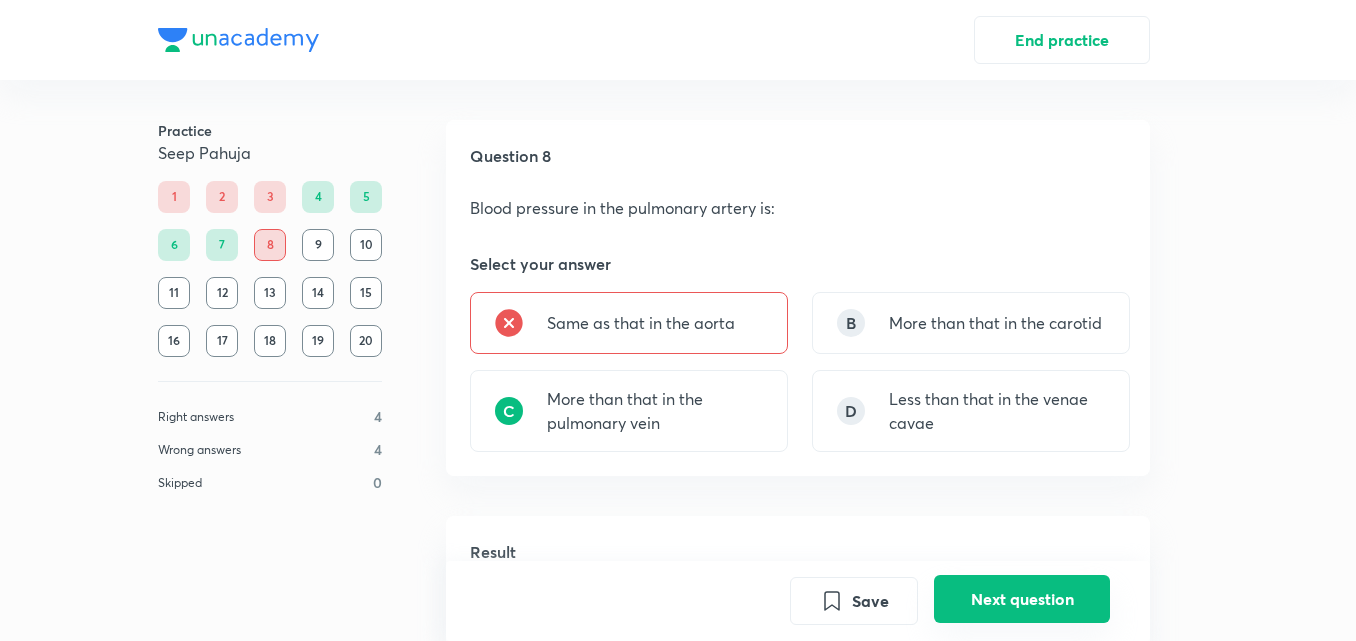 scroll, scrollTop: 468, scrollLeft: 0, axis: vertical 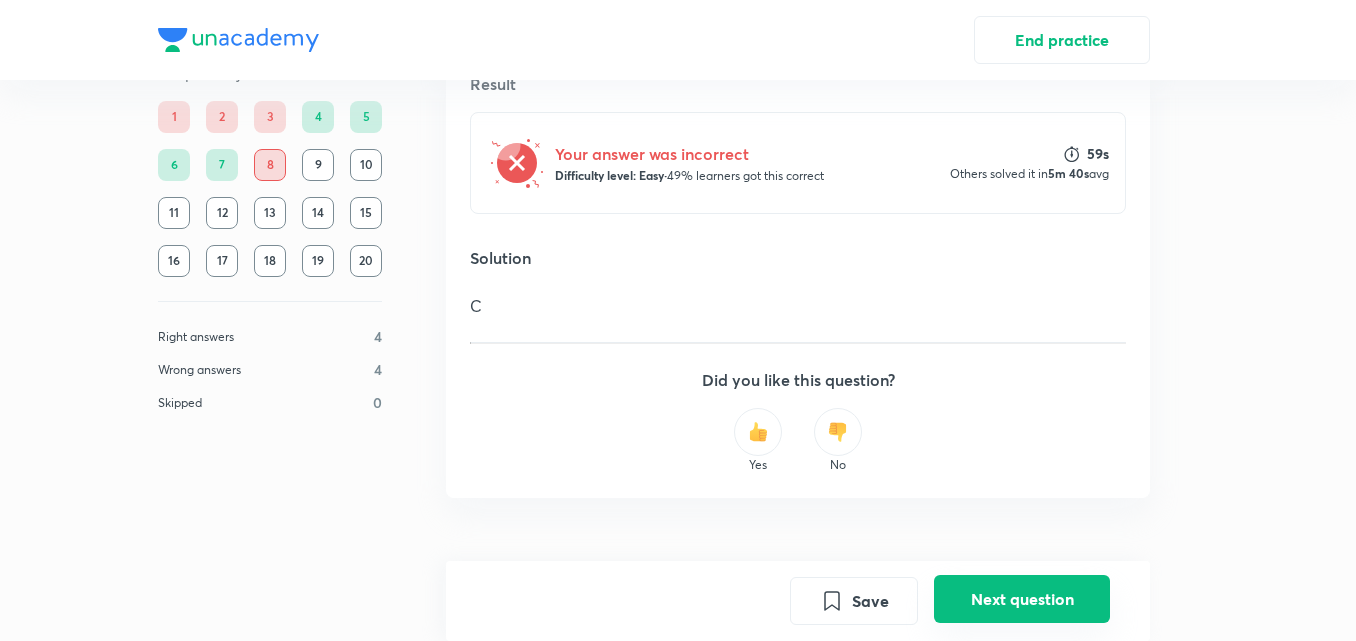 click on "Next question" at bounding box center [1022, 599] 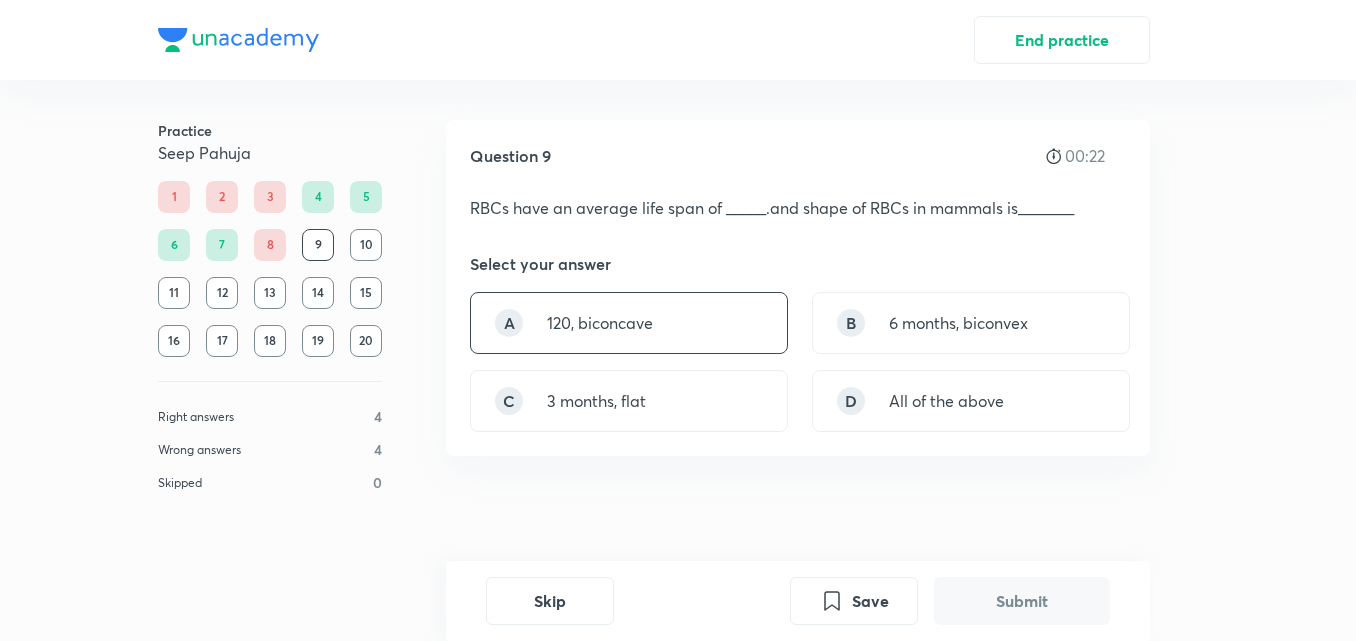 click on "A" at bounding box center [509, 323] 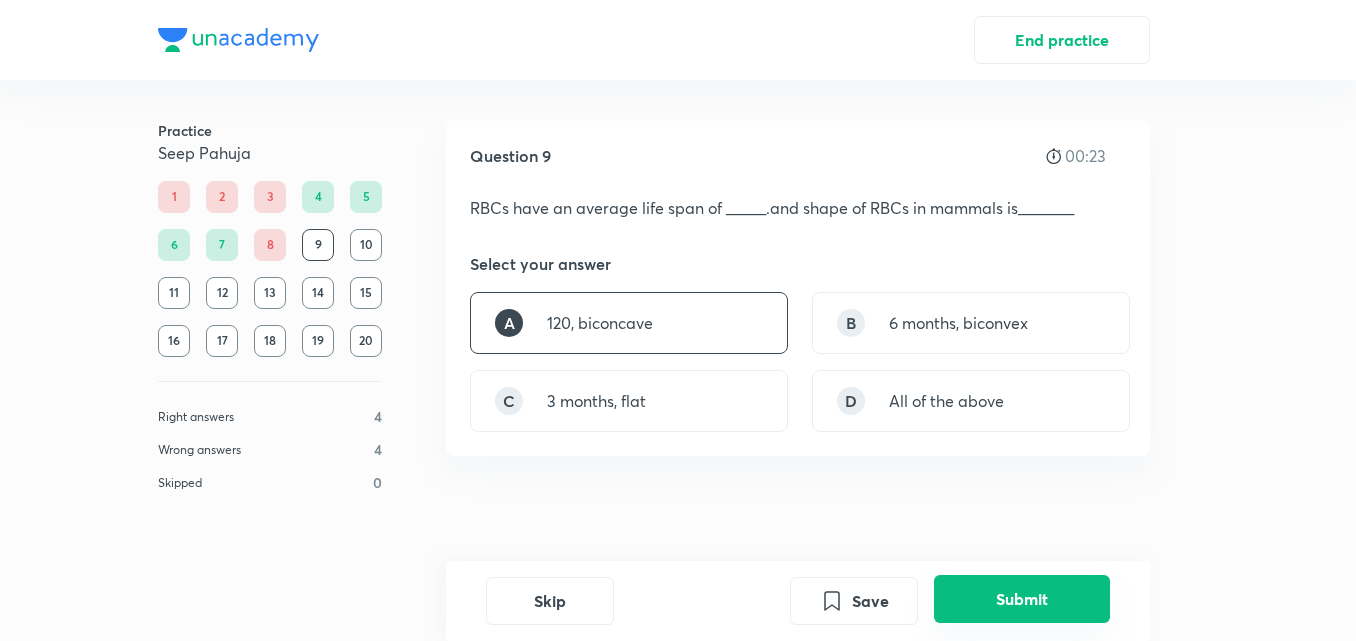 click on "Submit" at bounding box center [1022, 599] 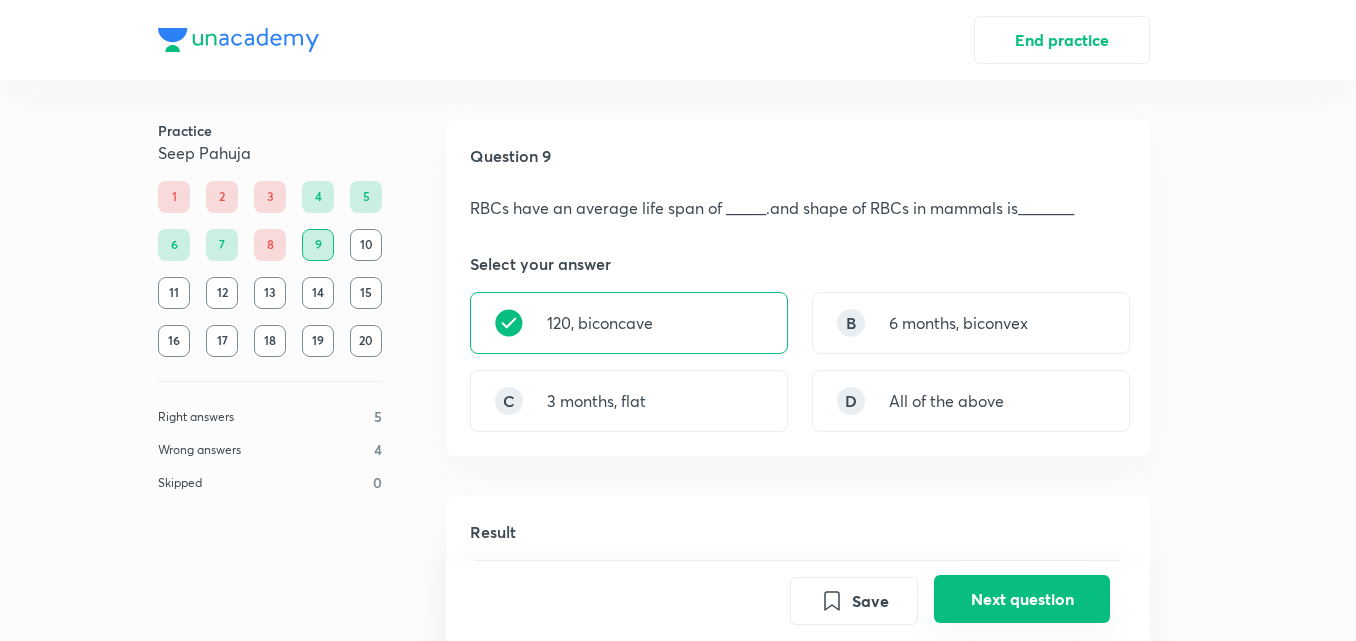scroll, scrollTop: 496, scrollLeft: 0, axis: vertical 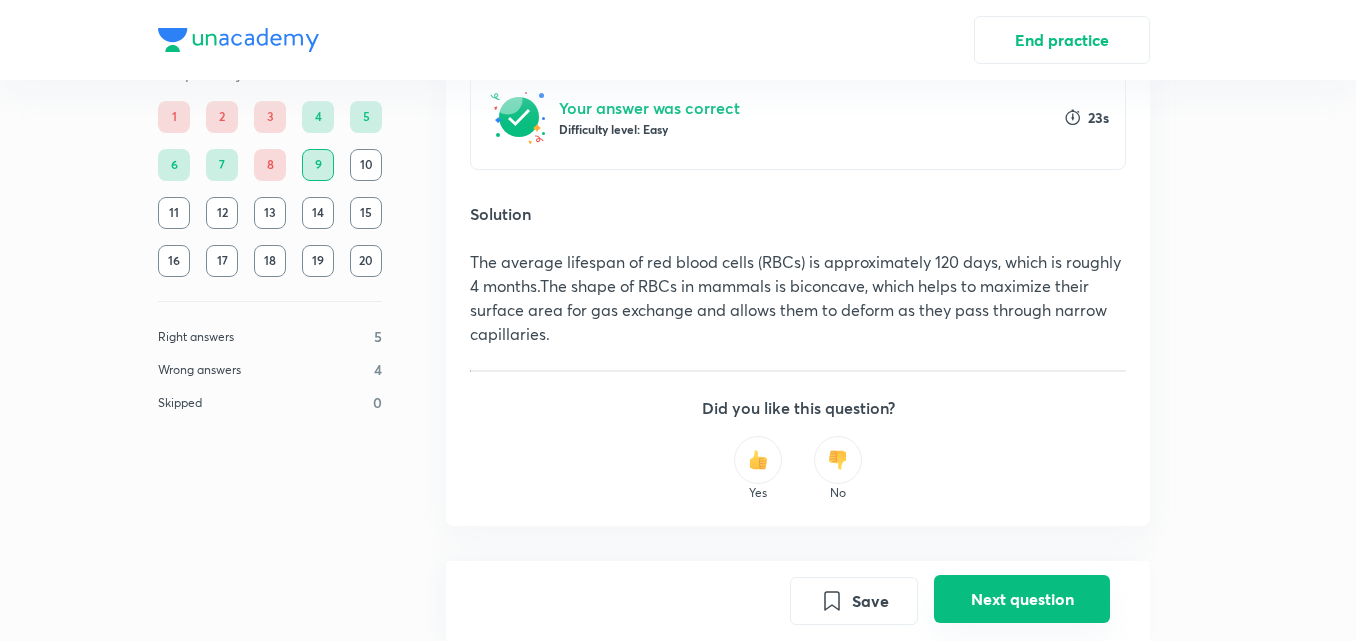 click on "Next question" at bounding box center (1022, 599) 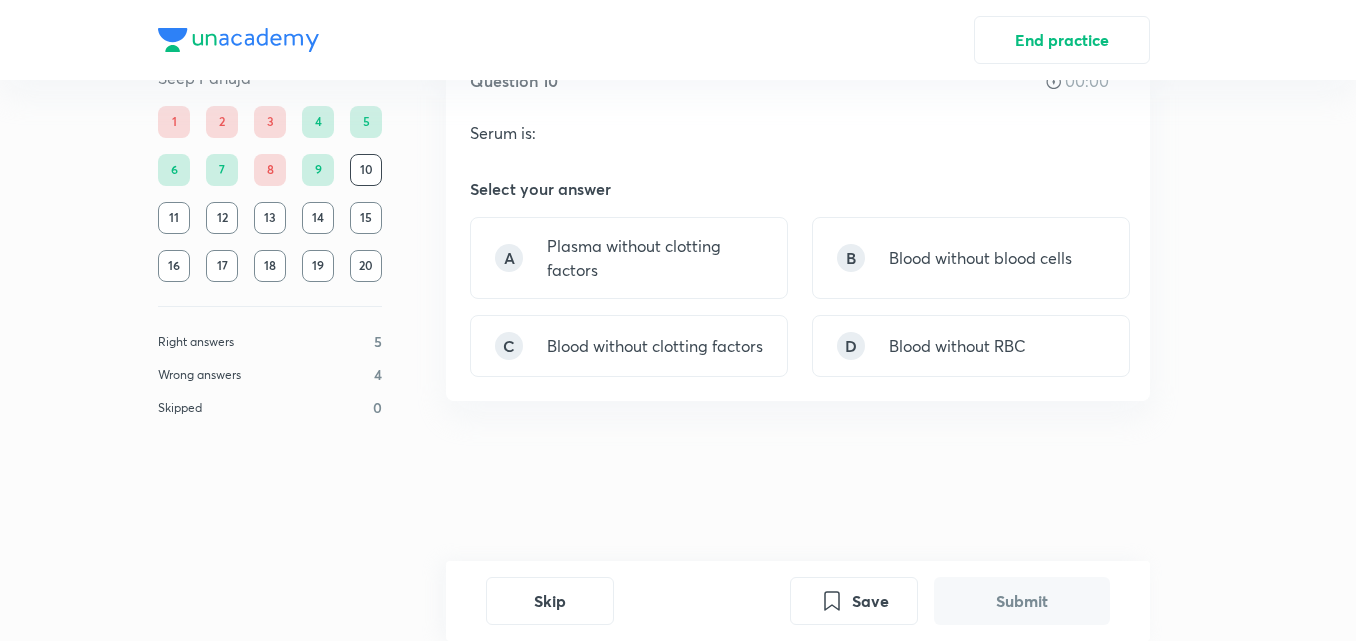 scroll, scrollTop: 0, scrollLeft: 0, axis: both 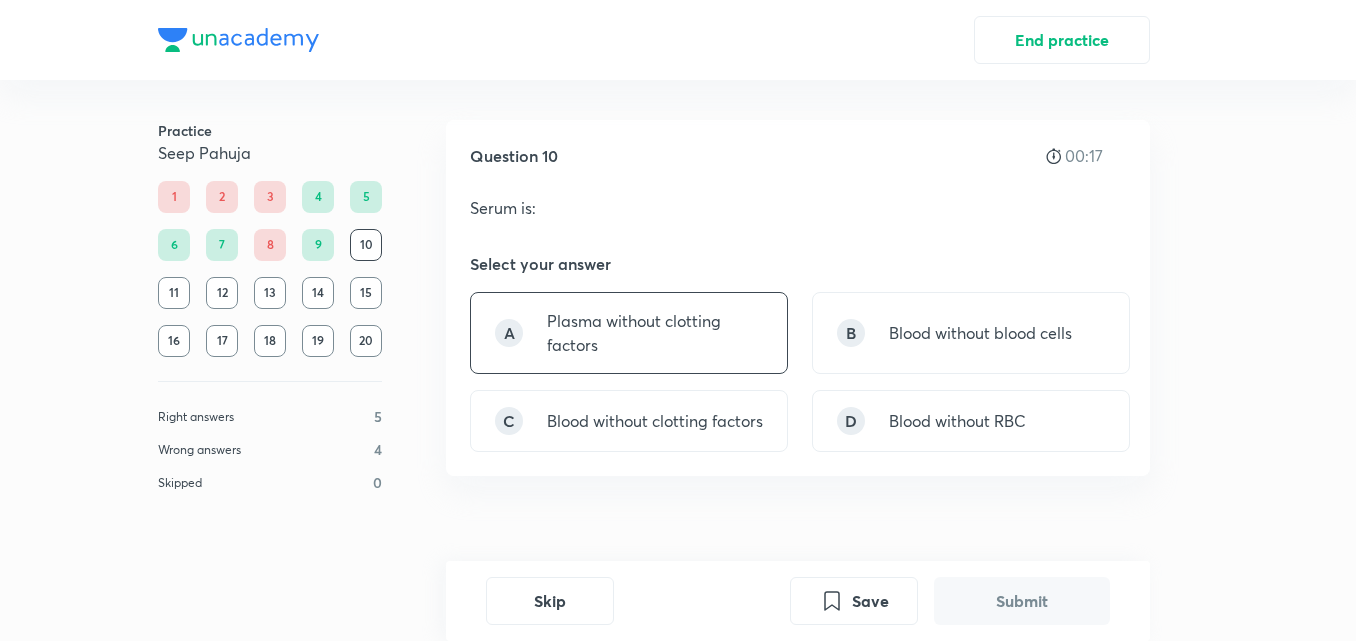 click on "Plasma without clotting factors" at bounding box center (655, 333) 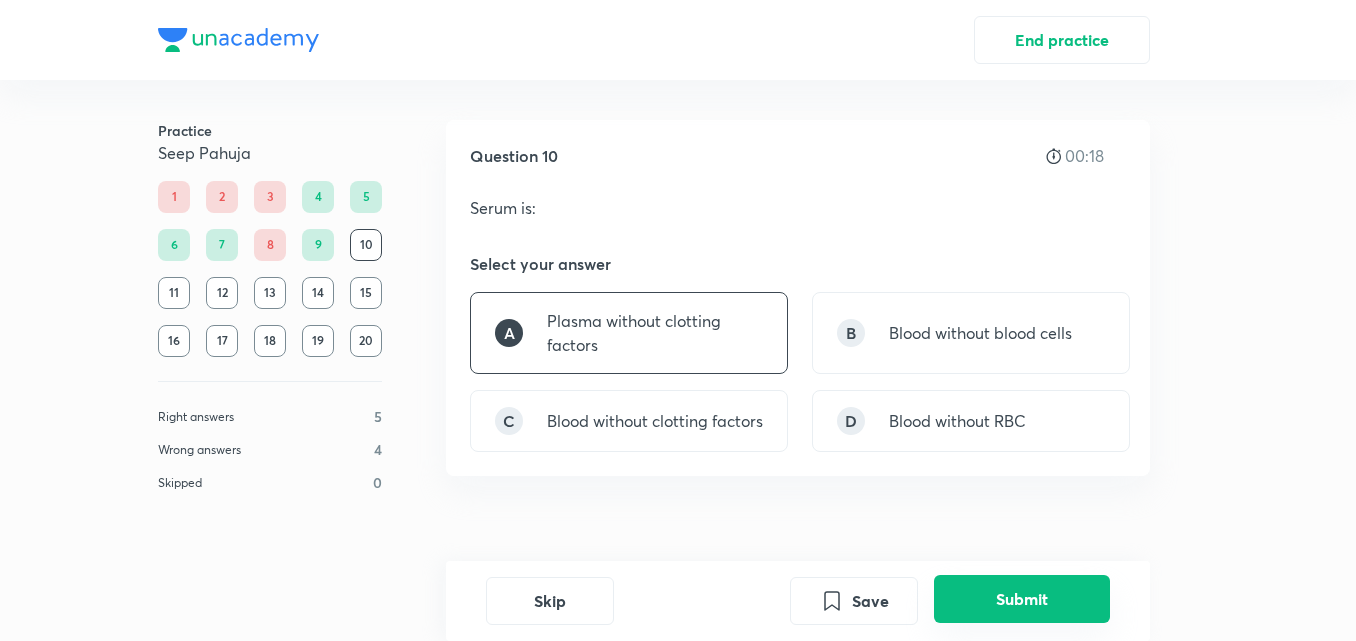 click on "Submit" at bounding box center [1022, 599] 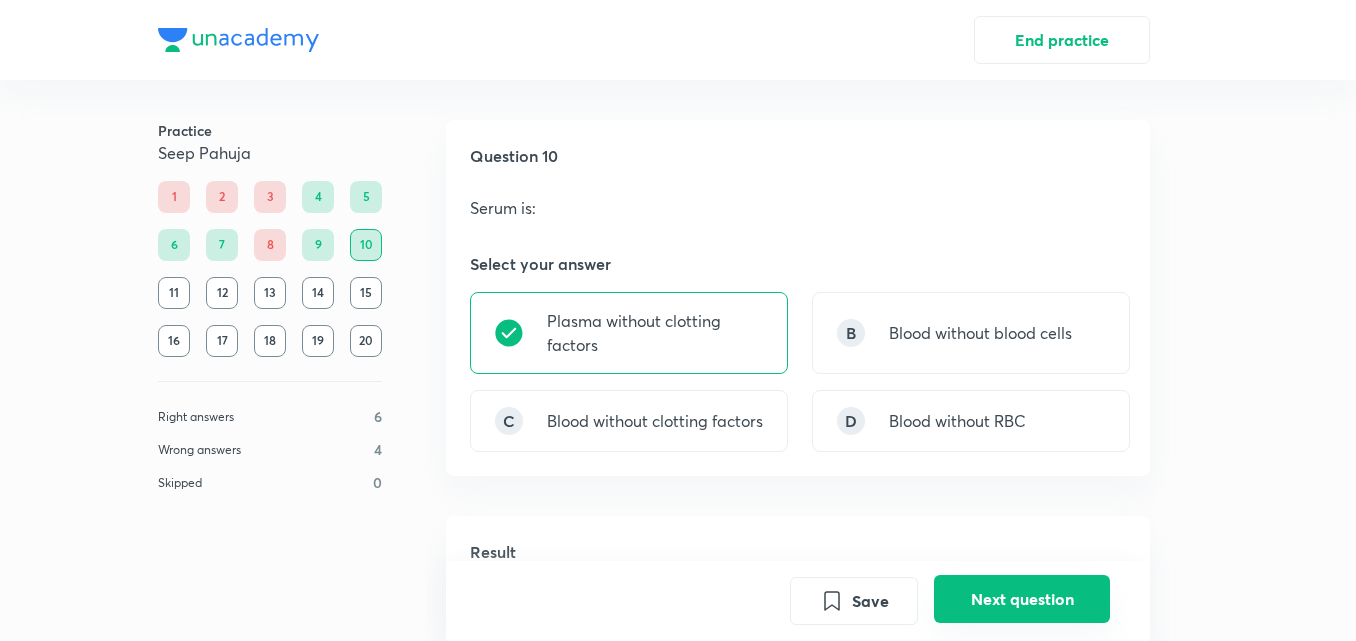 scroll, scrollTop: 512, scrollLeft: 0, axis: vertical 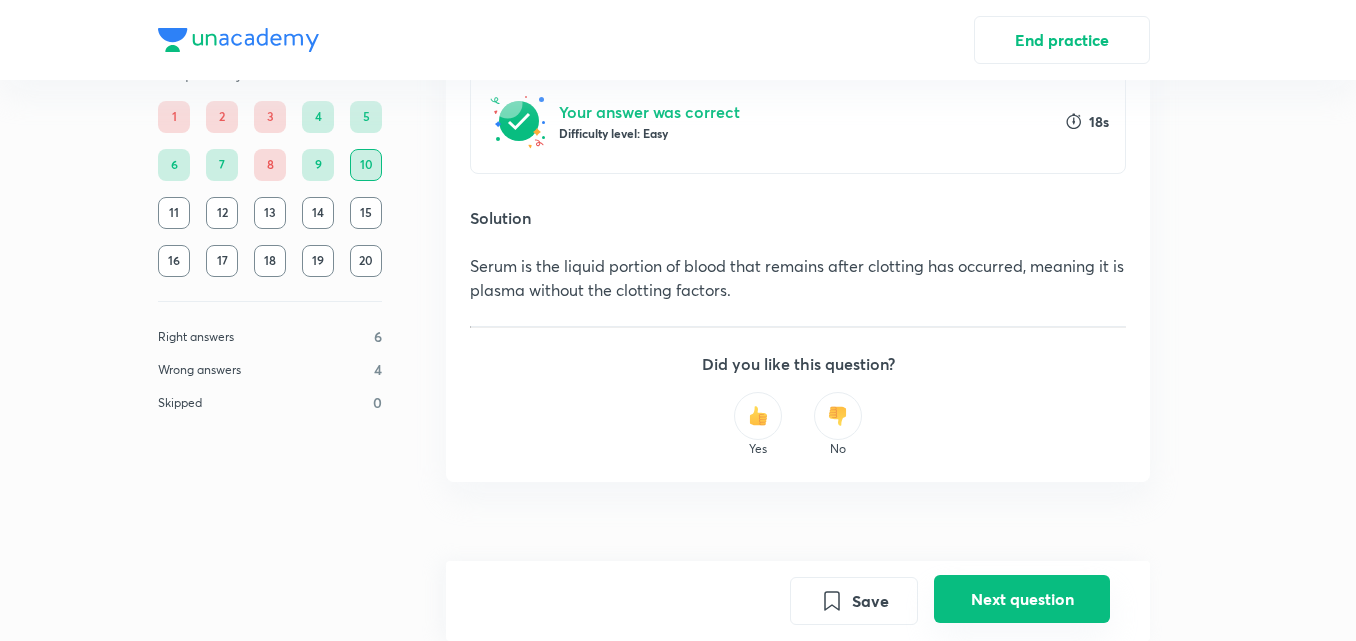 click on "Next question" at bounding box center [1022, 599] 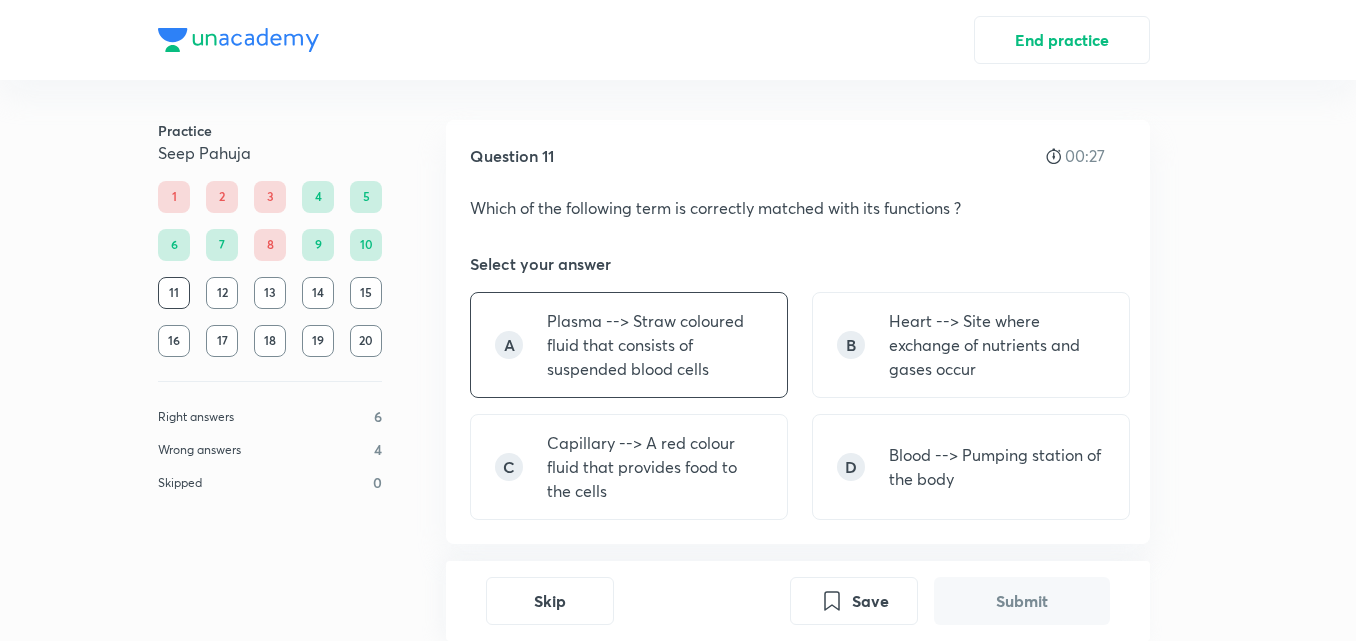 click on "Plasma --> Straw coloured fluid that consists of suspended blood cells" at bounding box center [655, 345] 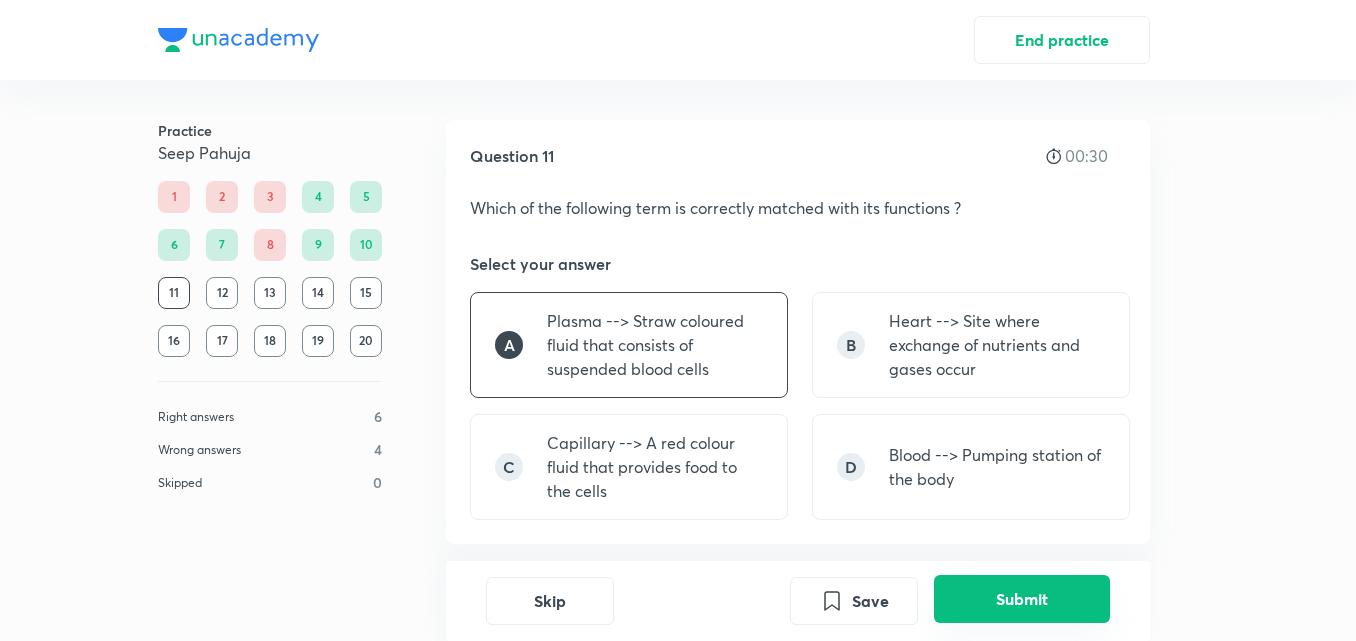 click on "Submit" at bounding box center [1022, 599] 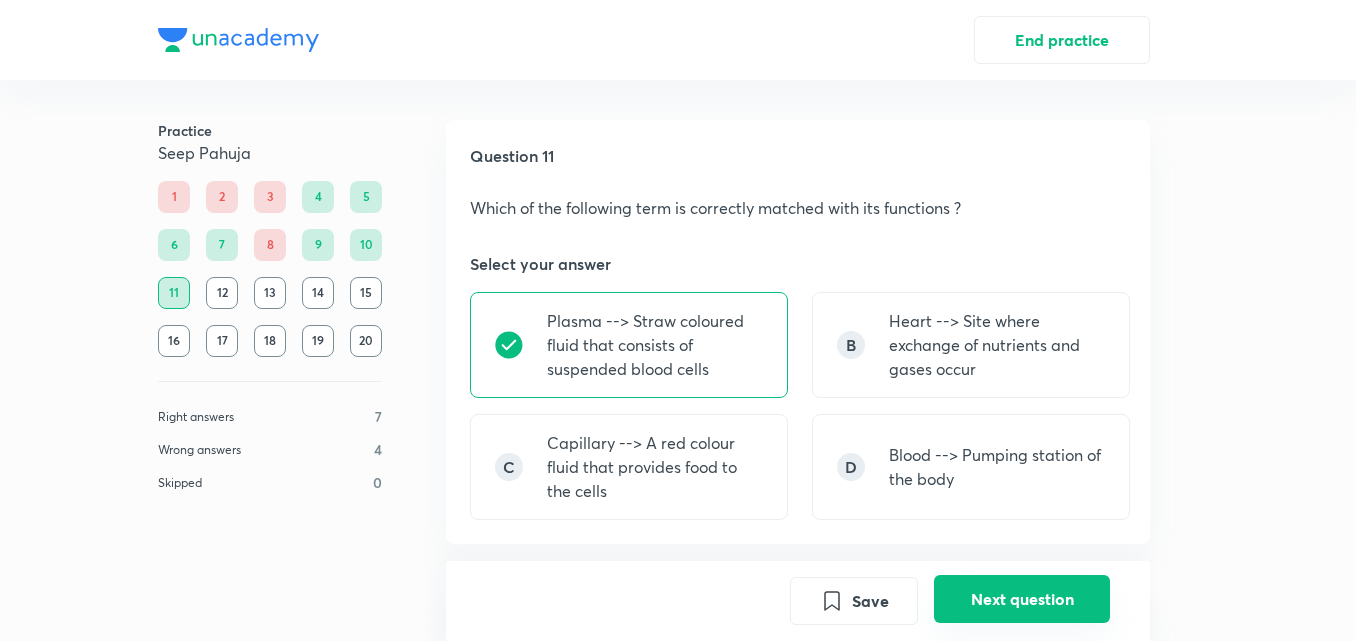 scroll, scrollTop: 584, scrollLeft: 0, axis: vertical 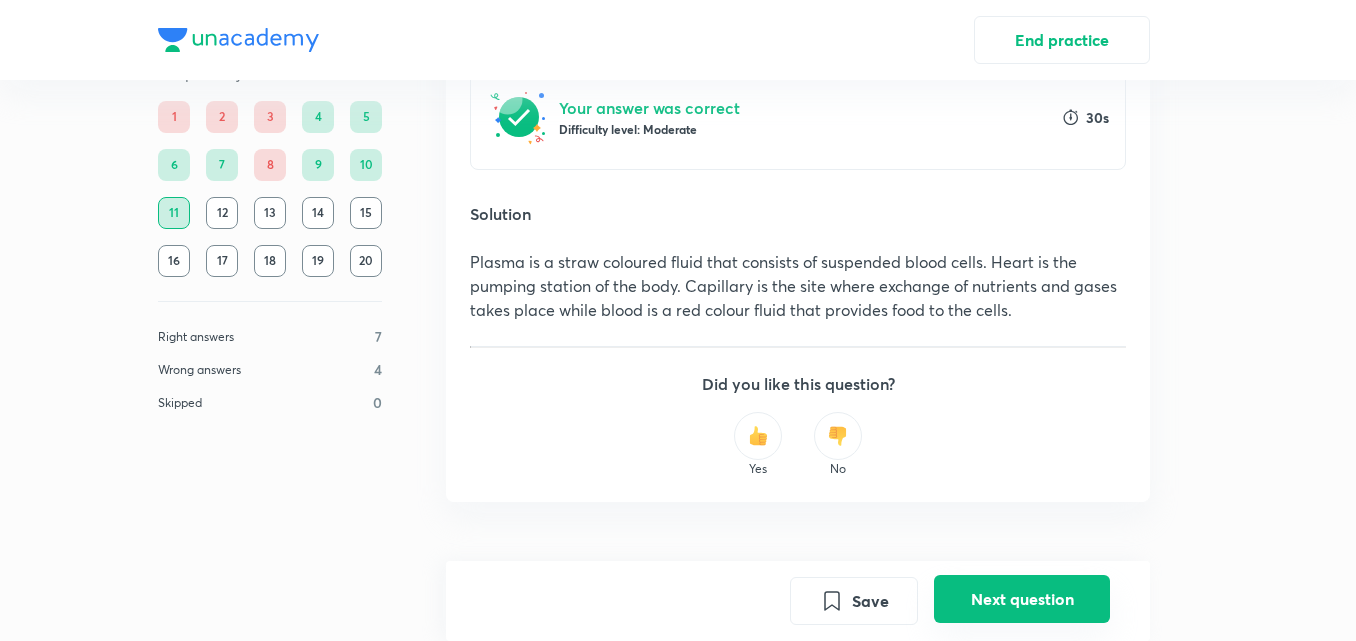 click on "Next question" at bounding box center [1022, 599] 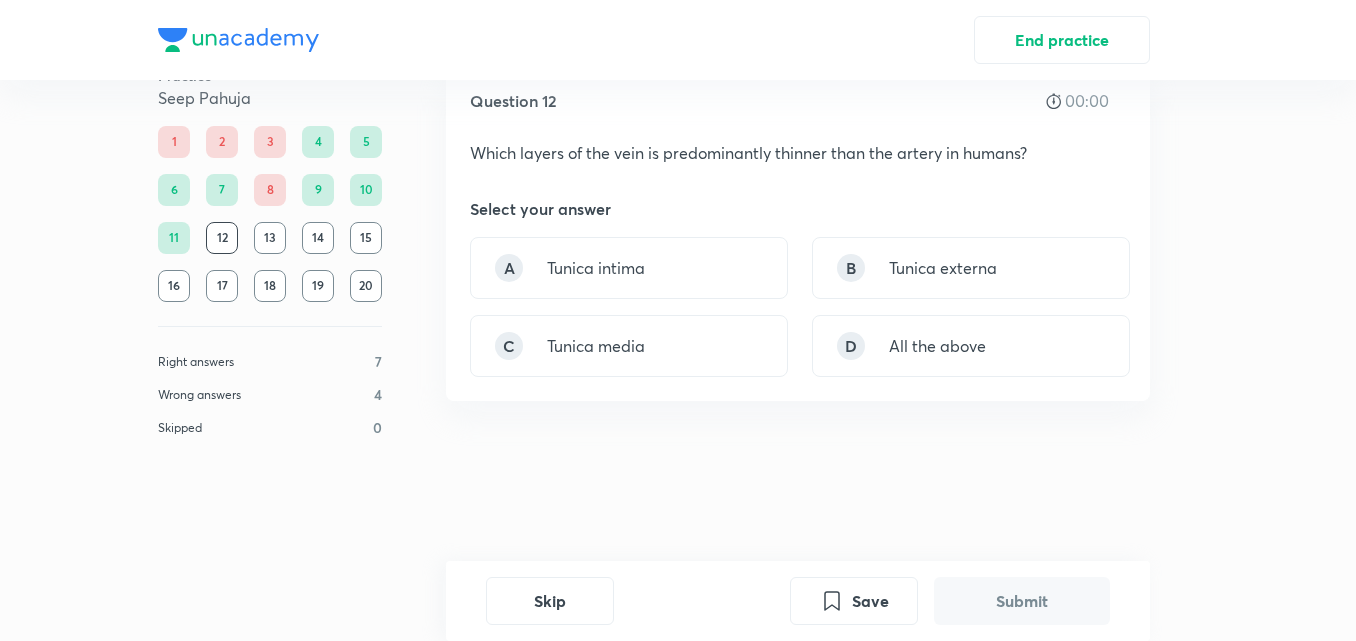 scroll, scrollTop: 0, scrollLeft: 0, axis: both 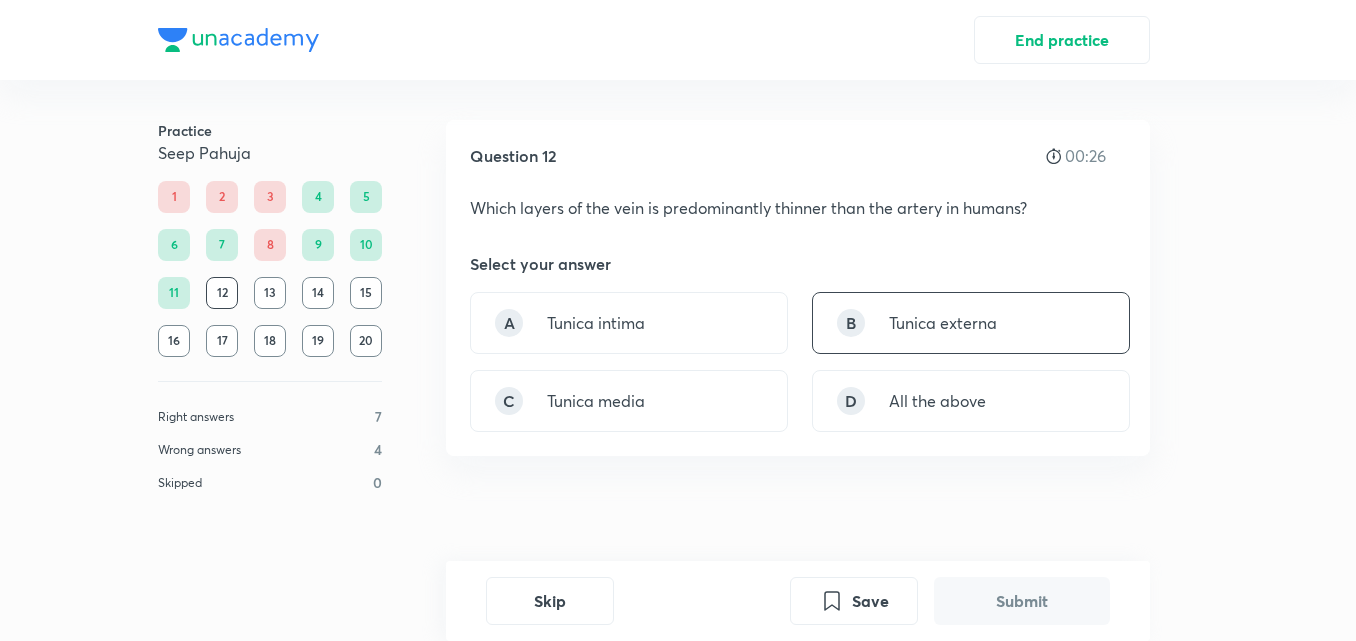 click on "B Tunica externa" at bounding box center (971, 323) 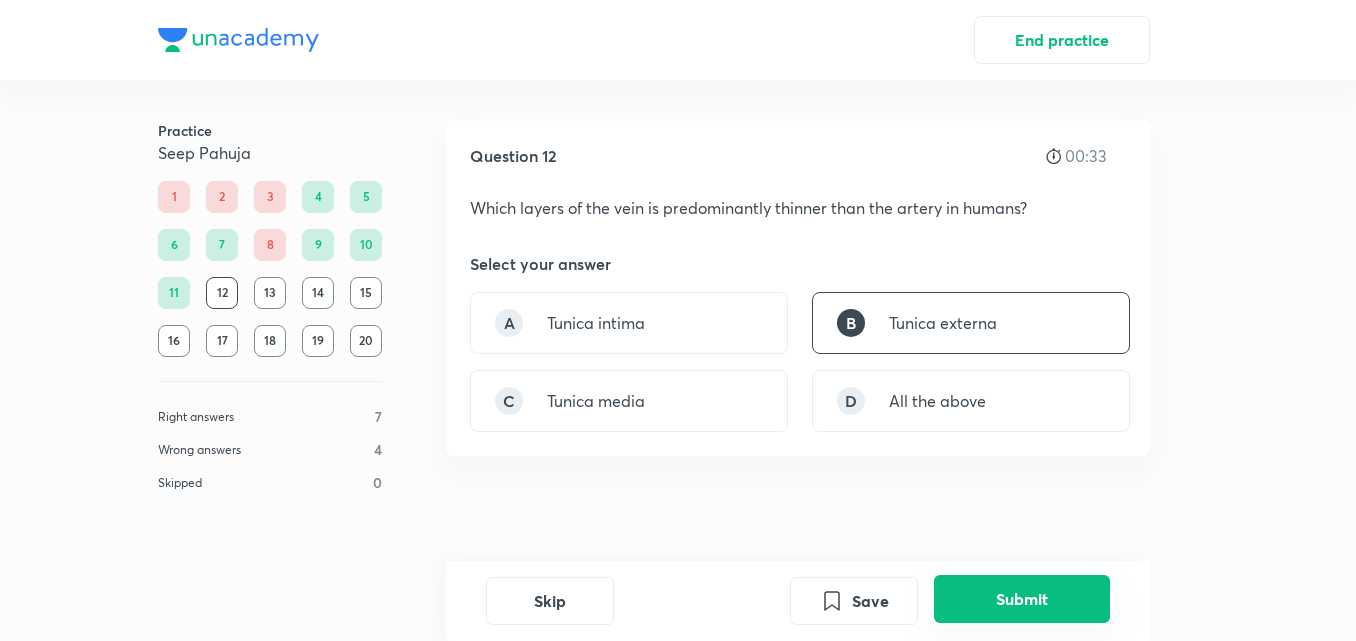 click on "Submit" at bounding box center [1022, 599] 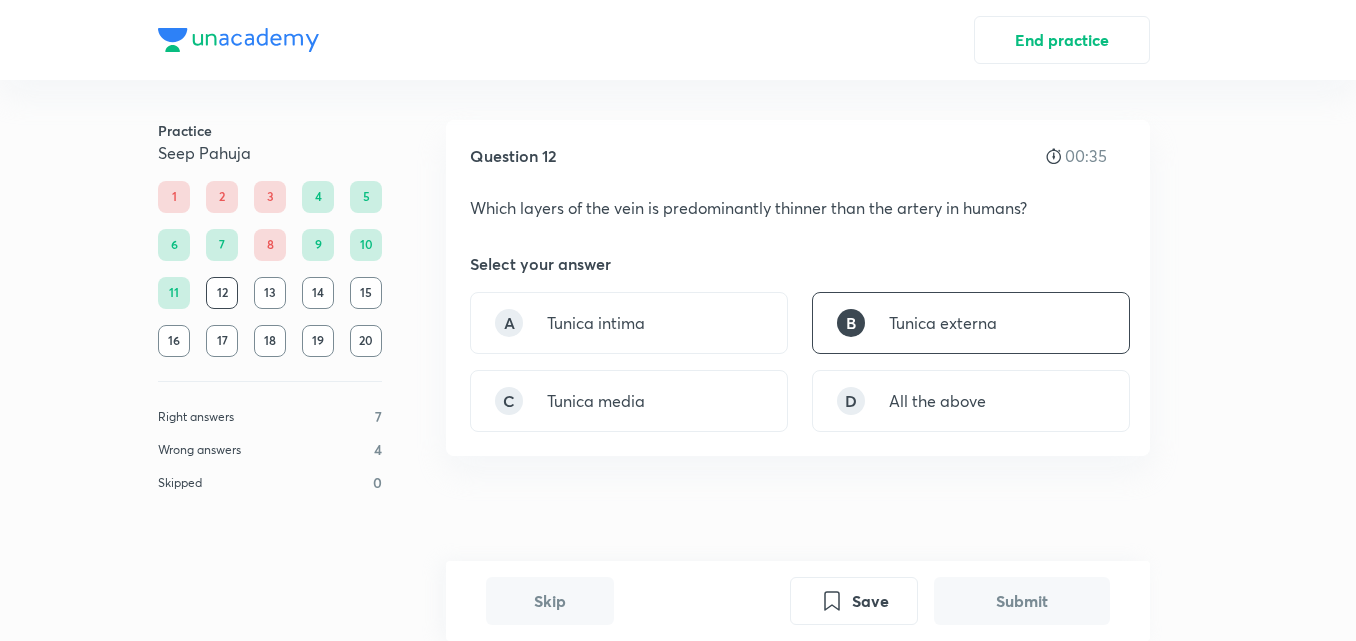scroll, scrollTop: 496, scrollLeft: 0, axis: vertical 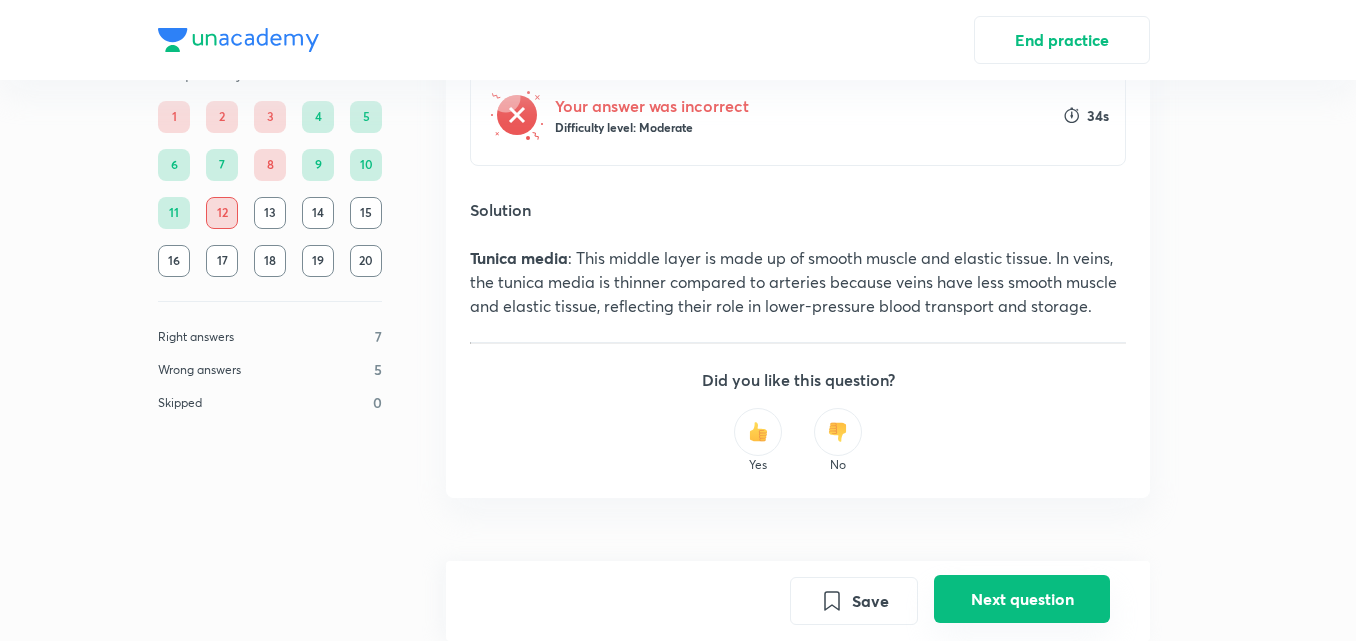 click on "Next question" at bounding box center (1022, 599) 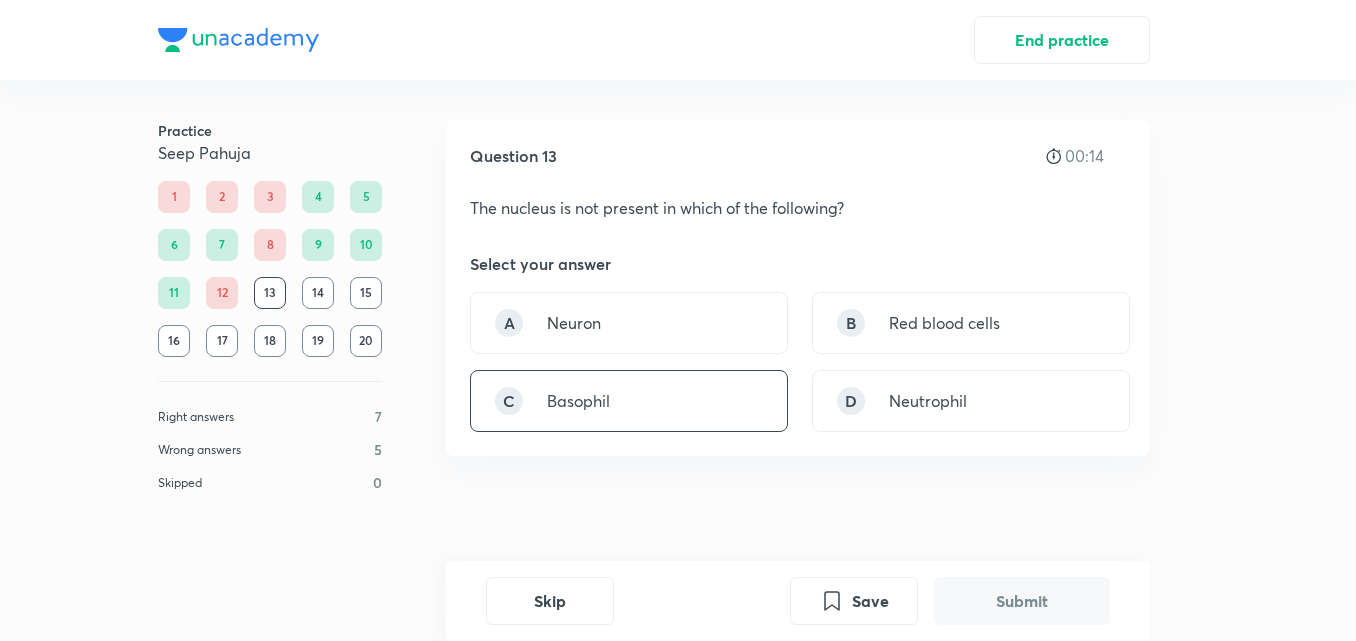 click on "C Basophil" at bounding box center (629, 401) 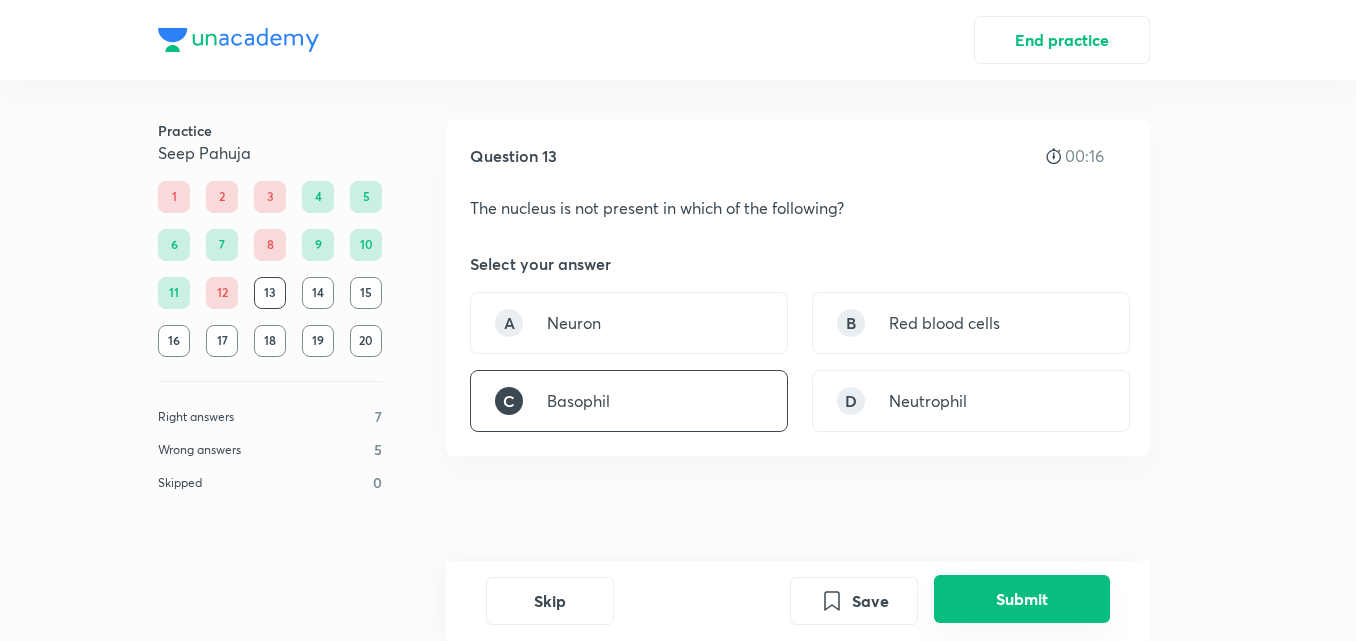 click on "Submit" at bounding box center (1022, 599) 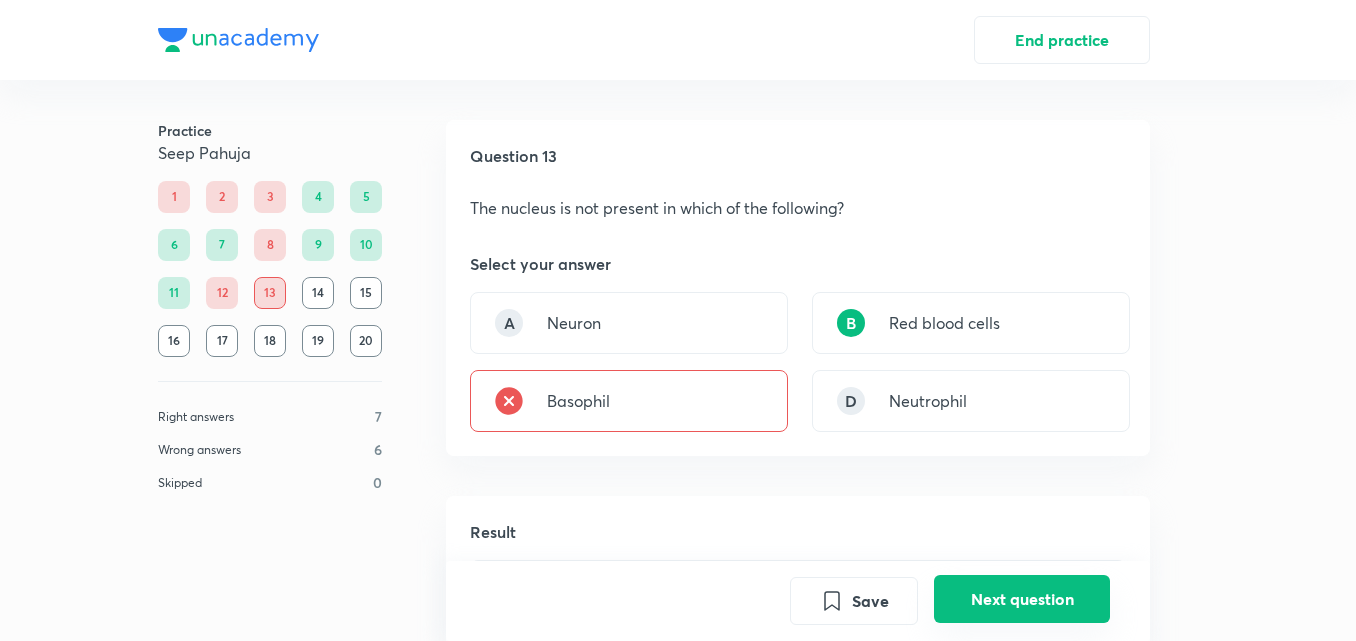 scroll, scrollTop: 489, scrollLeft: 0, axis: vertical 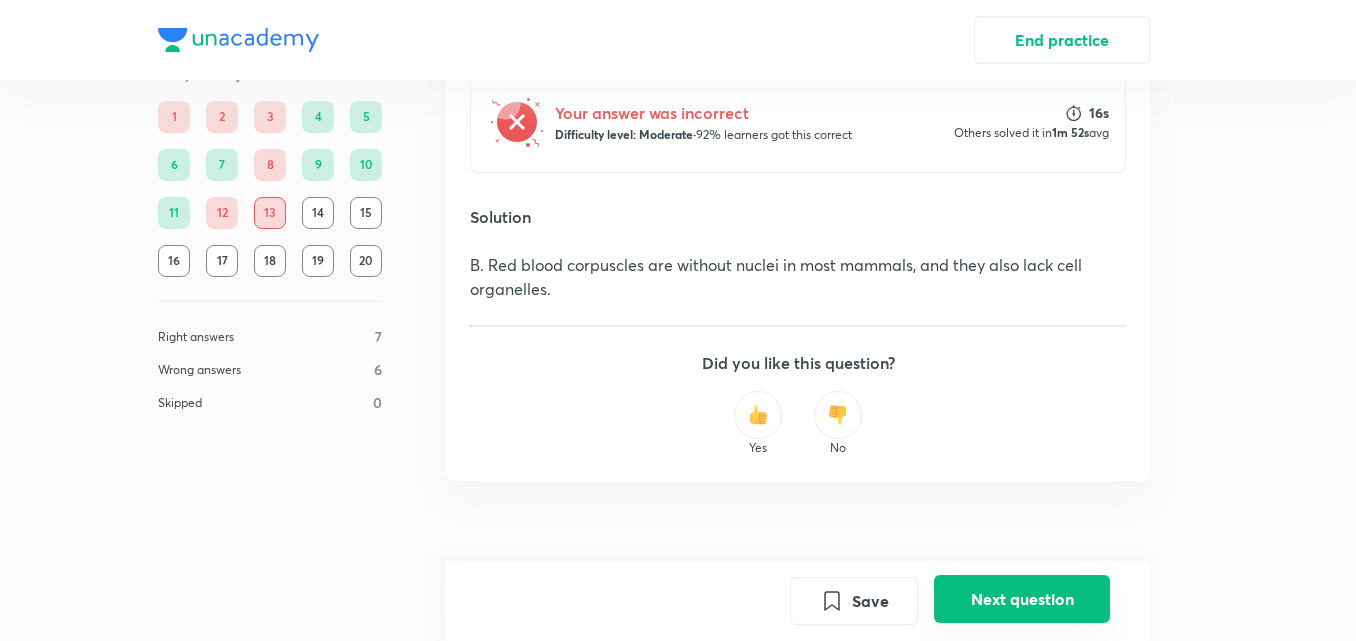 click on "Next question" at bounding box center (1022, 599) 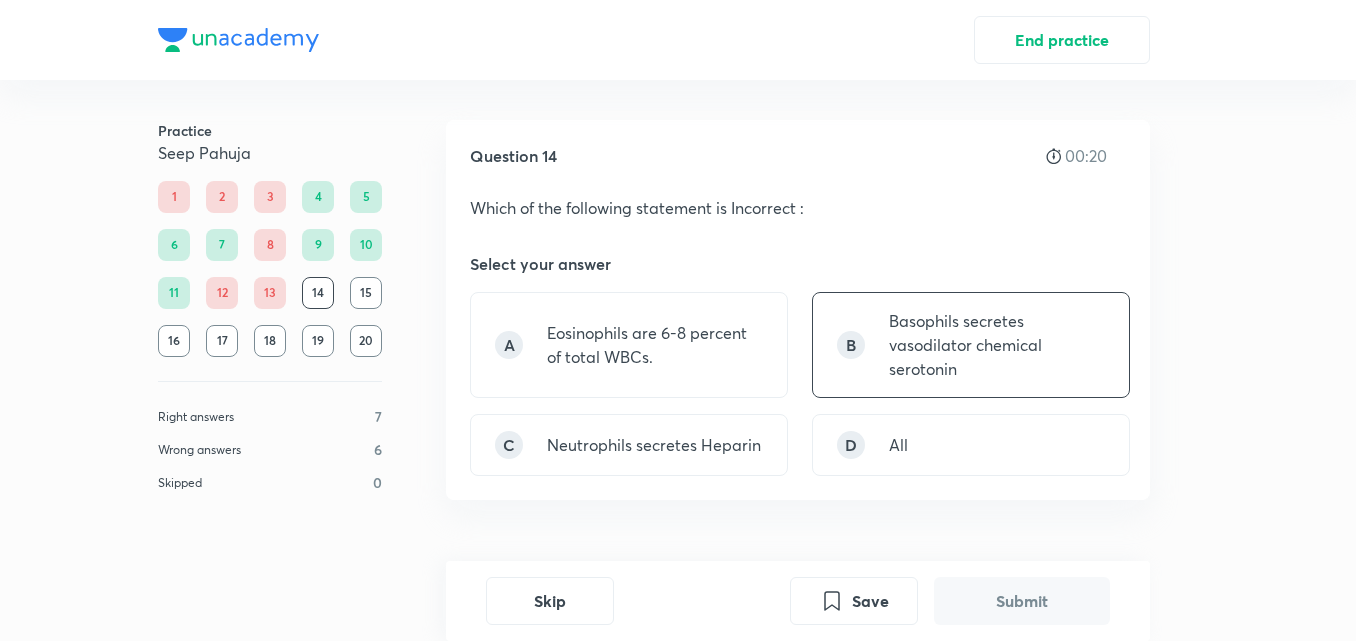 click on "Basophils secretes vasodilator chemical serotonin" at bounding box center (997, 345) 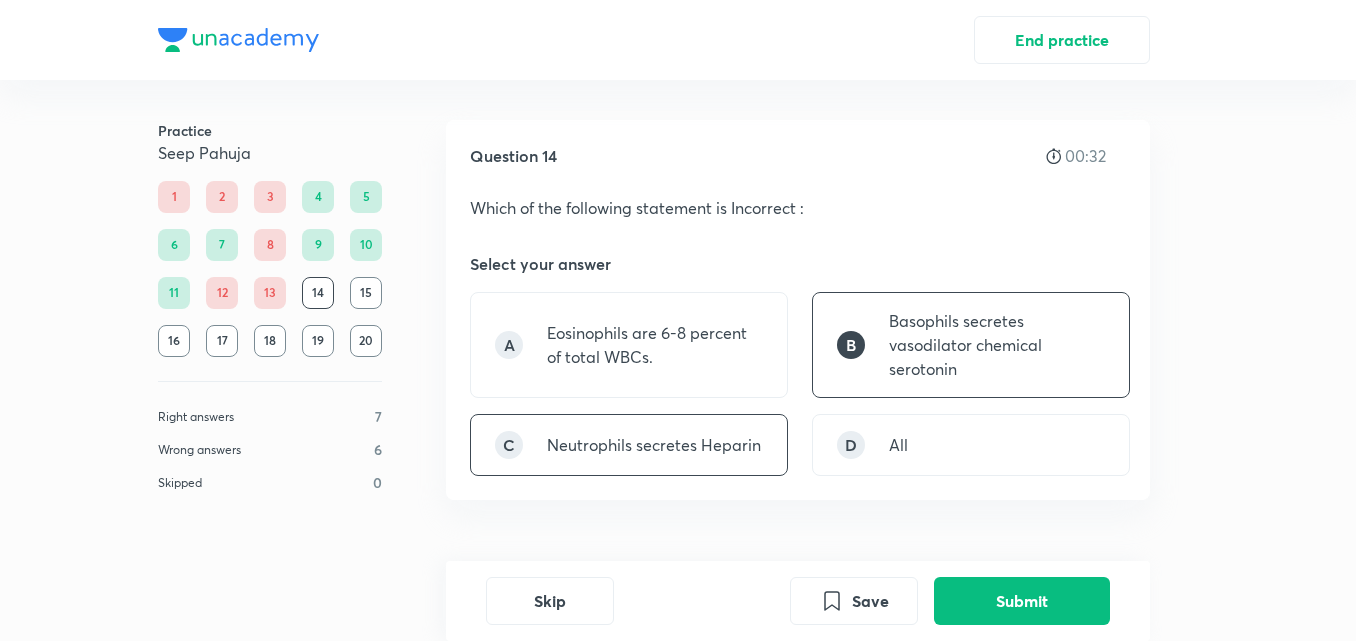 click on "Neutrophils secretes Heparin" at bounding box center [654, 445] 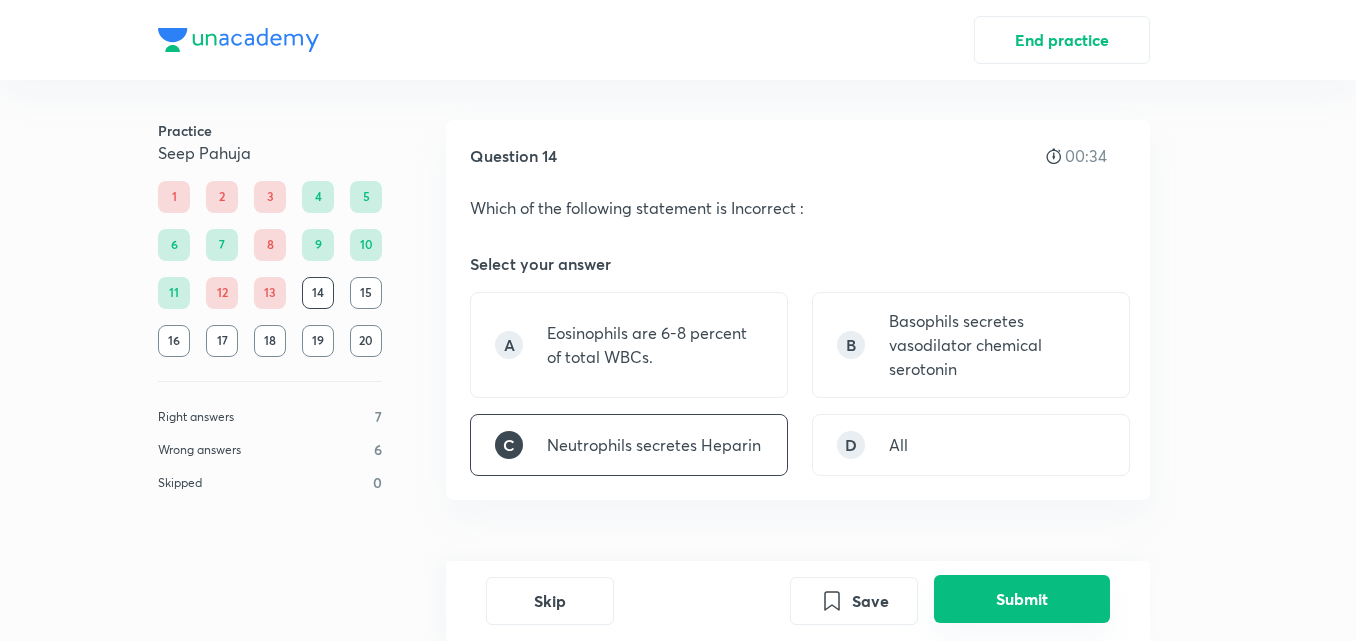 click on "Submit" at bounding box center (1022, 599) 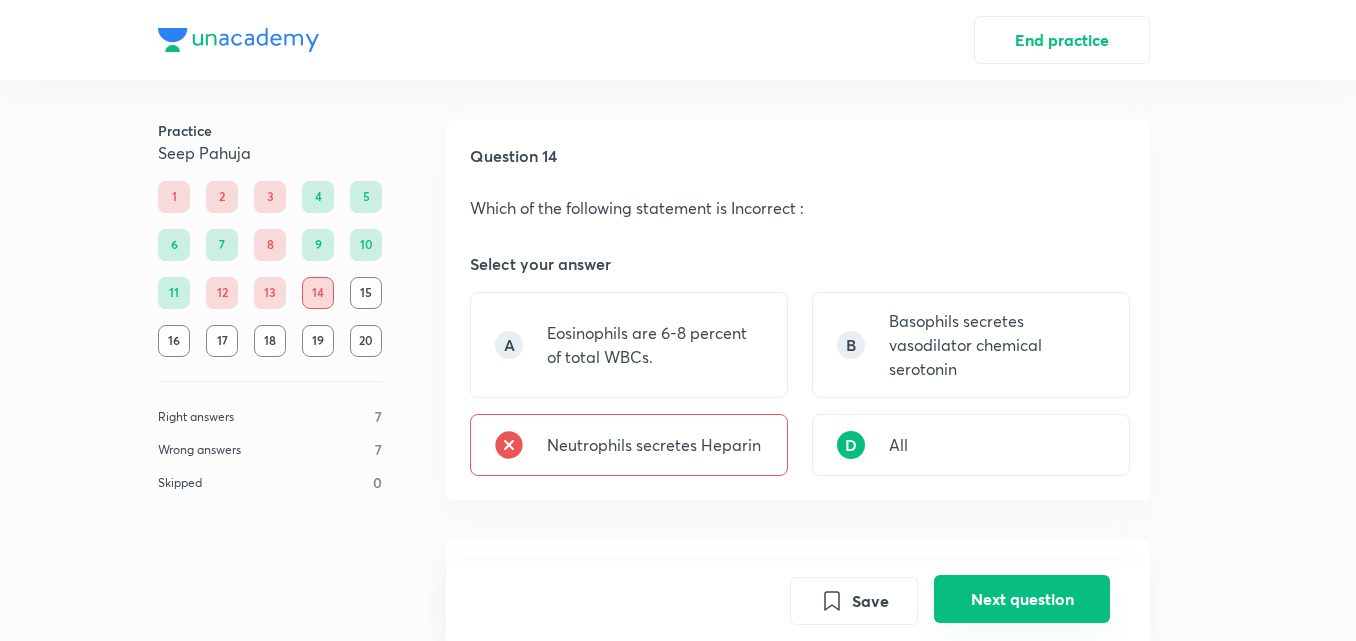 scroll, scrollTop: 540, scrollLeft: 0, axis: vertical 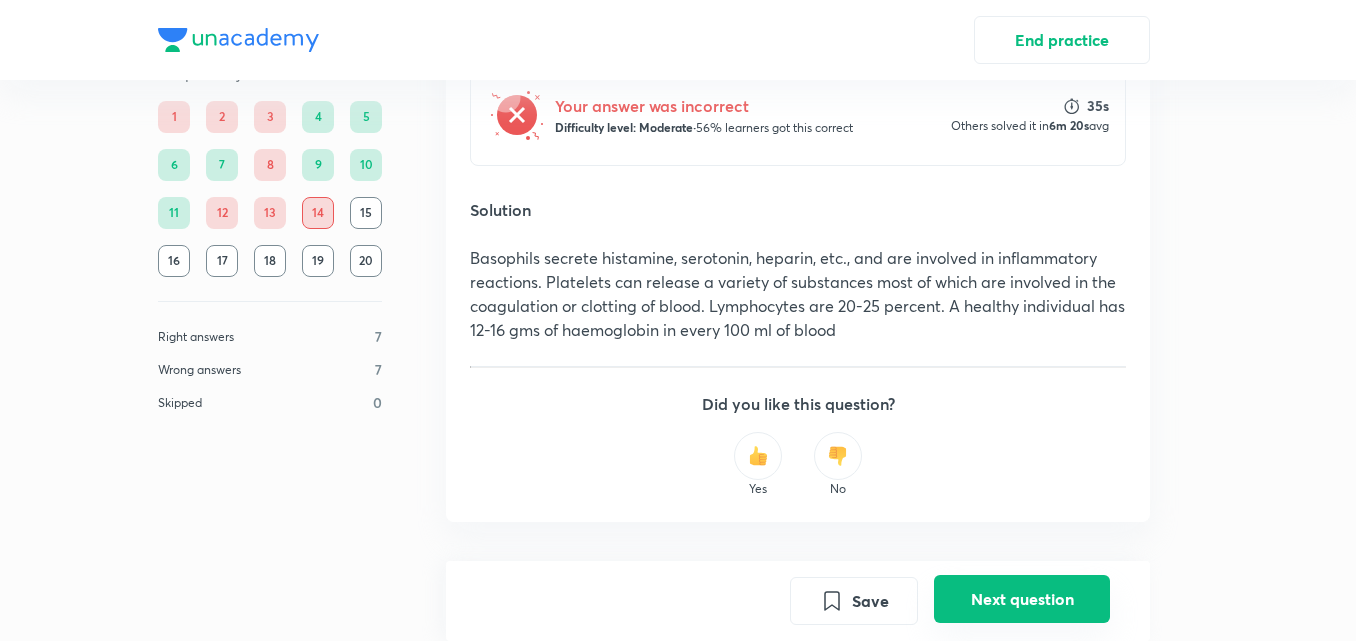 click on "Next question" at bounding box center [1022, 599] 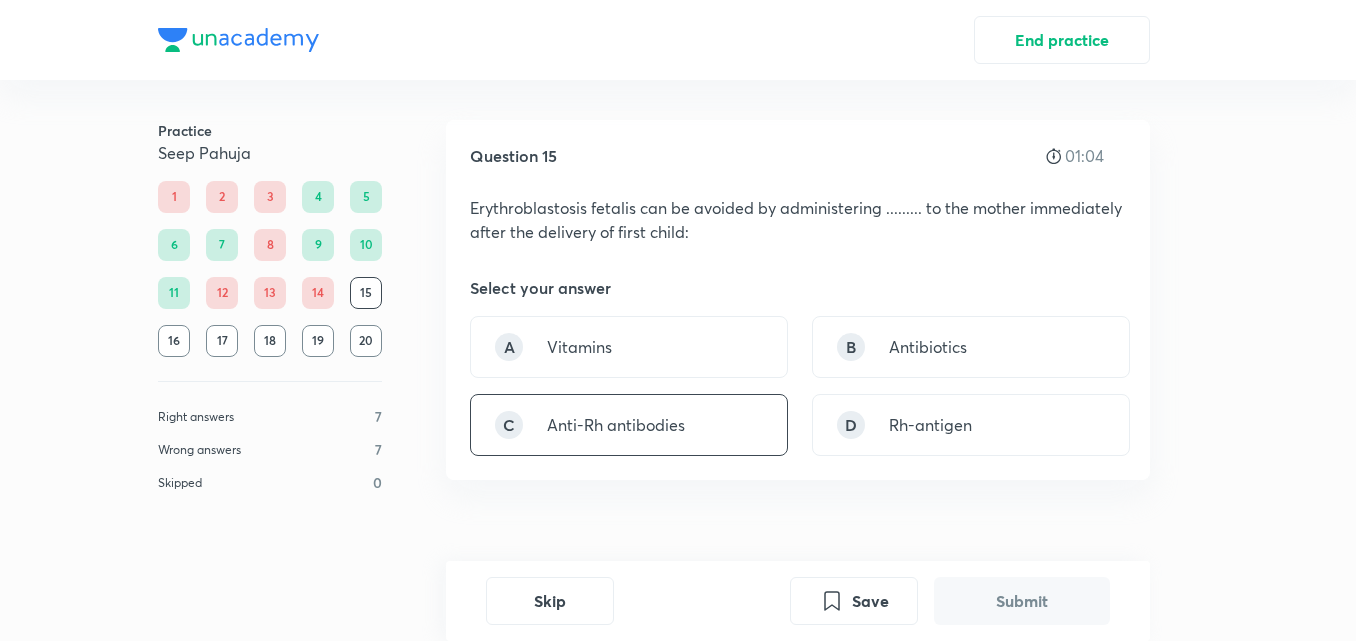 click on "C Anti-Rh antibodies" at bounding box center [629, 425] 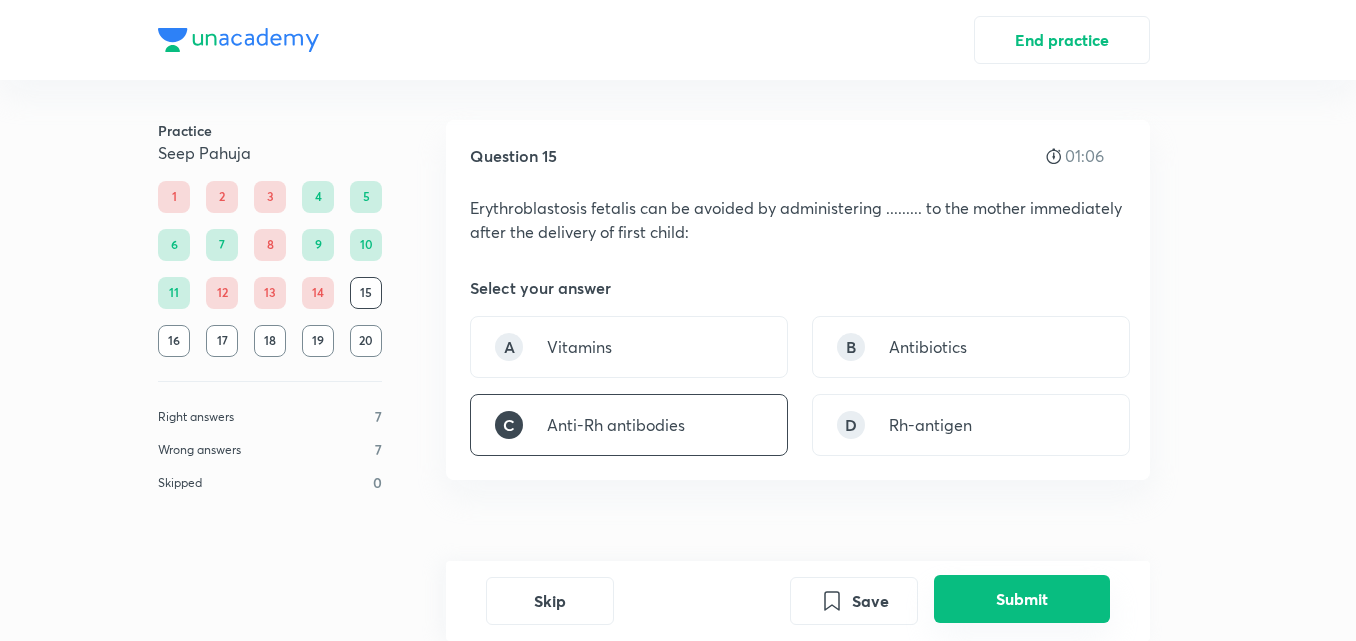 click on "Submit" at bounding box center [1022, 599] 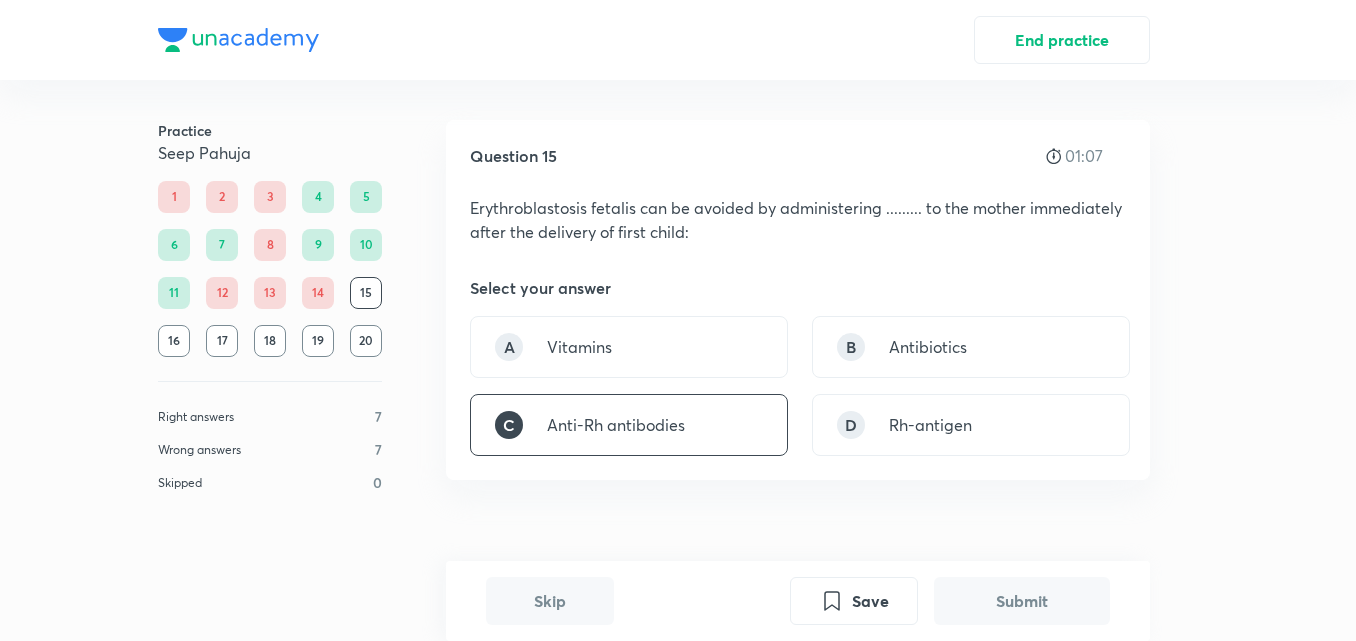 scroll, scrollTop: 520, scrollLeft: 0, axis: vertical 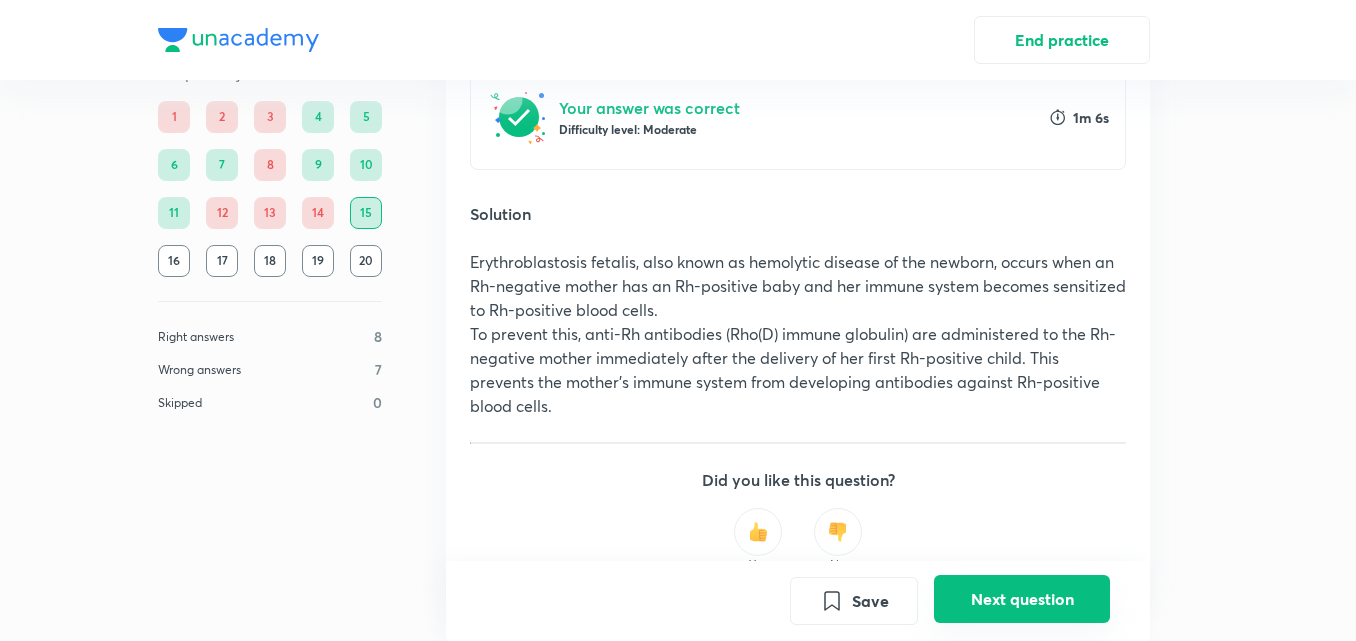 click on "Next question" at bounding box center (1022, 599) 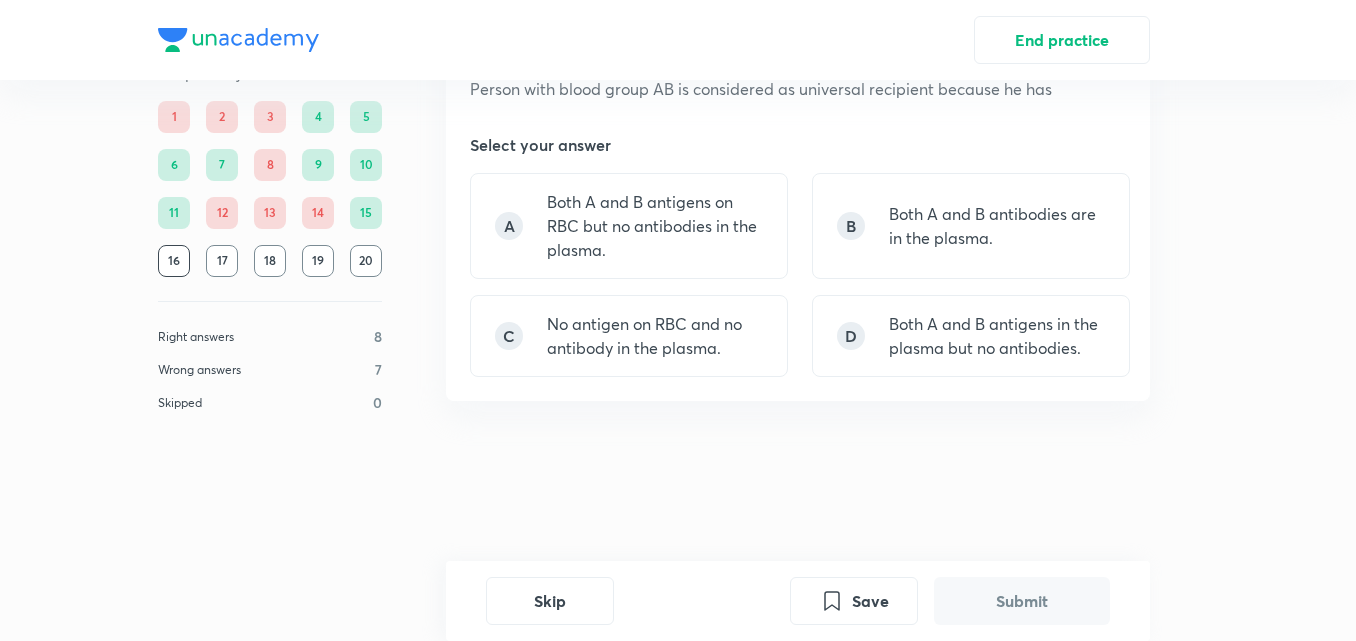 scroll, scrollTop: 0, scrollLeft: 0, axis: both 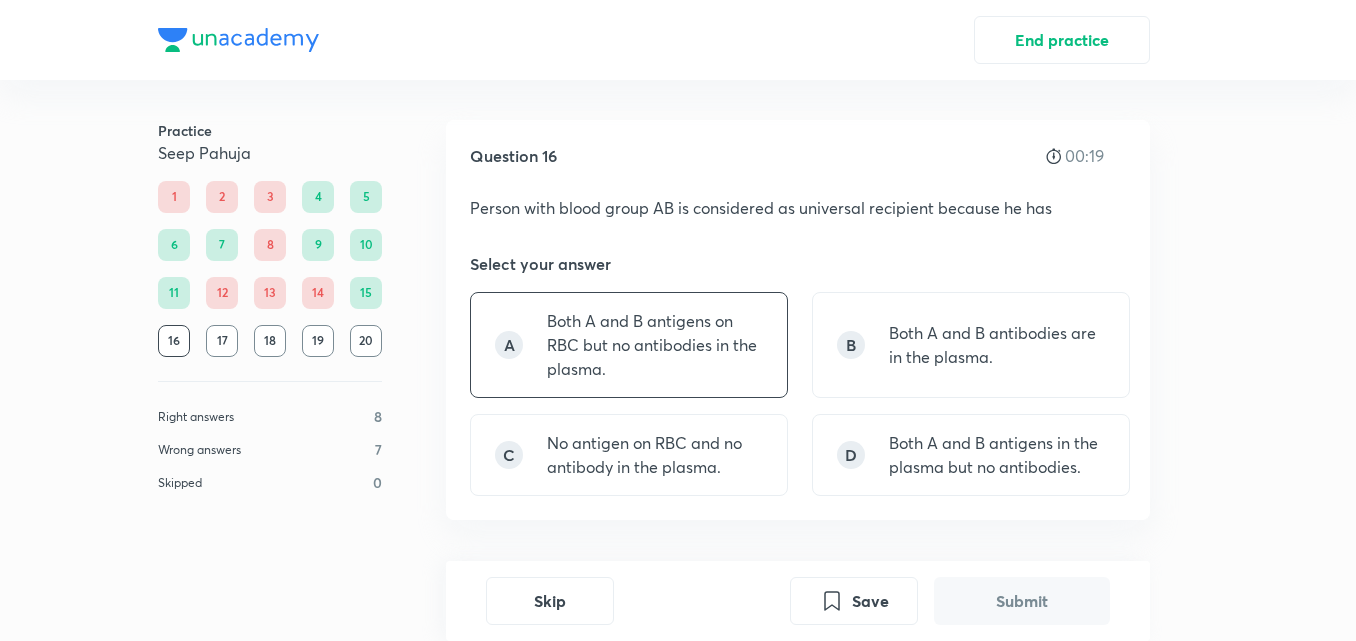 click on "Both A and B antigens on RBC but no antibodies in the plasma." at bounding box center [655, 345] 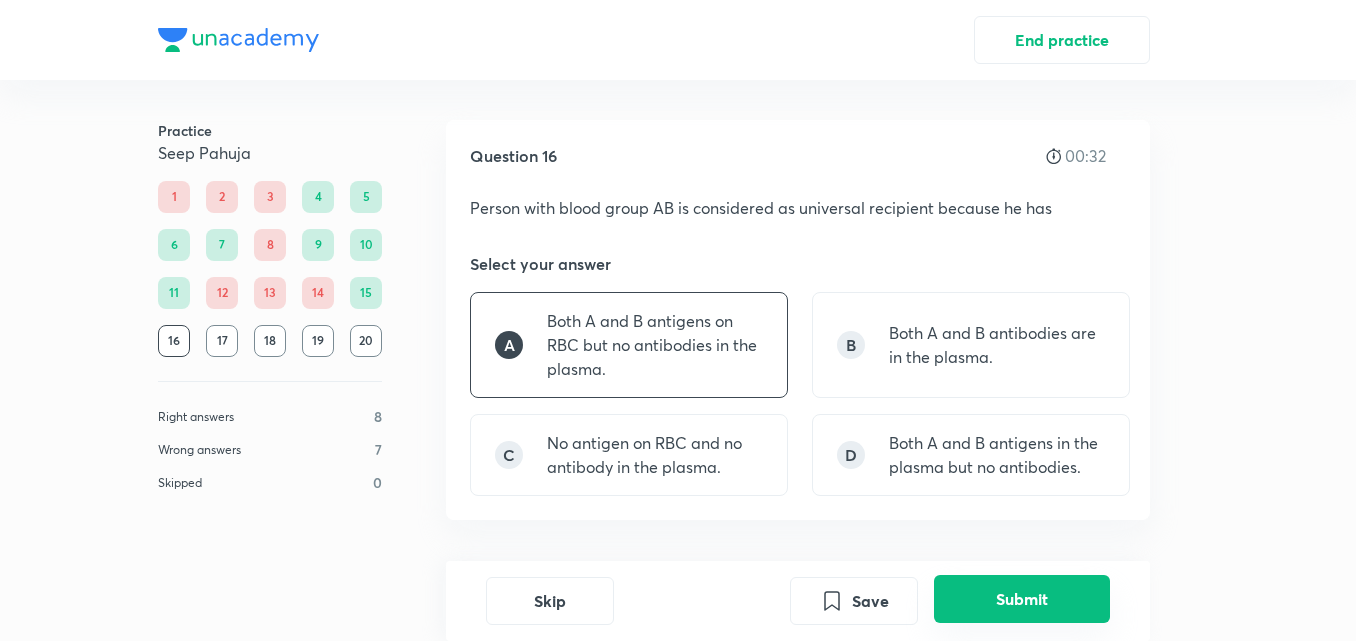click on "Submit" at bounding box center [1022, 599] 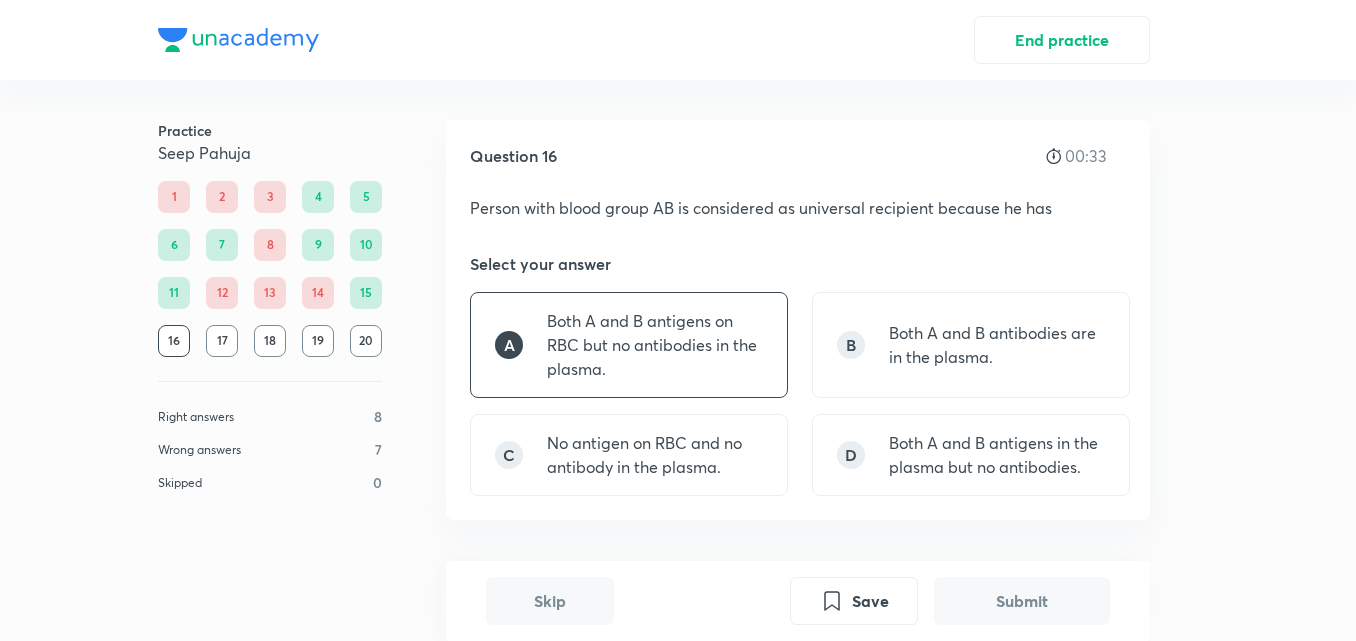 scroll, scrollTop: 536, scrollLeft: 0, axis: vertical 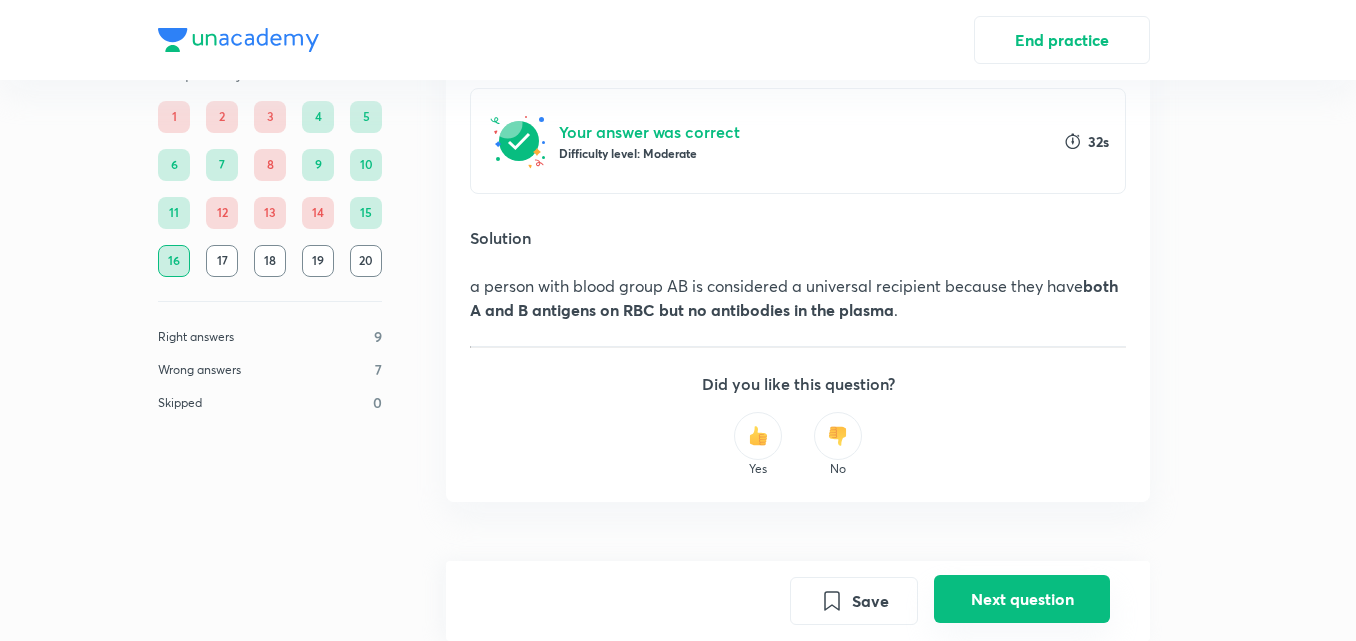 click on "Next question" at bounding box center (1022, 599) 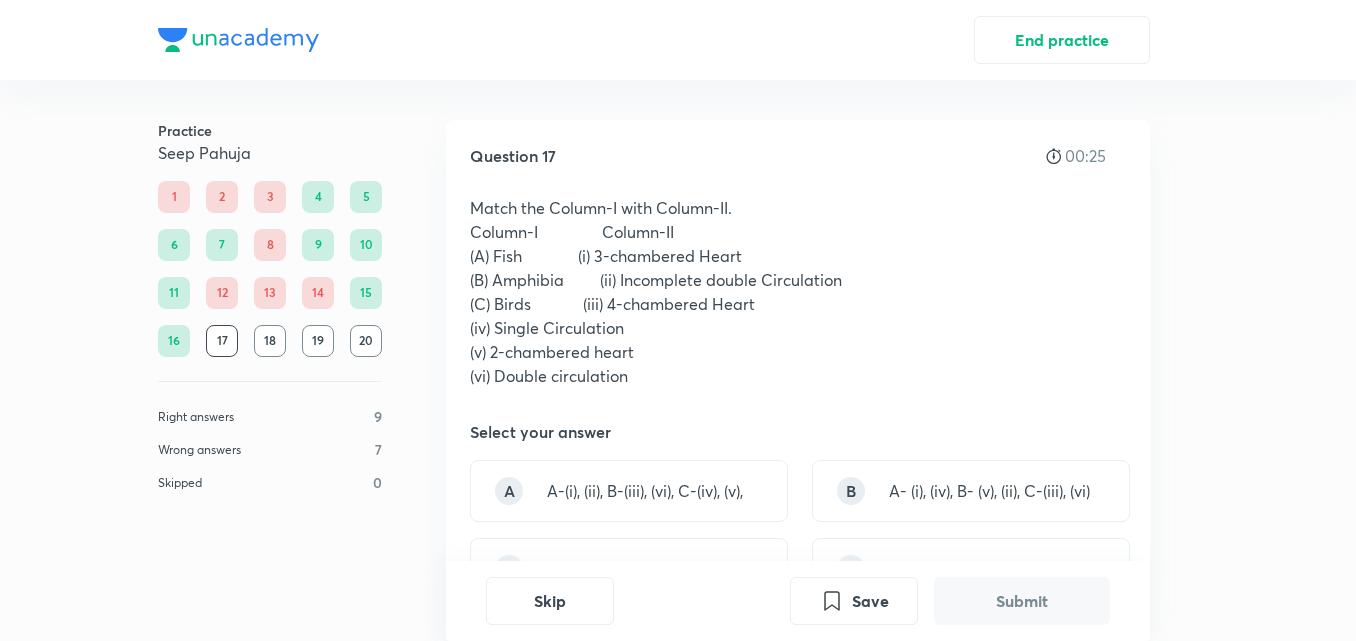 click on "Practice Seep Pahuja 1 2 3 4 5 6 7 8 9 10 11 12 13 14 15 16 17 18 19 20 Right answers 9 Wrong answers 7 Skipped 0 Question 17 00:25 Match the Column-I with Column-II. Column-I                Column-II (A) Fish              (i) 3-chambered Heart (B) Amphibia         (ii) Incomplete double Circulation (C) Birds             (iii) 4-chambered Heart                     (iv) Single Circulation                     (v) 2-chambered heart                     (vi) Double circulation Select your answer A A-(i), (ii), B-(iii), (vi), C-(iv), (v), B A- (i), (iv), B- (v), (ii), C-(iii), (vi) C A-(v), (iv), B-(i), (ii), C- (iii), (vi) D A- (iii), (ii), B-(i), (iv), C-(v), (vi) Skip Save Submit" at bounding box center (678, 412) 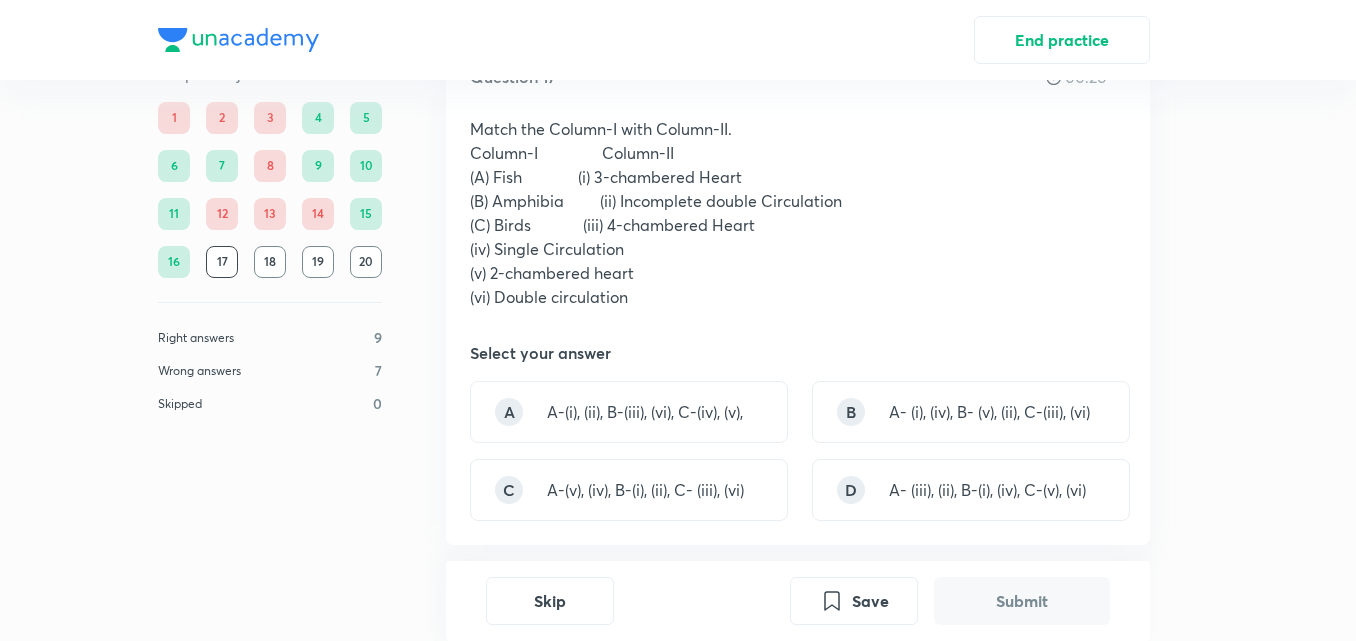 scroll, scrollTop: 80, scrollLeft: 0, axis: vertical 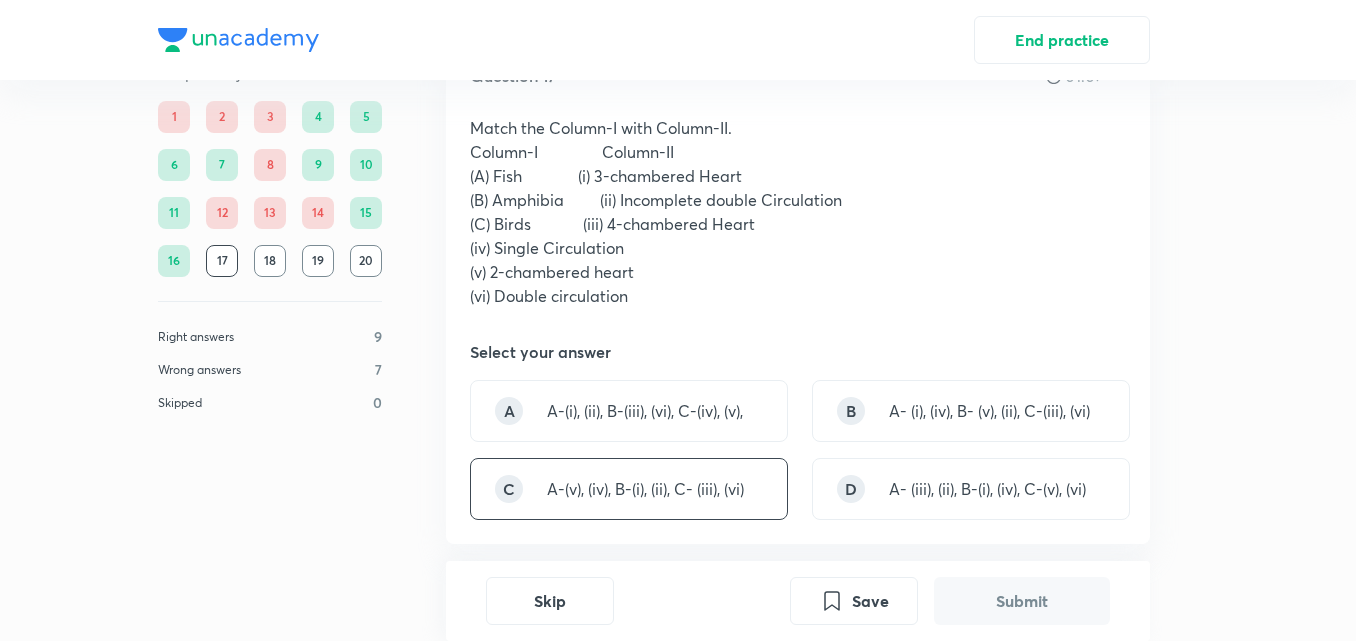 click on "A-(v), (iv), B-(i), (ii), C- (iii), (vi)" at bounding box center [645, 489] 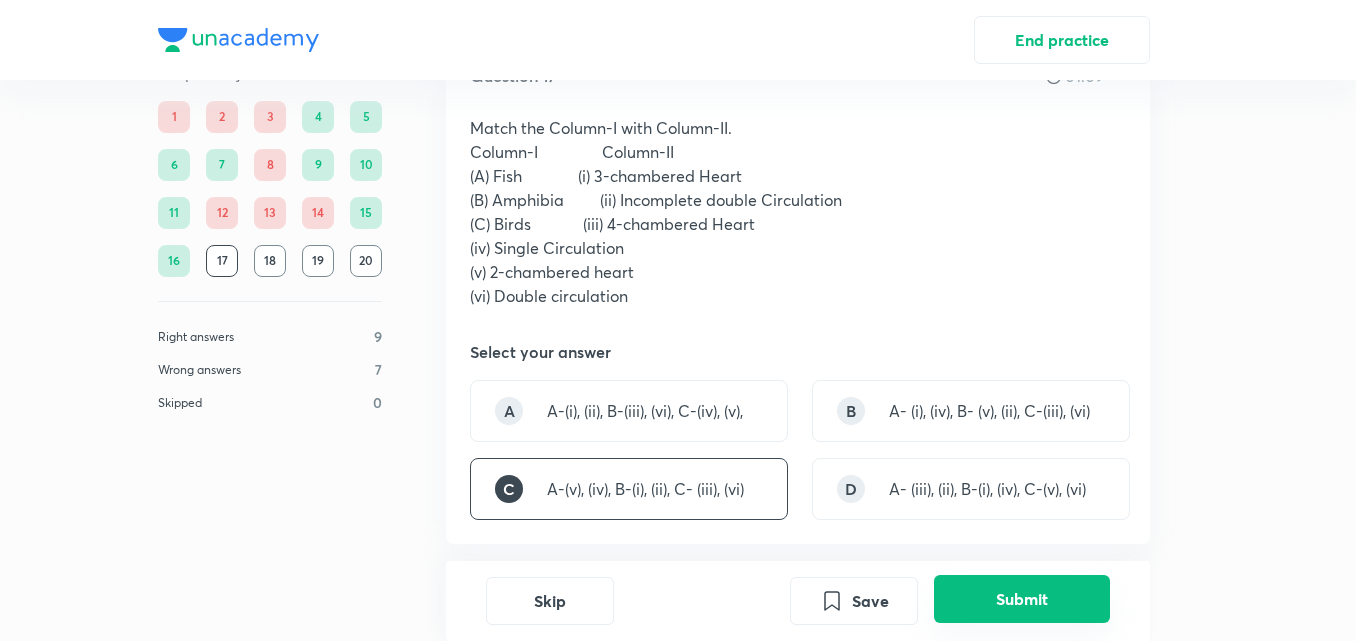 click on "Submit" at bounding box center [1022, 599] 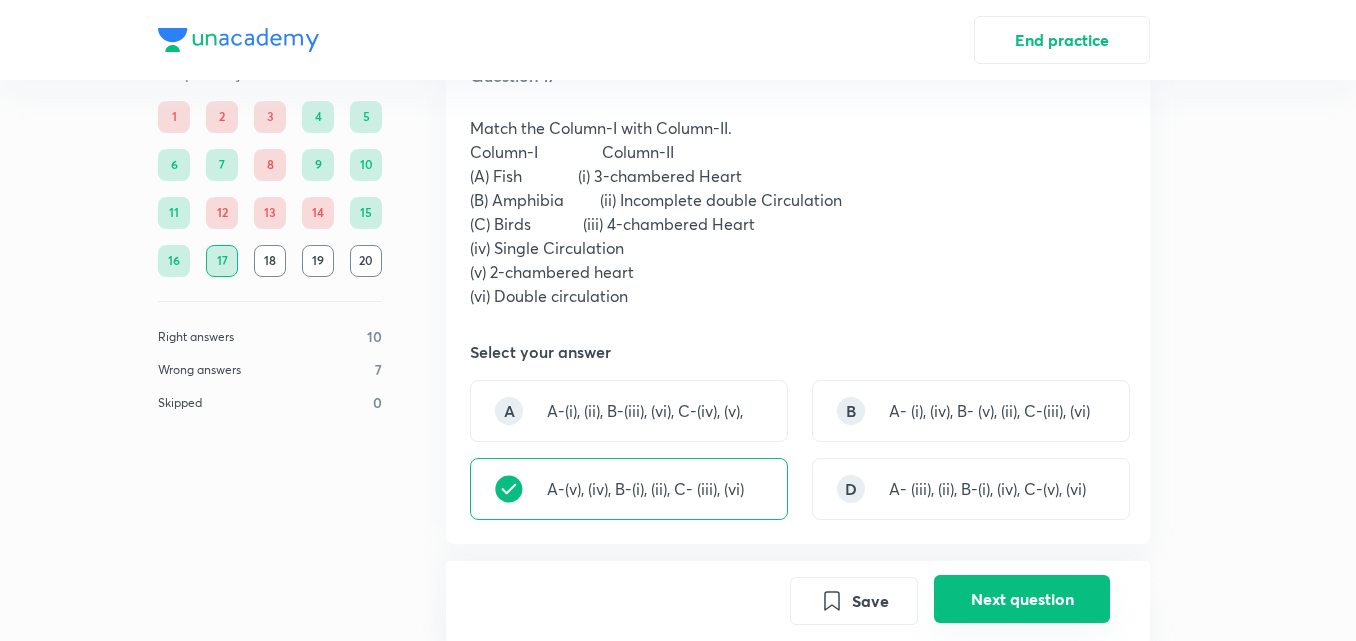scroll, scrollTop: 664, scrollLeft: 0, axis: vertical 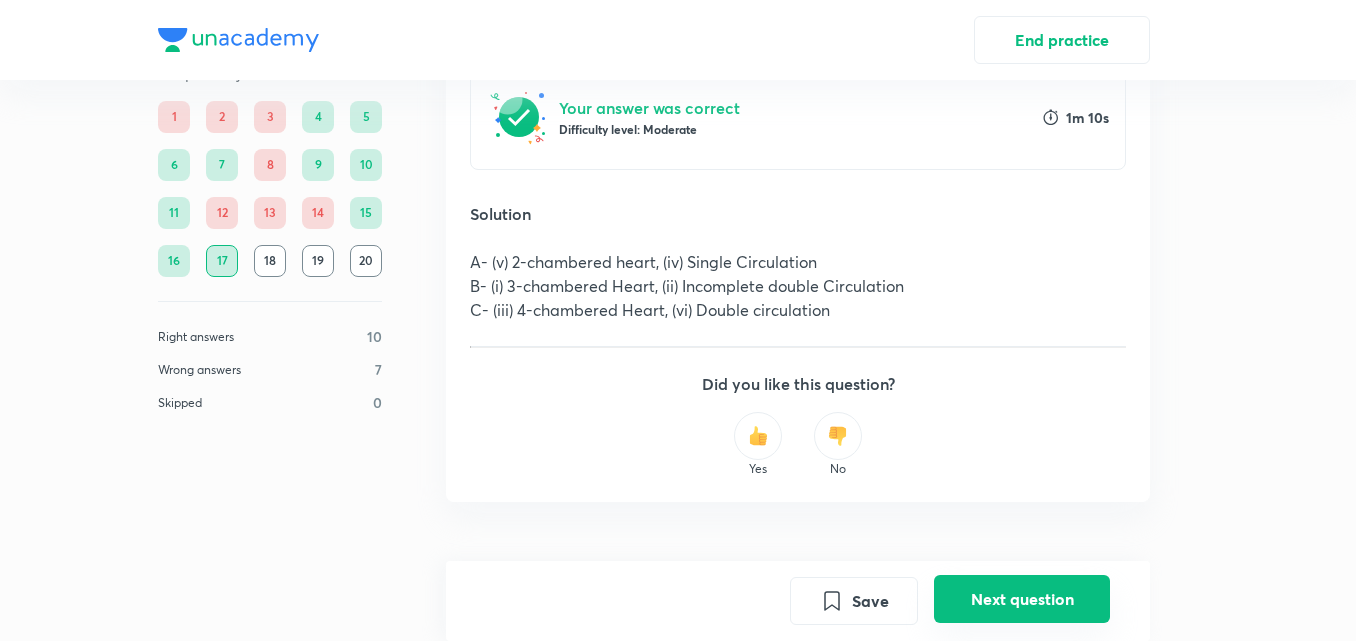 click on "Next question" at bounding box center (1022, 599) 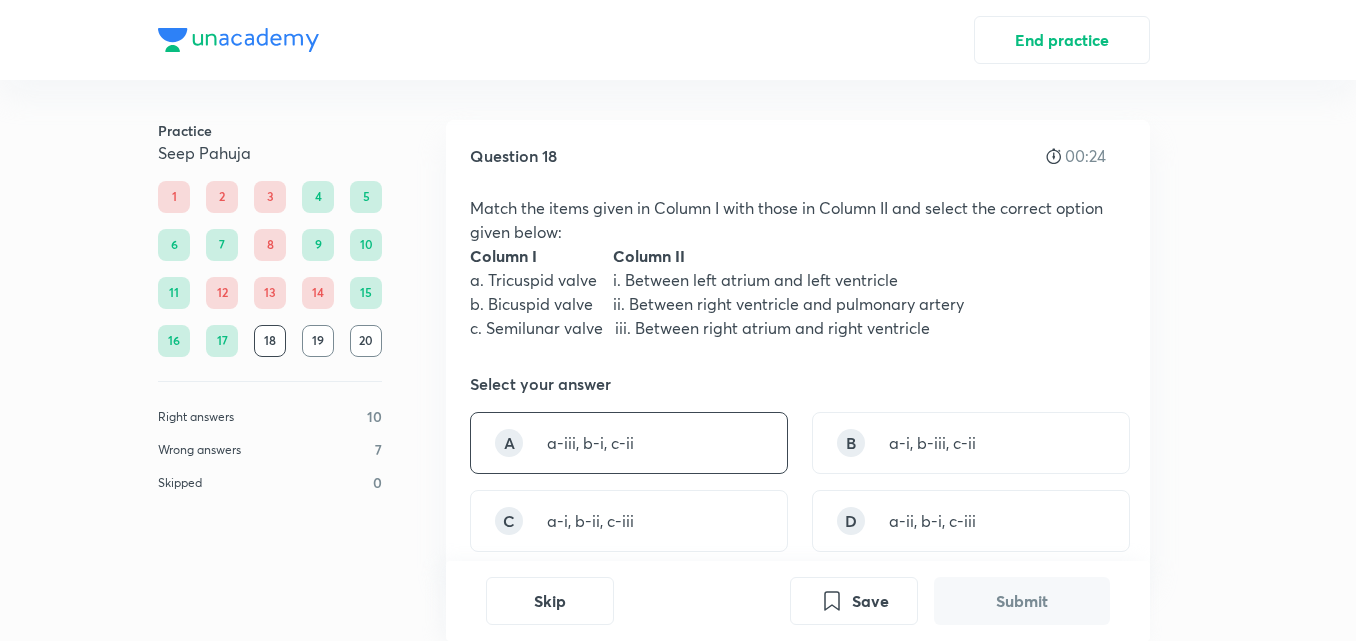 click on "A a-iii, b-i, c-ii" at bounding box center (629, 443) 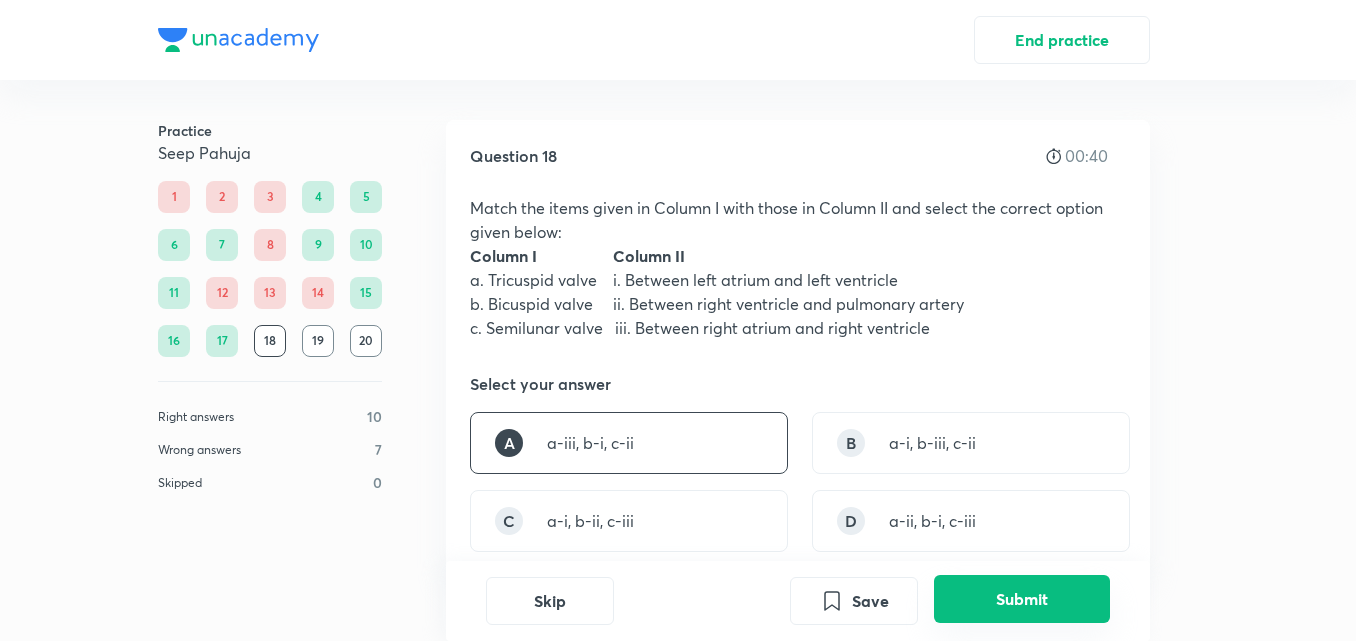 click on "Submit" at bounding box center (1022, 599) 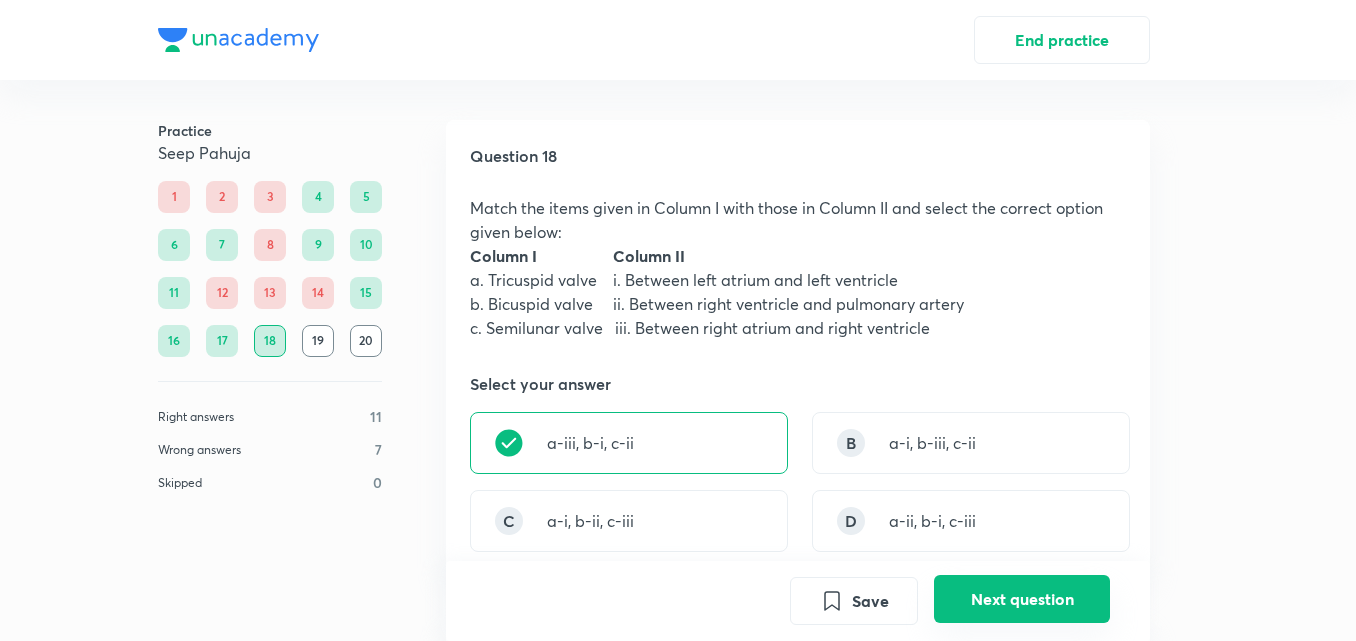 scroll, scrollTop: 616, scrollLeft: 0, axis: vertical 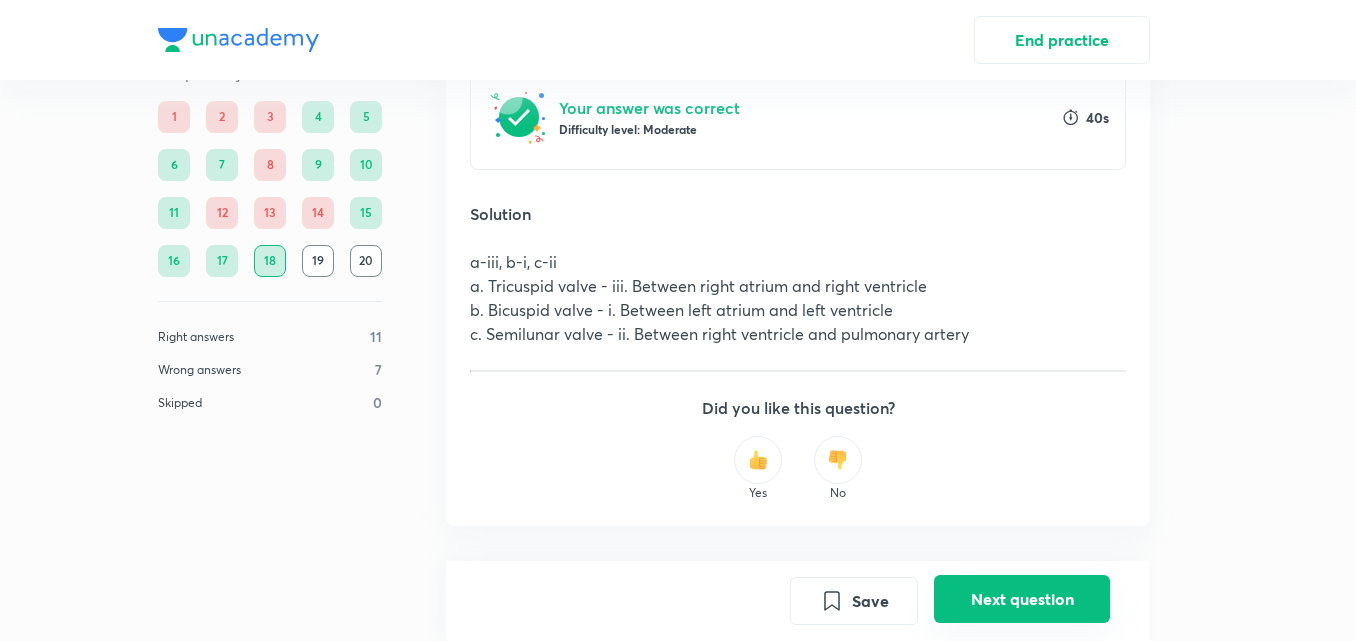 click on "Next question" at bounding box center [1022, 599] 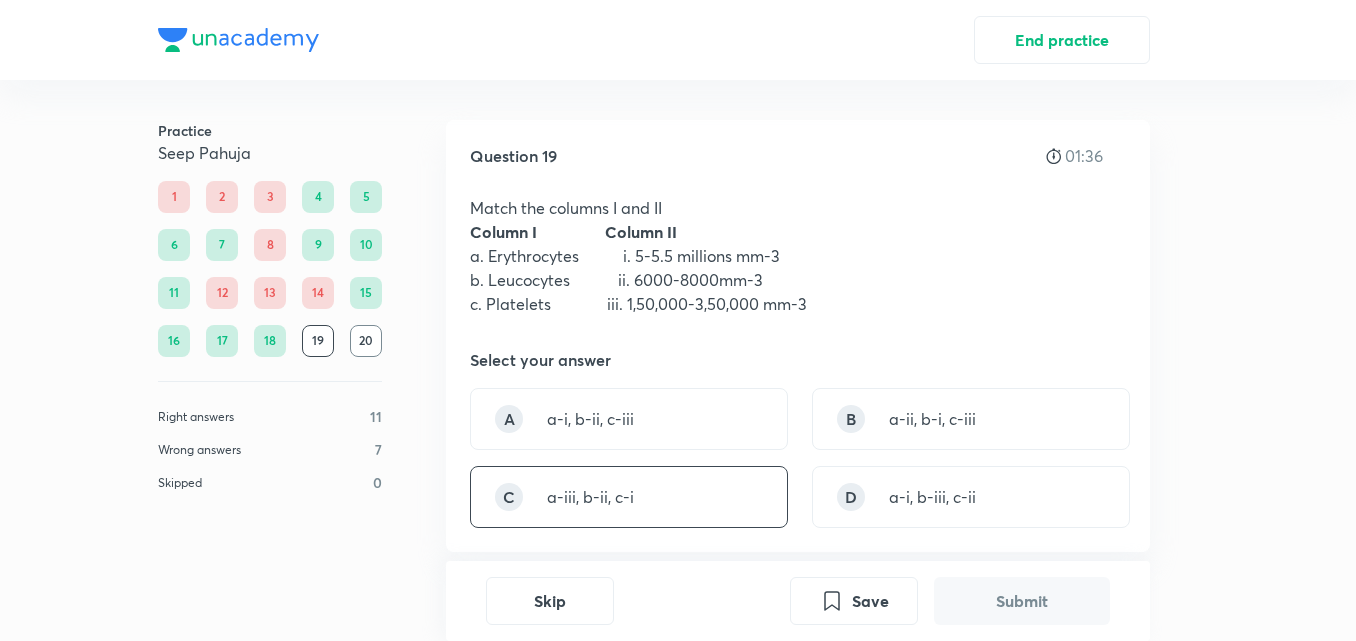 click on "C a-iii, b-ii, c-i" at bounding box center [629, 497] 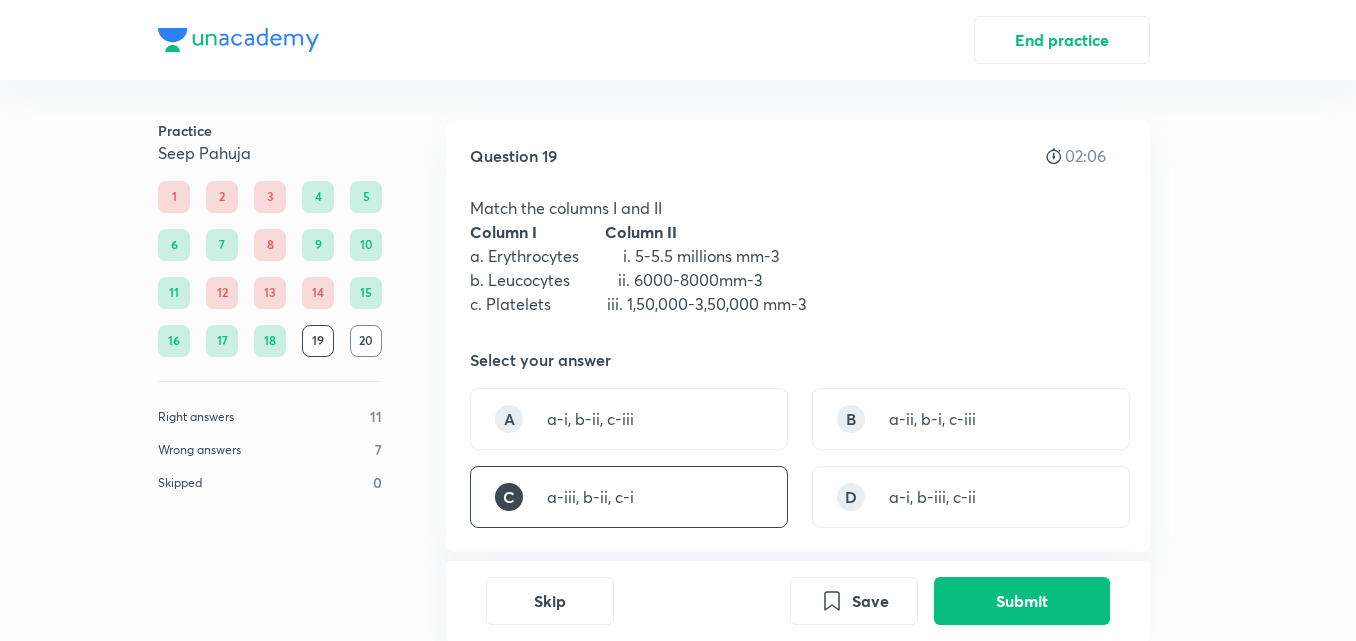 click on "C a-iii, b-ii, c-i" at bounding box center (629, 497) 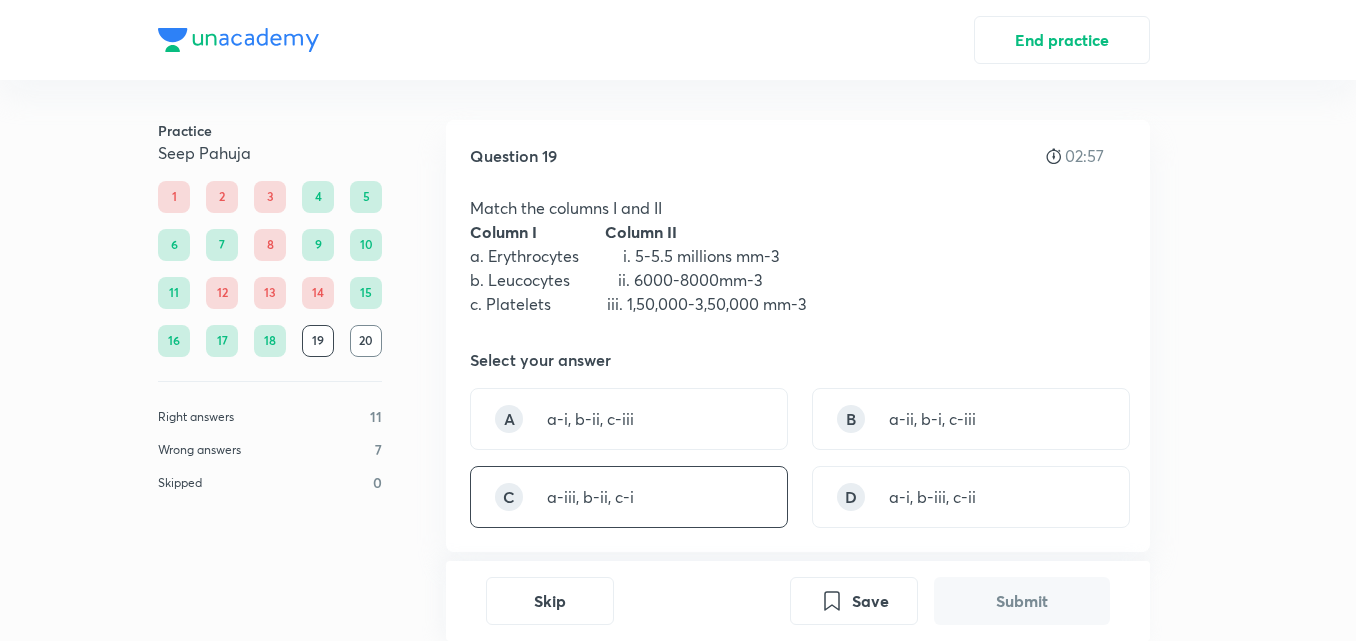 click on "C a-iii, b-ii, c-i" at bounding box center (629, 497) 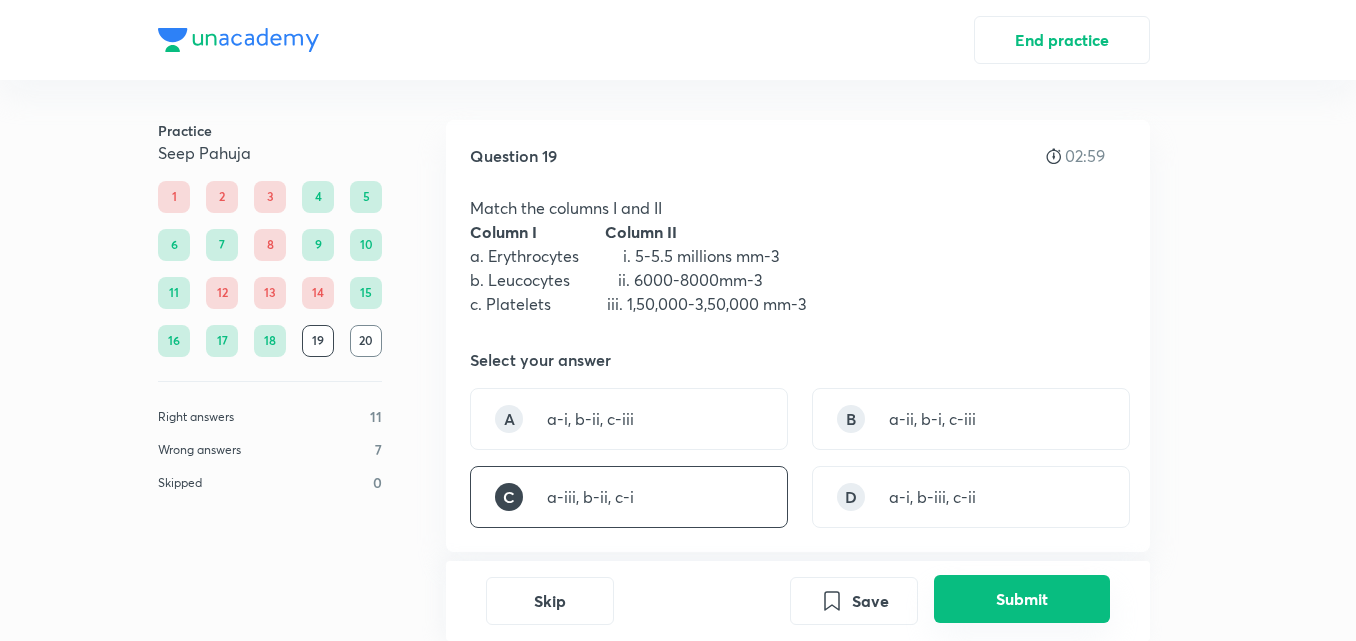 click on "Submit" at bounding box center (1022, 599) 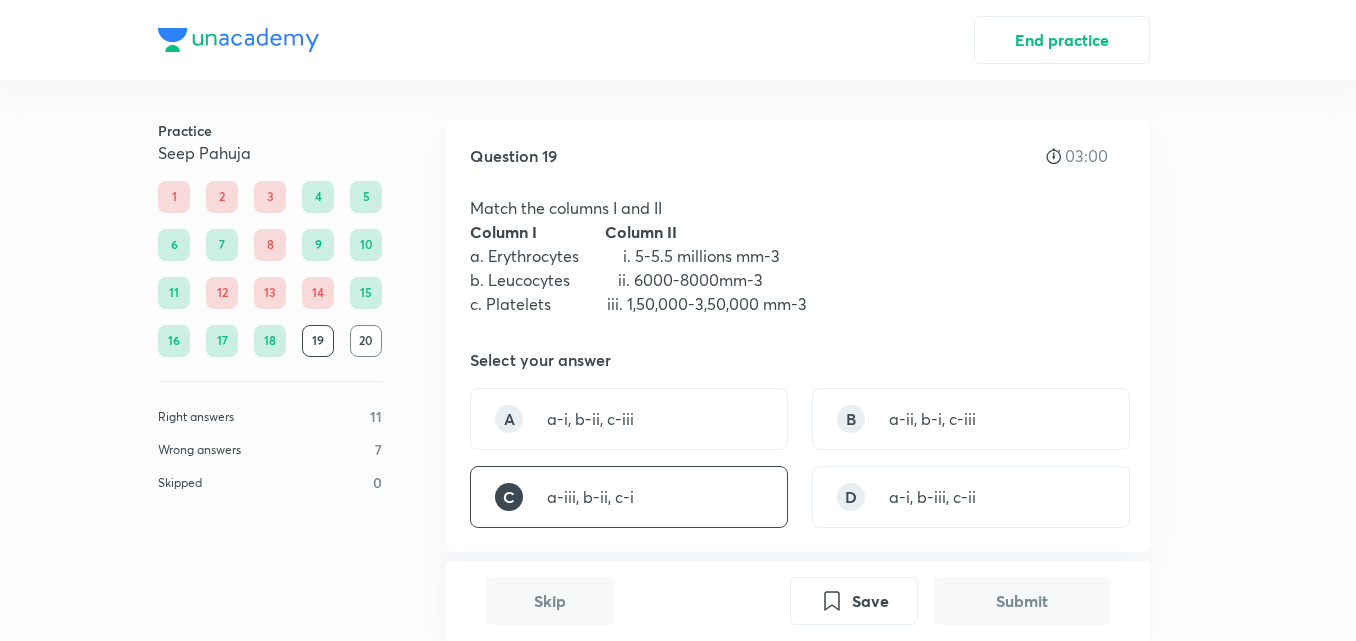 scroll, scrollTop: 592, scrollLeft: 0, axis: vertical 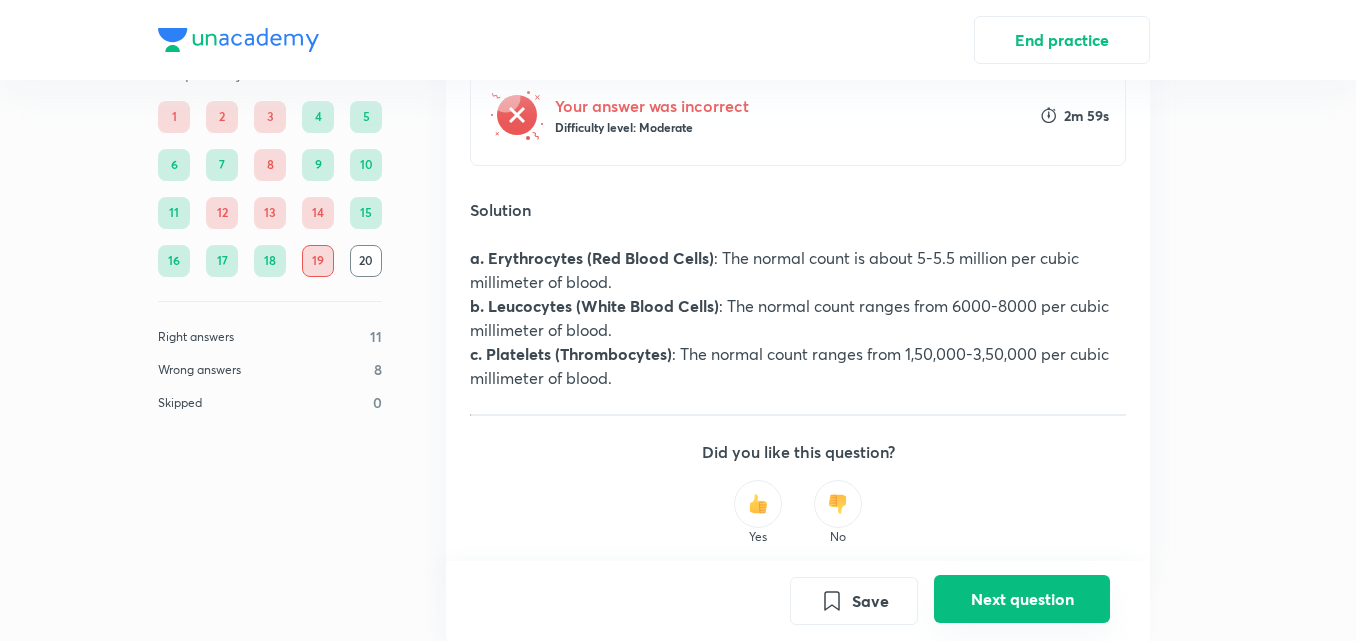 click on "Next question" at bounding box center (1022, 599) 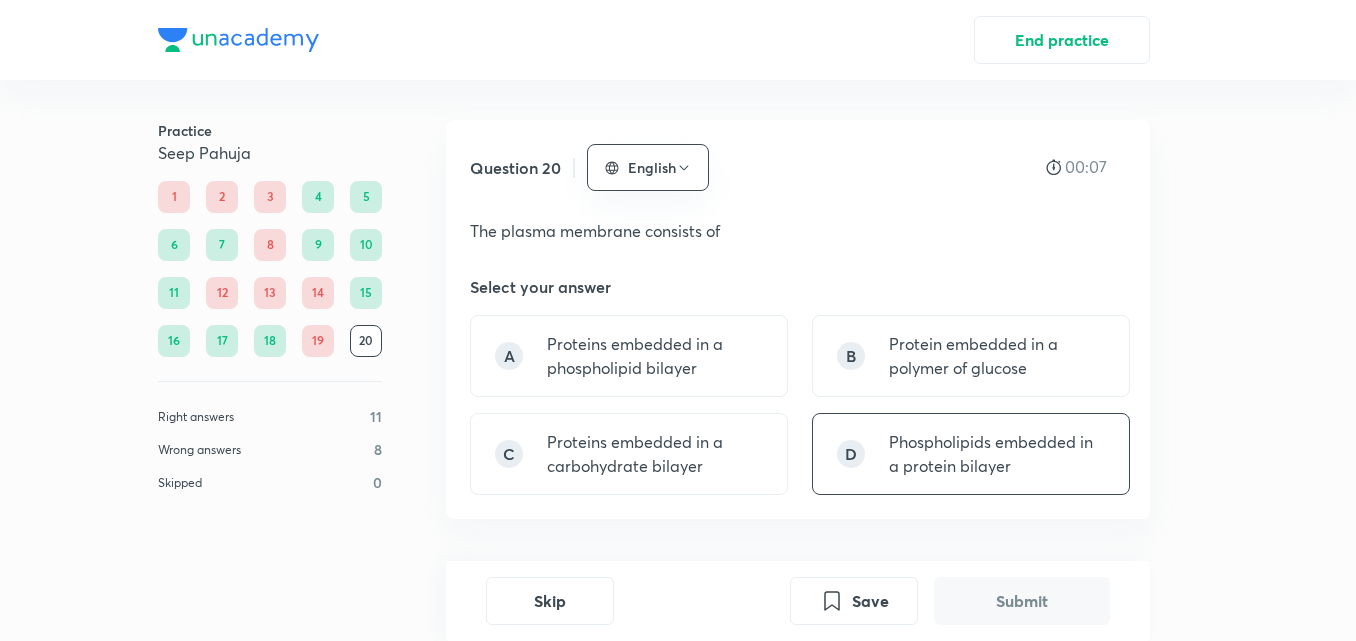click on "D Phospholipids embedded in a protein bilayer" at bounding box center [971, 454] 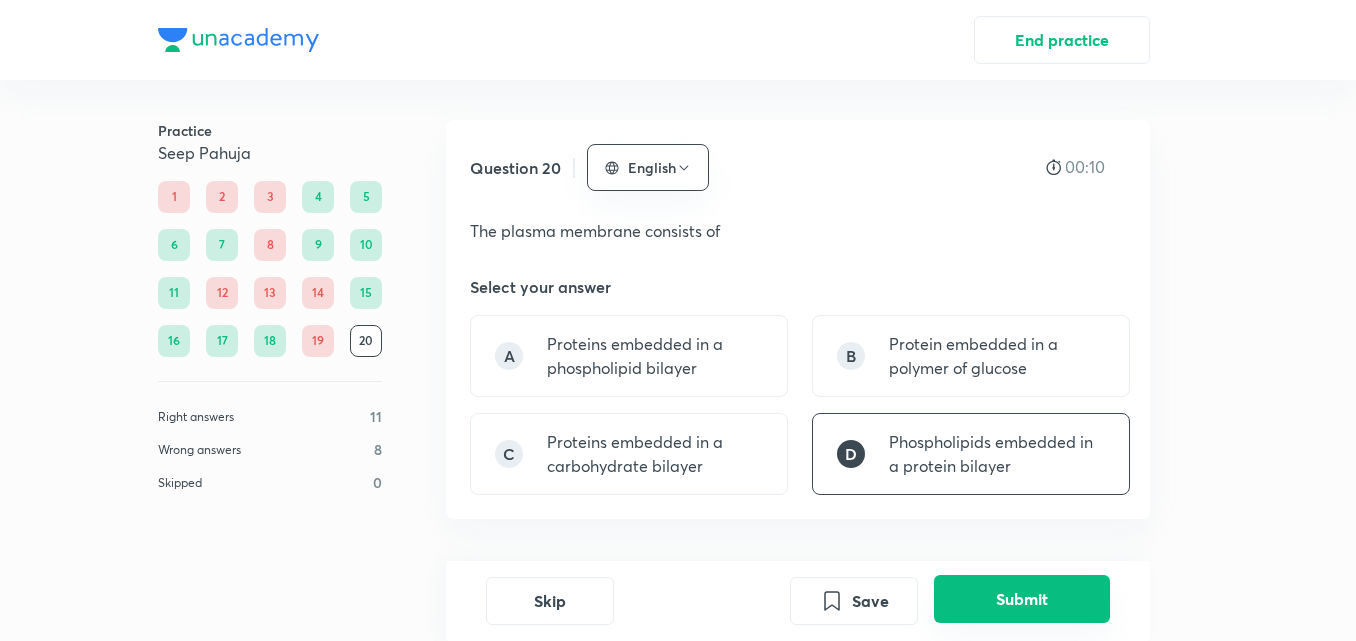 click on "Submit" at bounding box center (1022, 599) 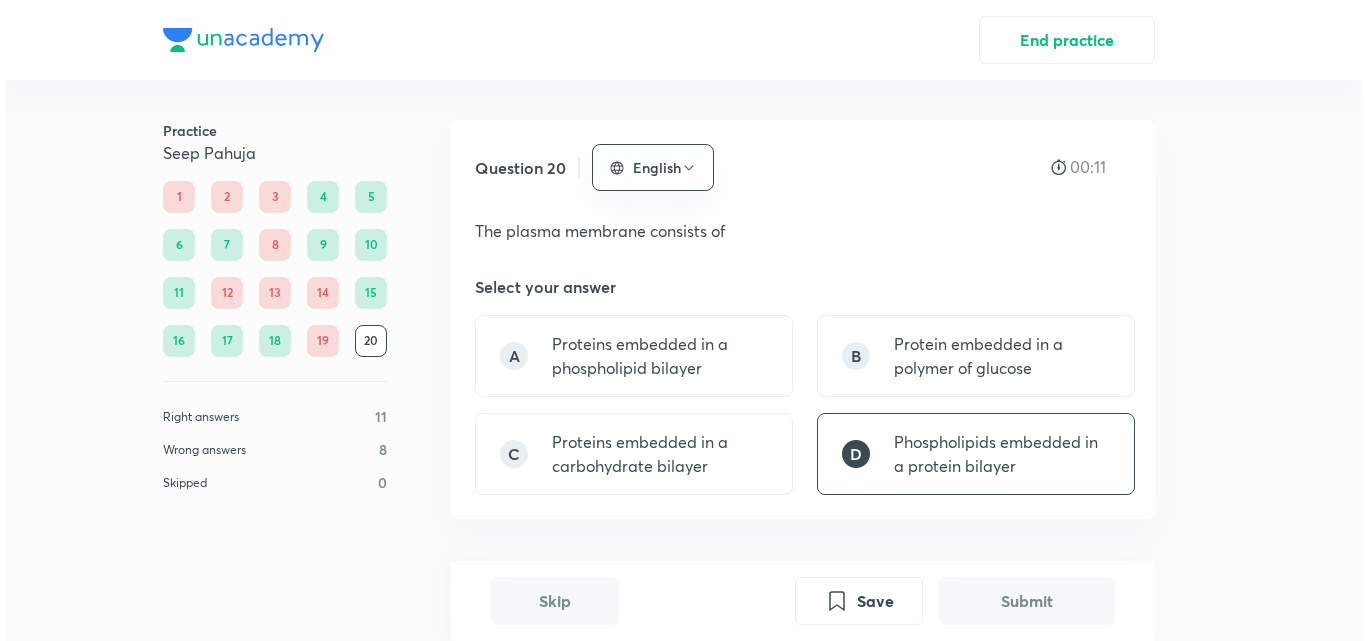 scroll, scrollTop: 511, scrollLeft: 0, axis: vertical 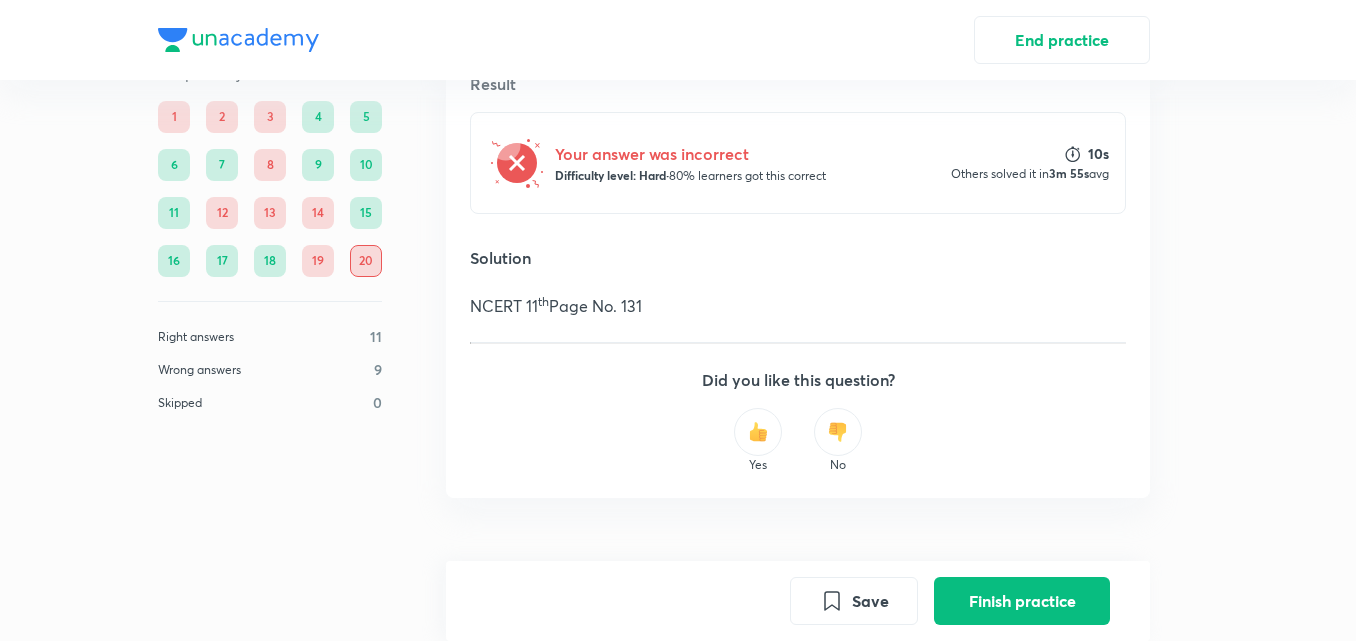 click on "Finish practice" at bounding box center [1022, 601] 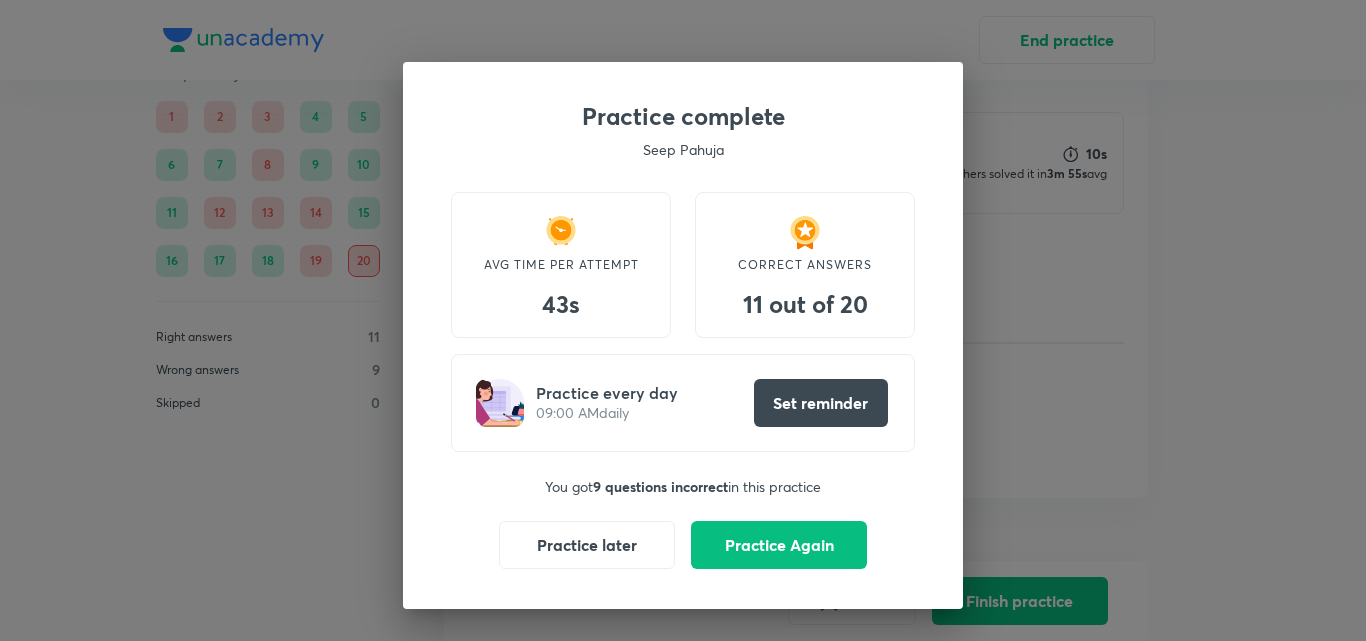 click on "Practice complete Seep Pahuja AVG TIME PER ATTEMPT 43s CORRECT ANSWERS 11 out of 20 Practice every day 09:00 AM  daily Set reminder You got  9 questions incorrect  in this practice Practice later Practice Again" at bounding box center [683, 320] 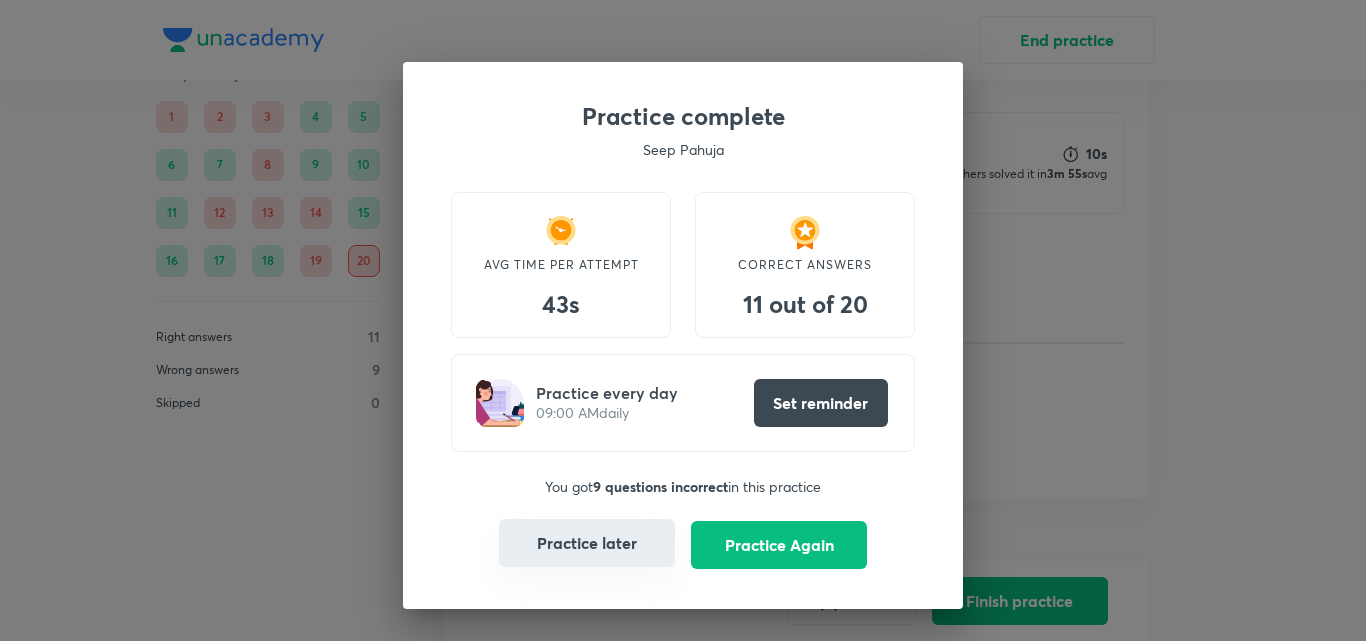 click on "Practice later" at bounding box center [587, 543] 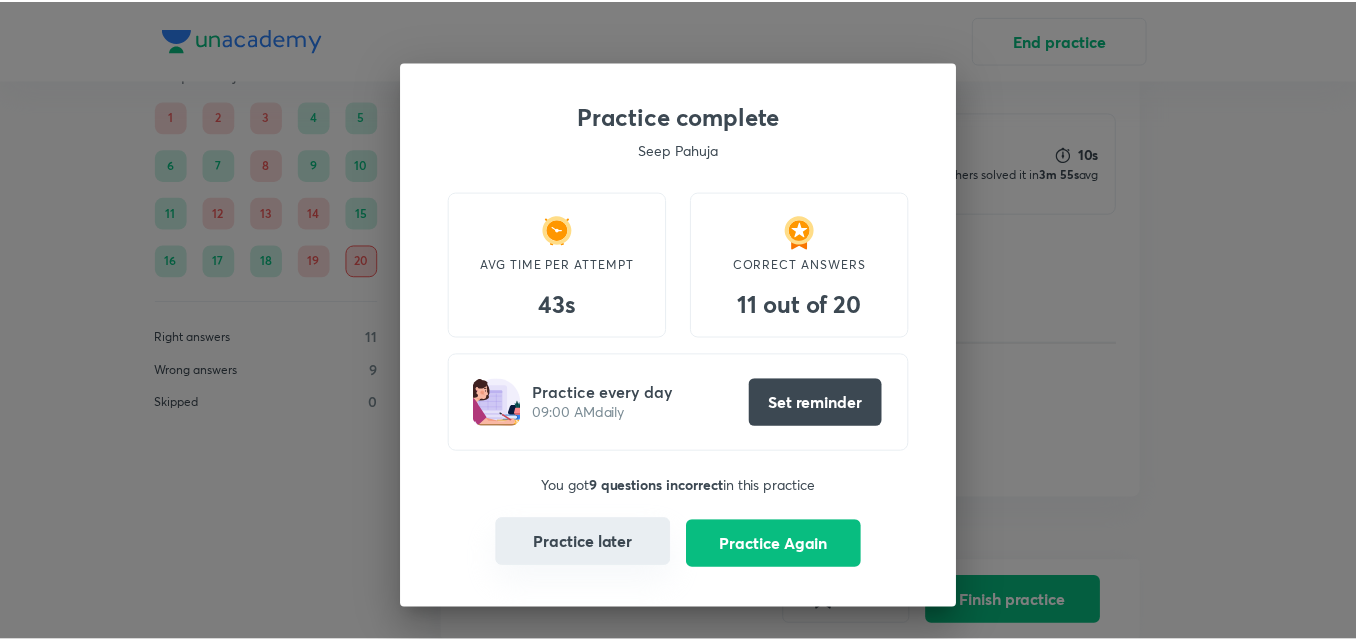 scroll, scrollTop: 0, scrollLeft: 0, axis: both 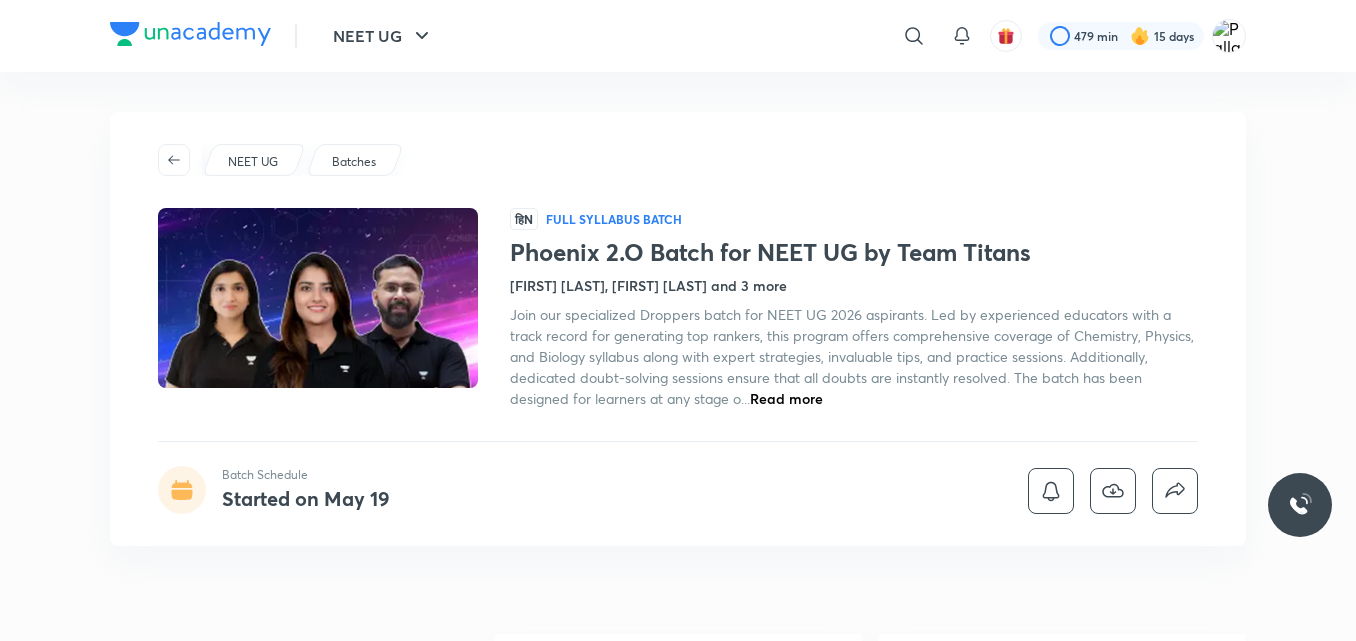 click on "NEET UG ​ 479 min 15 days Phoenix 2.O Batch for NEET UG by Team Titans Batch Schedule Started on May 19 NEET UG Batches हिN Full Syllabus Batch Phoenix 2.O Batch for NEET UG by Team Titans  Seep Pahuja, Akansha Karnwal and 3 more Join our specialized Droppers batch for NEET UG 2026 aspirants. Led by experienced educators with a track record for generating top rankers, this program offers comprehensive coverage of Chemistry, Physics, and Biology syllabus along with expert strategies, invaluable tips, and practice sessions. Additionally, dedicated doubt-solving sessions ensure that all doubts are instantly resolved. The batch has been designed for learners at any stage o...  Read more Batch Schedule Started on May 19 About All the learning material you get when you join this batch Download brochure Live classes 600 Mock tests 20 Language of teaching Hinglish Access ends on 30 Jun 2026 Test Series Phoenix 2.O Batch for NEET UG by Team Titans Test 4 • Aug 10, 2:01 PM Schedule Access ends on 30 Jun 2026 5" at bounding box center [678, 2215] 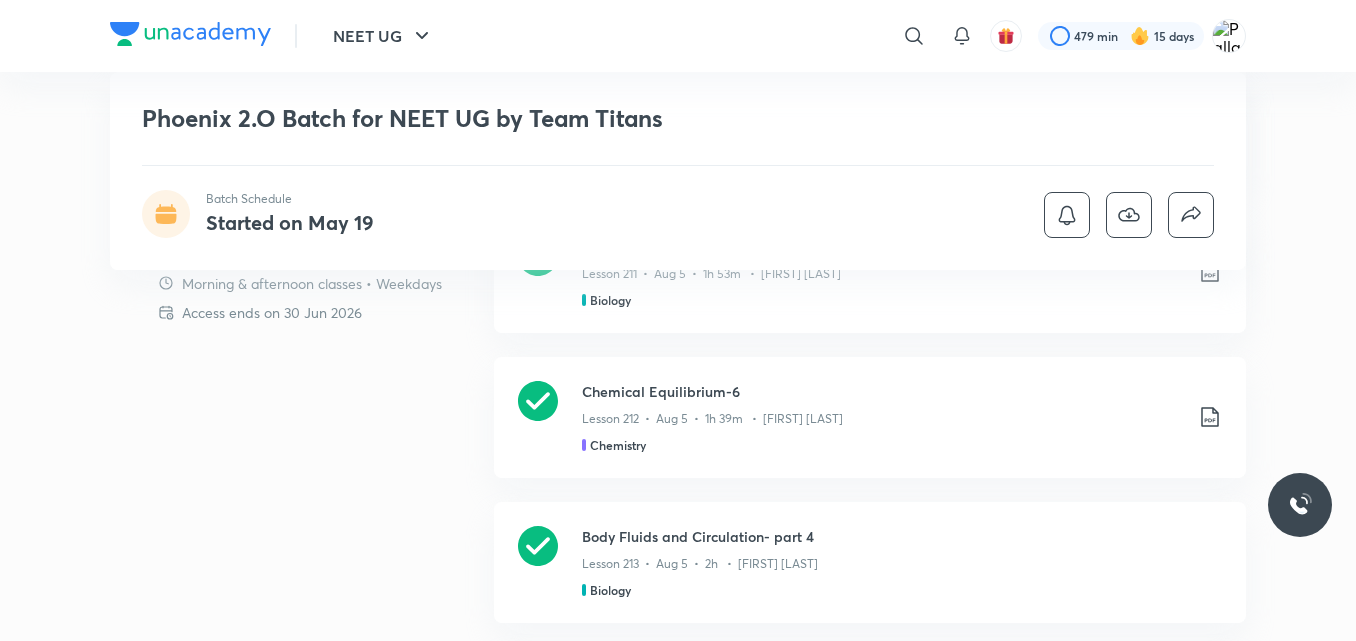 scroll, scrollTop: 1044, scrollLeft: 0, axis: vertical 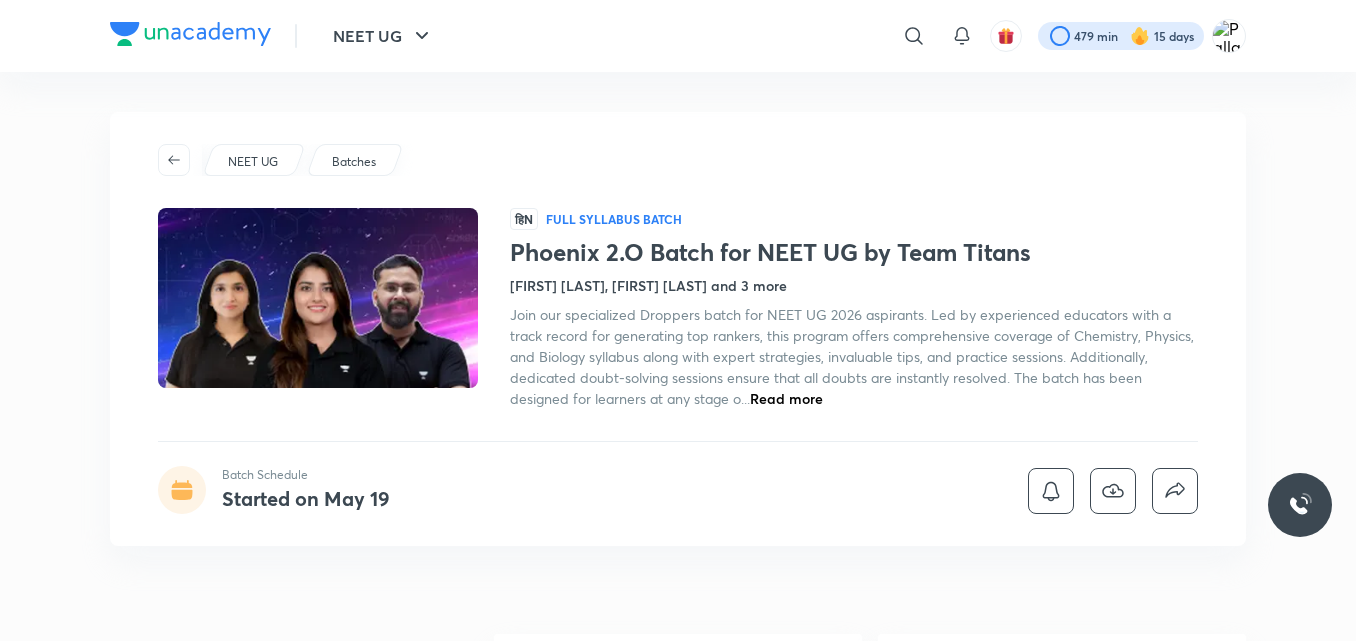 click at bounding box center (1121, 36) 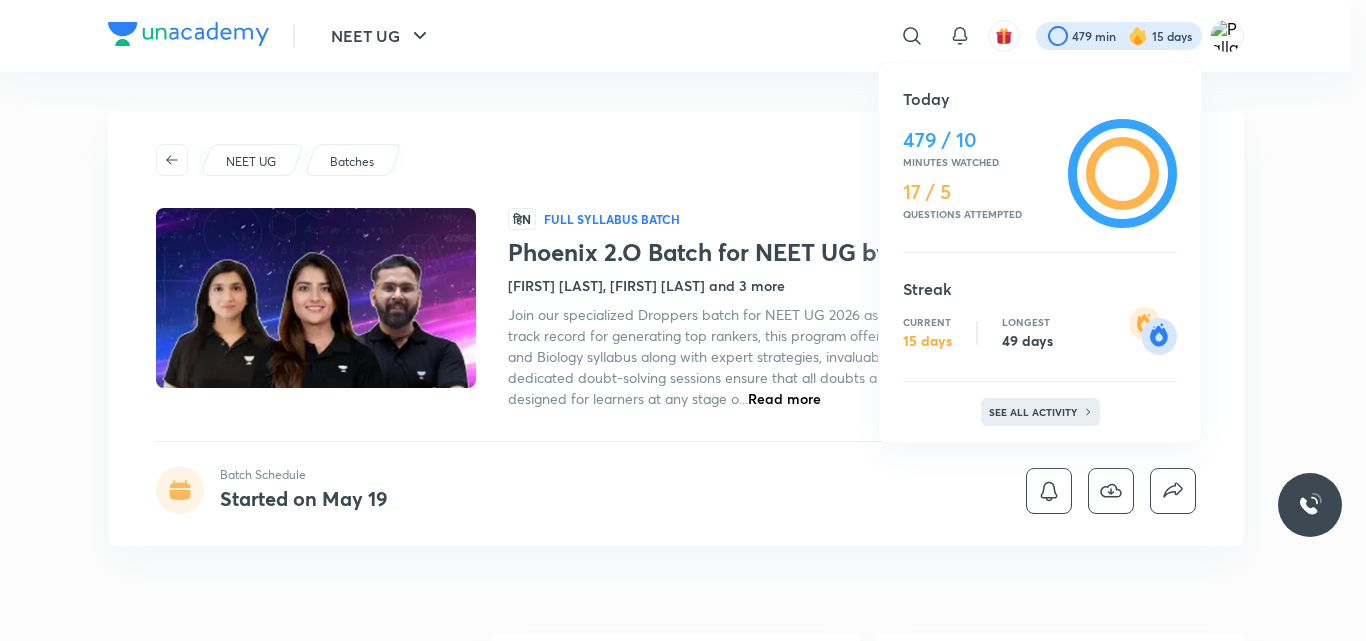 click on "See all activity" at bounding box center [1035, 412] 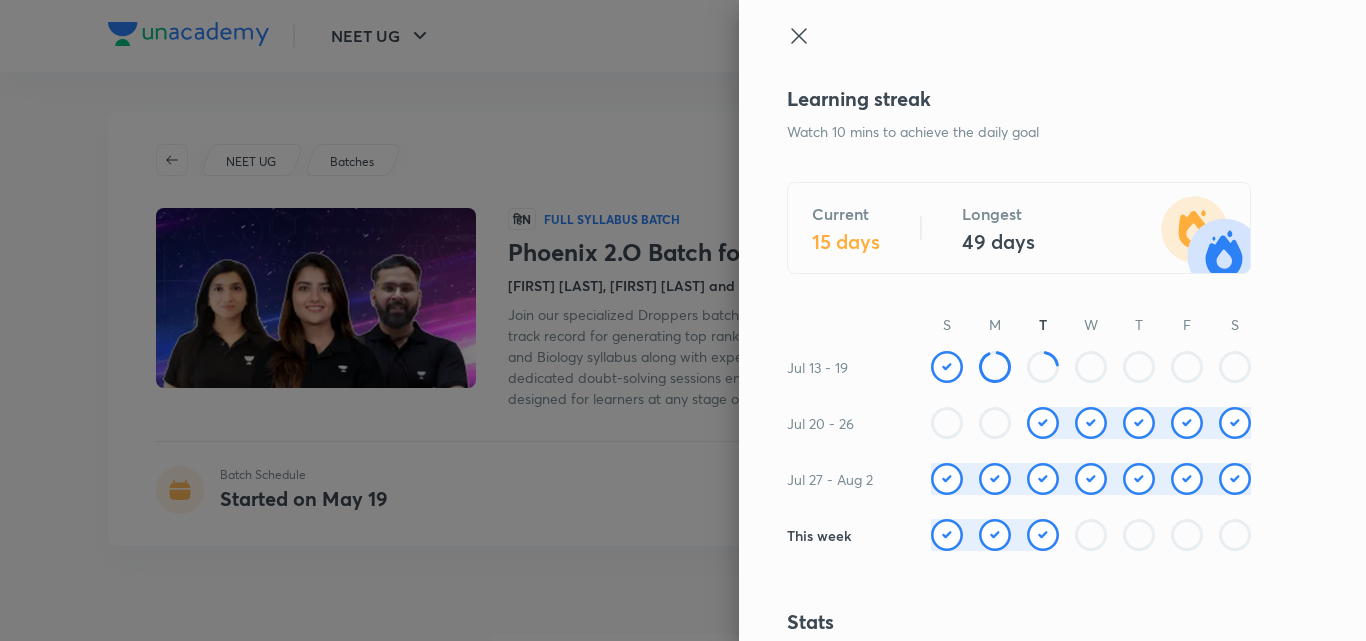 click on "Learning streak Watch 10 mins to achieve the daily goal Current 15 days Longest 49 days S M T W T F S Jul 13 - 19 Jul 20 - 26 Jul 27 - Aug 2 This week Stats Total watch minutes 13,242 mins Lessons completed 137 Tests completed 13 +1 today Polls answered Questions attempted 262 Leaderboard NEET UG Today Abhinav Pandey 1.1K mins  •  1 day streak prachi gupta 1K mins  •  2 days streak dibya newar 969 mins  •  47 days streak #612 You + See full leaderboard Knowledge hats Teachers' Day hat Unlocked on Sep 1, 2023 Dedicate Brown Hat Unlocked on Jul 6, 2025 Dedicate Purple Hat Unlocked on Jun 6, 2025 DEDICATED TO Anupam Upadhayay Thank you sir 🤘💖😎 Dedicated on Jun 6, 2025 Blue Hat Unlocked on May 23, 2025 DEDICATED TO Anupam Upadhayay Aap bahout accha padha rahe ho or mai bhi aapke sath sath hard work kar rahi hu  Dedicated on Jun 3, 2025 Green Hat Unlocked on May 22, 2025 DEDICATED TO Anupam Upadhayay Thx cheeku bhaiya 😆 Dedicated on Jun 3, 2025 Orange Hat Unlocked on May 22, 2025" at bounding box center [1052, 320] 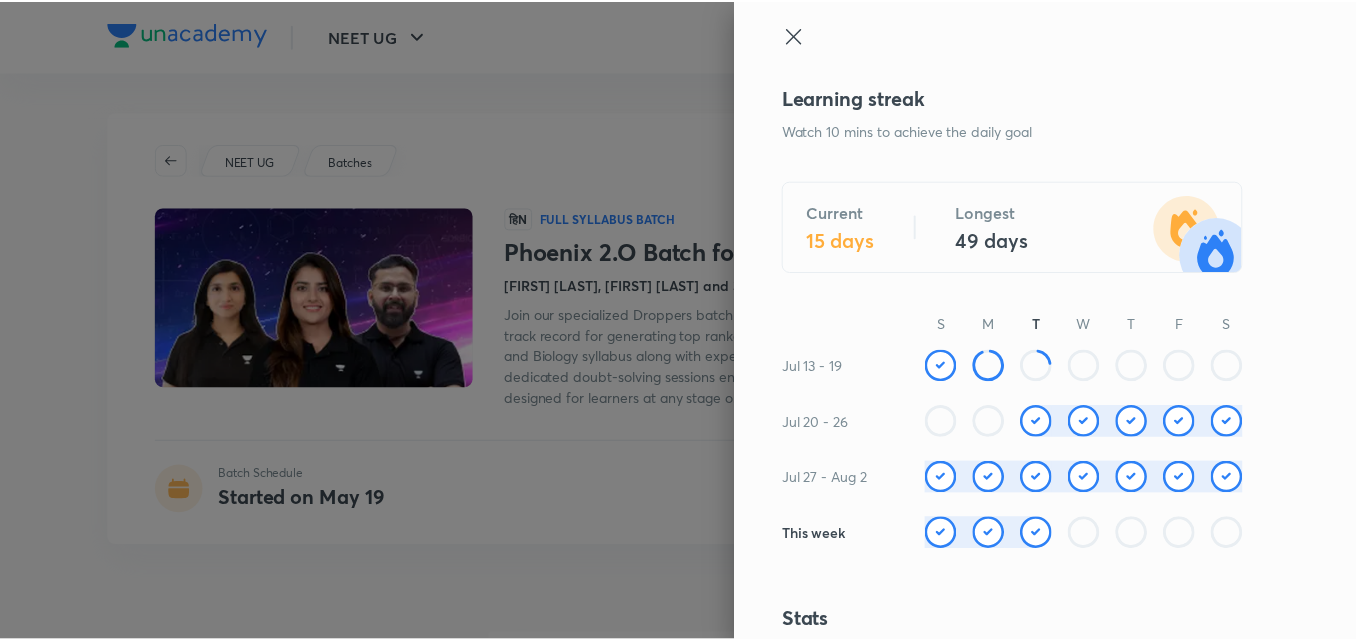 scroll, scrollTop: 0, scrollLeft: 0, axis: both 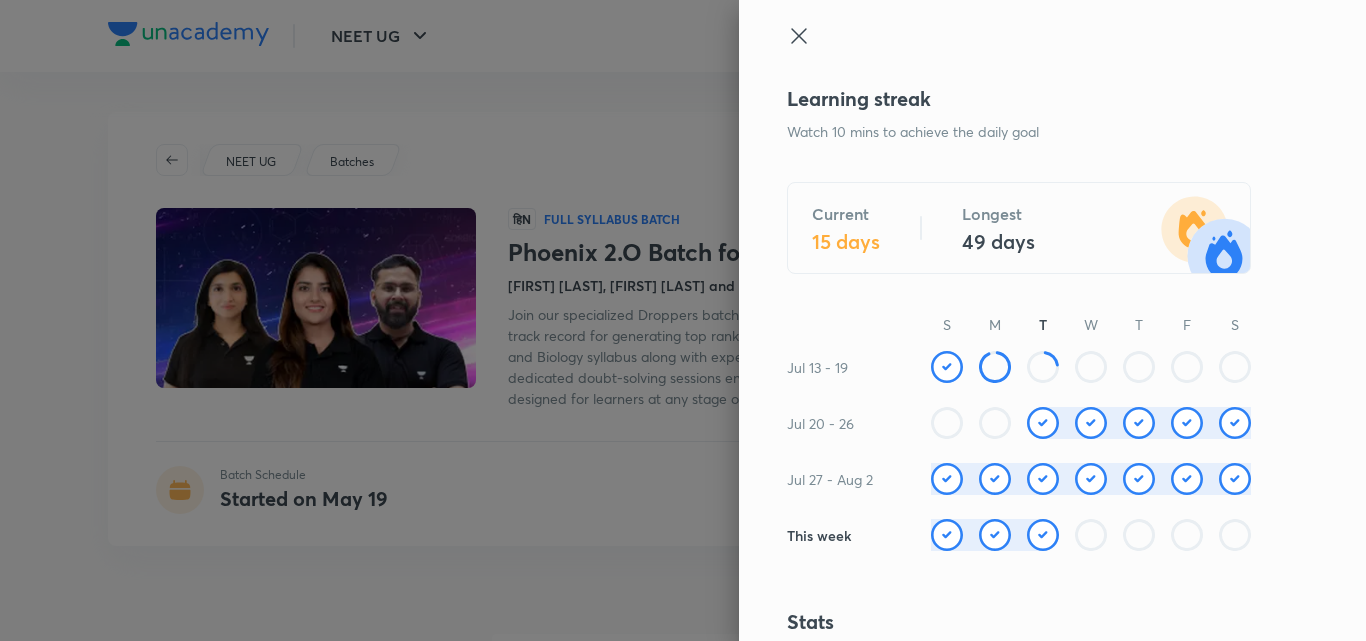 click at bounding box center [683, 320] 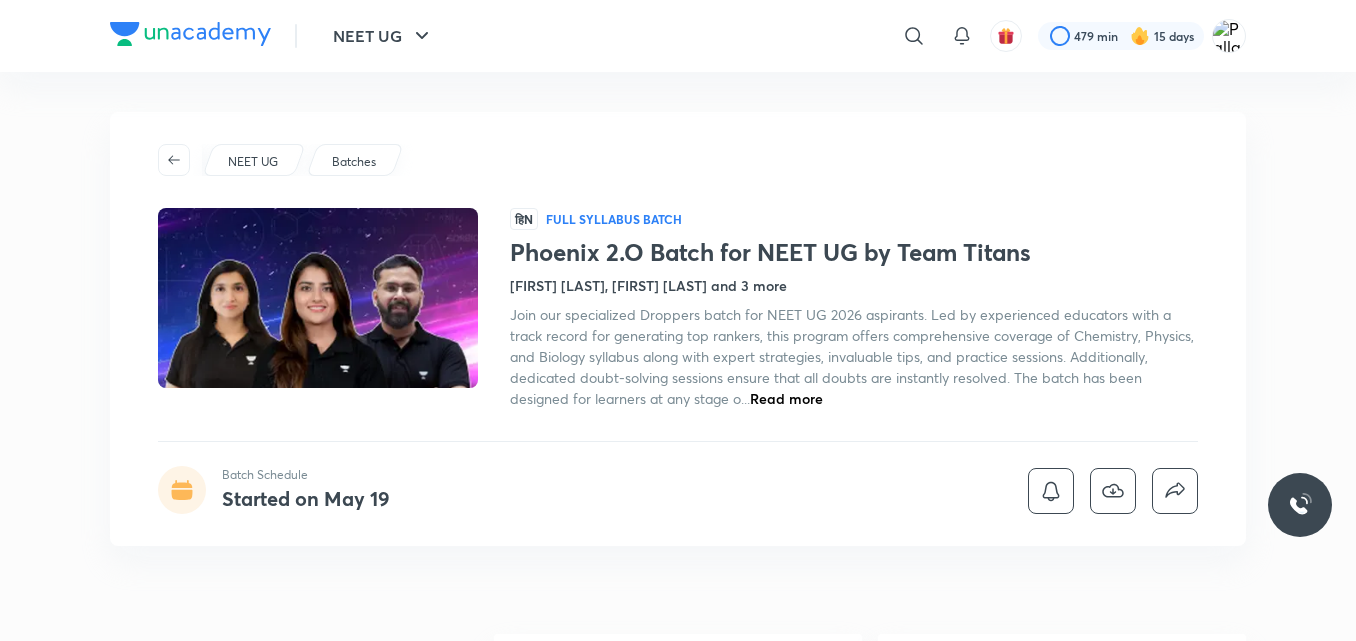 click on "NEET UG ​ 479 min 15 days Phoenix 2.O Batch for NEET UG by Team Titans Batch Schedule Started on May 19 NEET UG Batches हिN Full Syllabus Batch Phoenix 2.O Batch for NEET UG by Team Titans  Seep Pahuja, Akansha Karnwal and 3 more Join our specialized Droppers batch for NEET UG 2026 aspirants. Led by experienced educators with a track record for generating top rankers, this program offers comprehensive coverage of Chemistry, Physics, and Biology syllabus along with expert strategies, invaluable tips, and practice sessions. Additionally, dedicated doubt-solving sessions ensure that all doubts are instantly resolved. The batch has been designed for learners at any stage o...  Read more Batch Schedule Started on May 19 About All the learning material you get when you join this batch Download brochure Live classes 600 Mock tests 20 Language of teaching Hinglish Access ends on 30 Jun 2026 Test Series Phoenix 2.O Batch for NEET UG by Team Titans Test 4 • Aug 10, 2:01 PM Schedule Access ends on 30 Jun 2026 5" at bounding box center (678, 2215) 